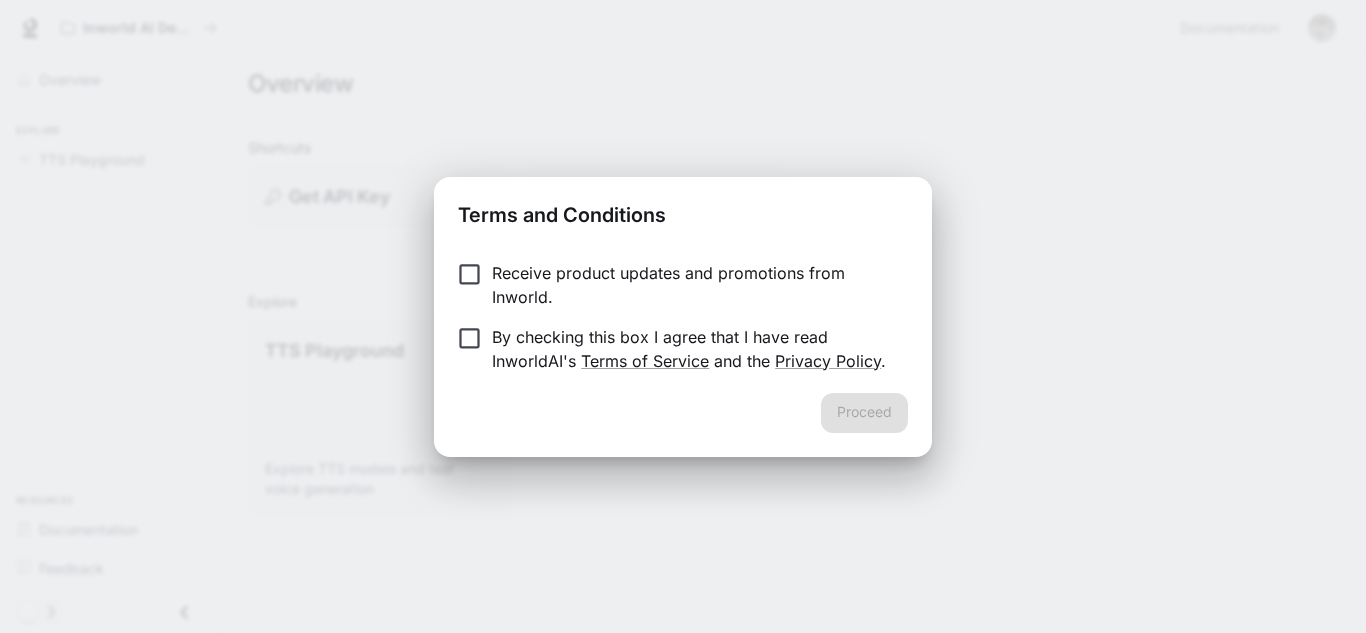 scroll, scrollTop: 0, scrollLeft: 0, axis: both 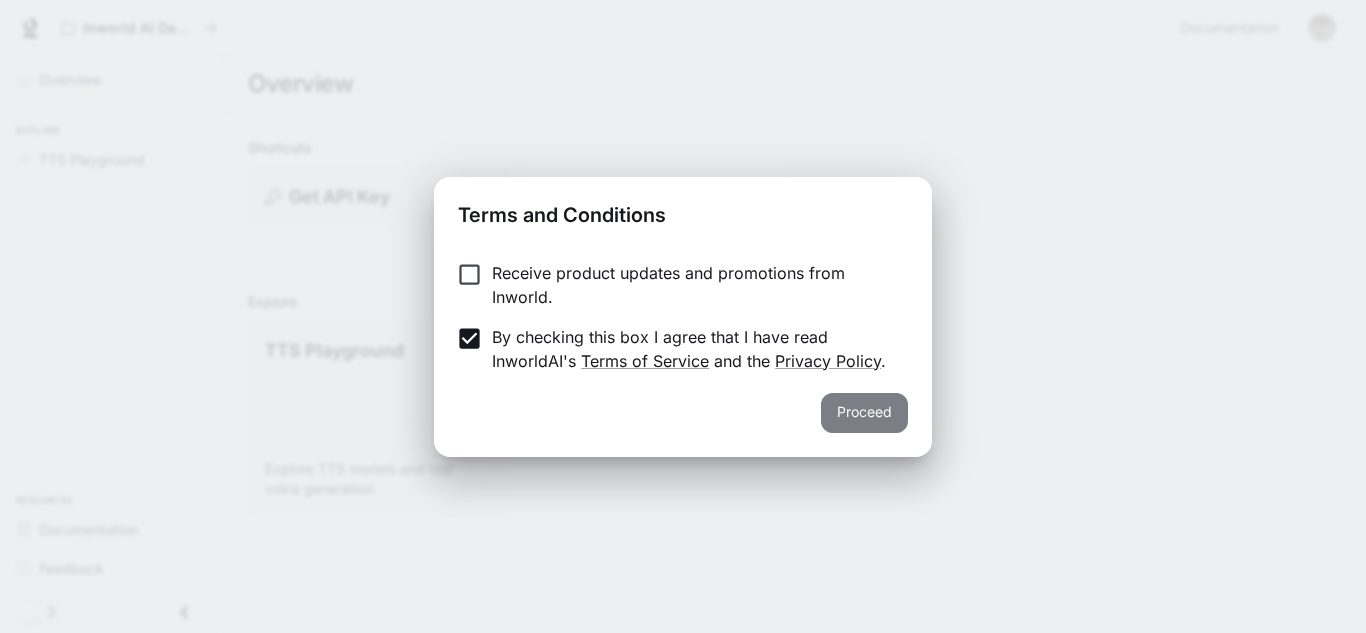 click on "Proceed" at bounding box center (864, 413) 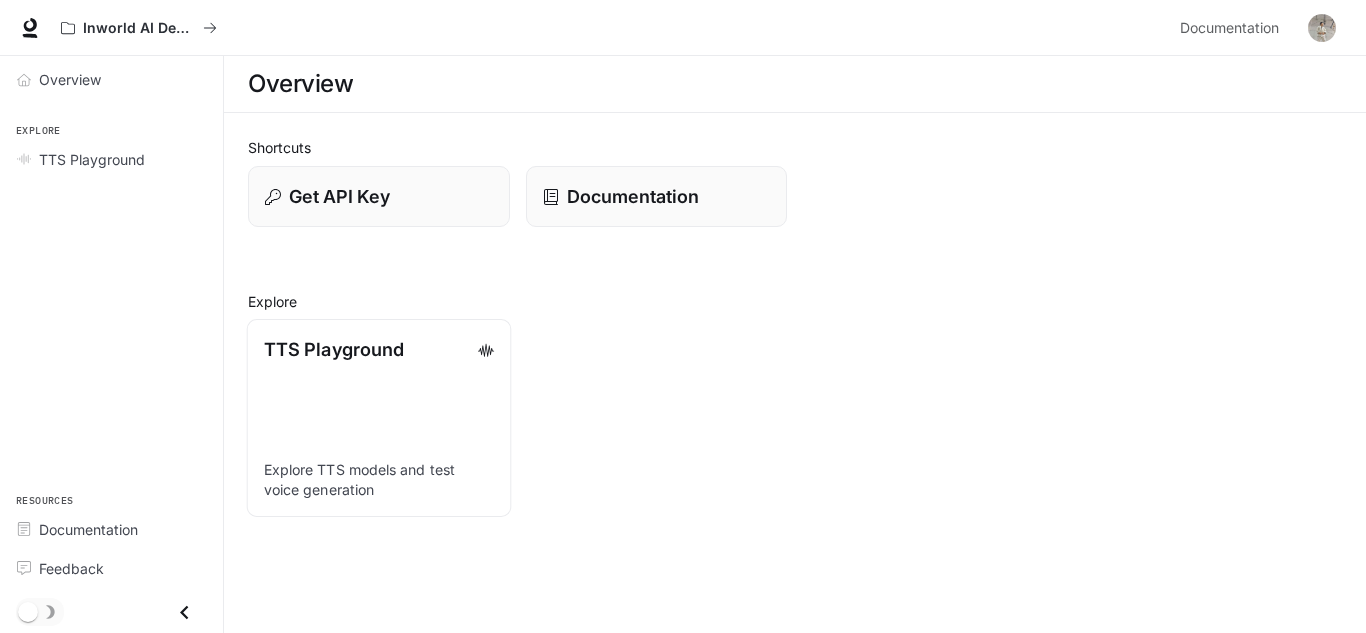 click on "TTS Playground Explore TTS models and test voice generation" at bounding box center (379, 418) 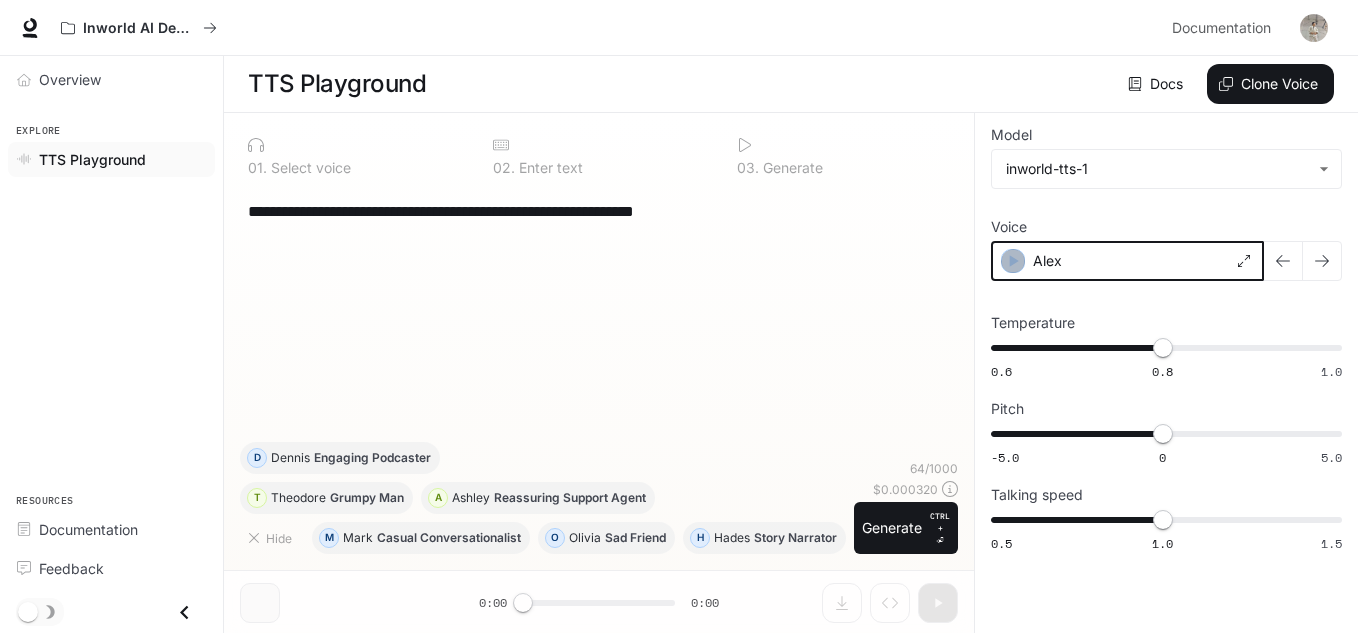 click 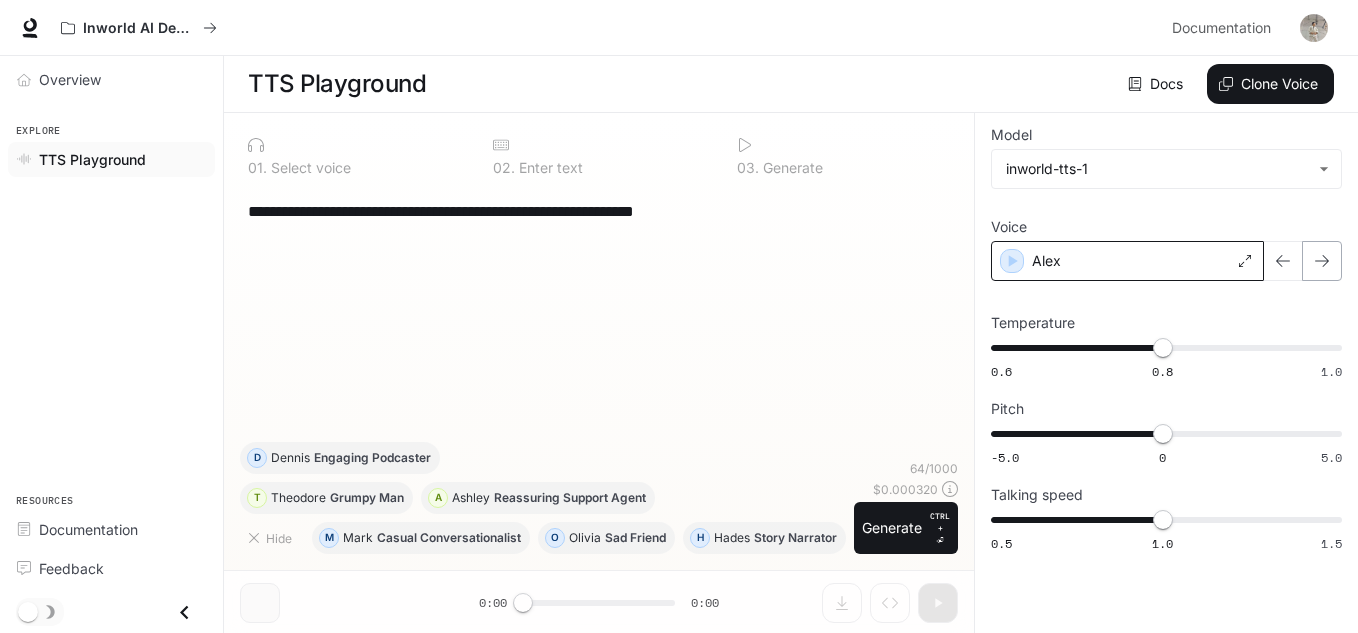 click 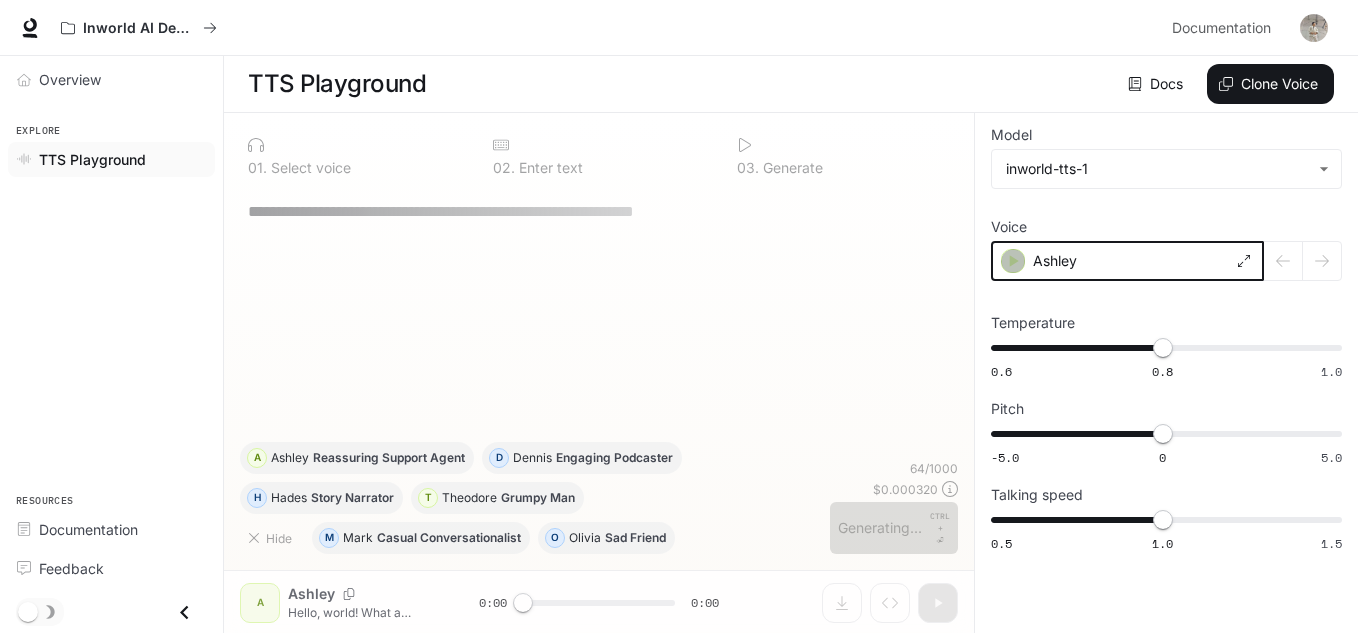 click 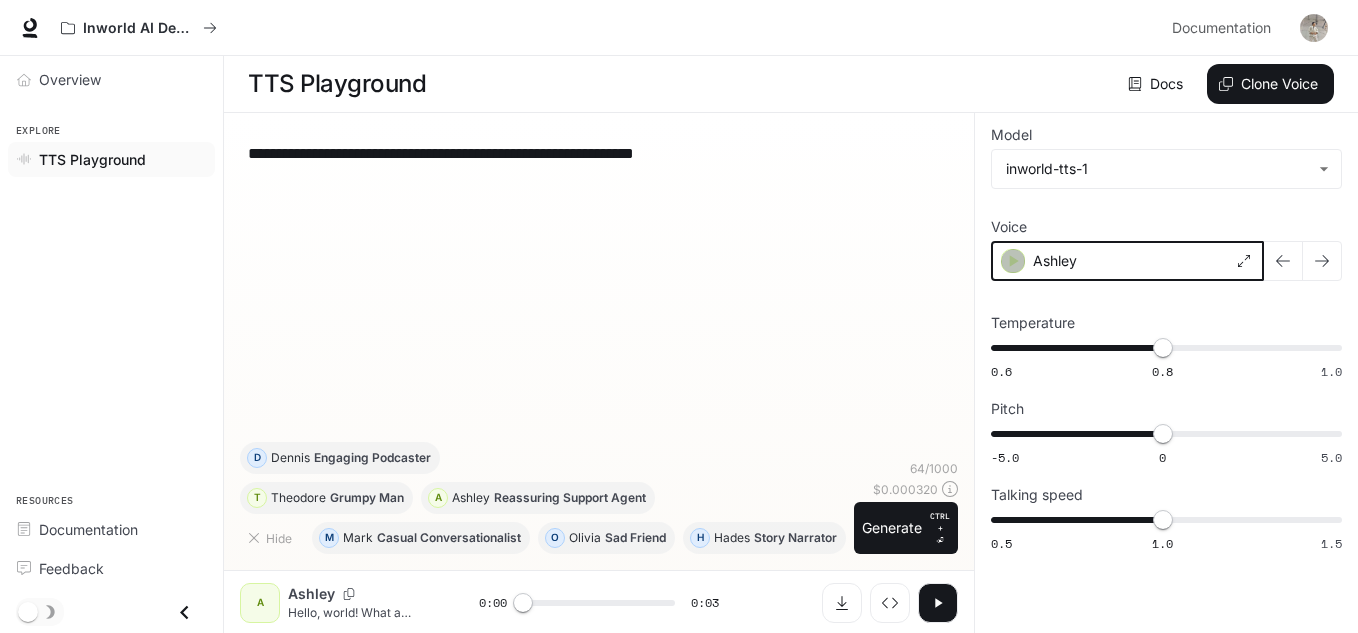 click 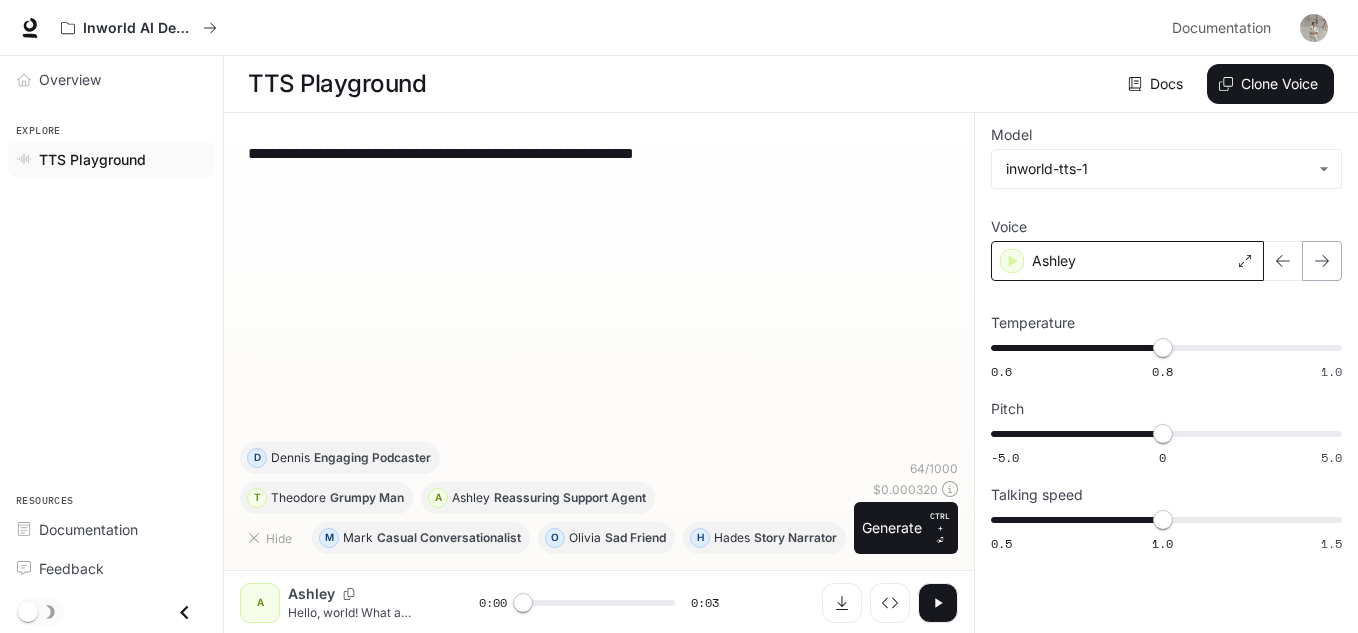 click 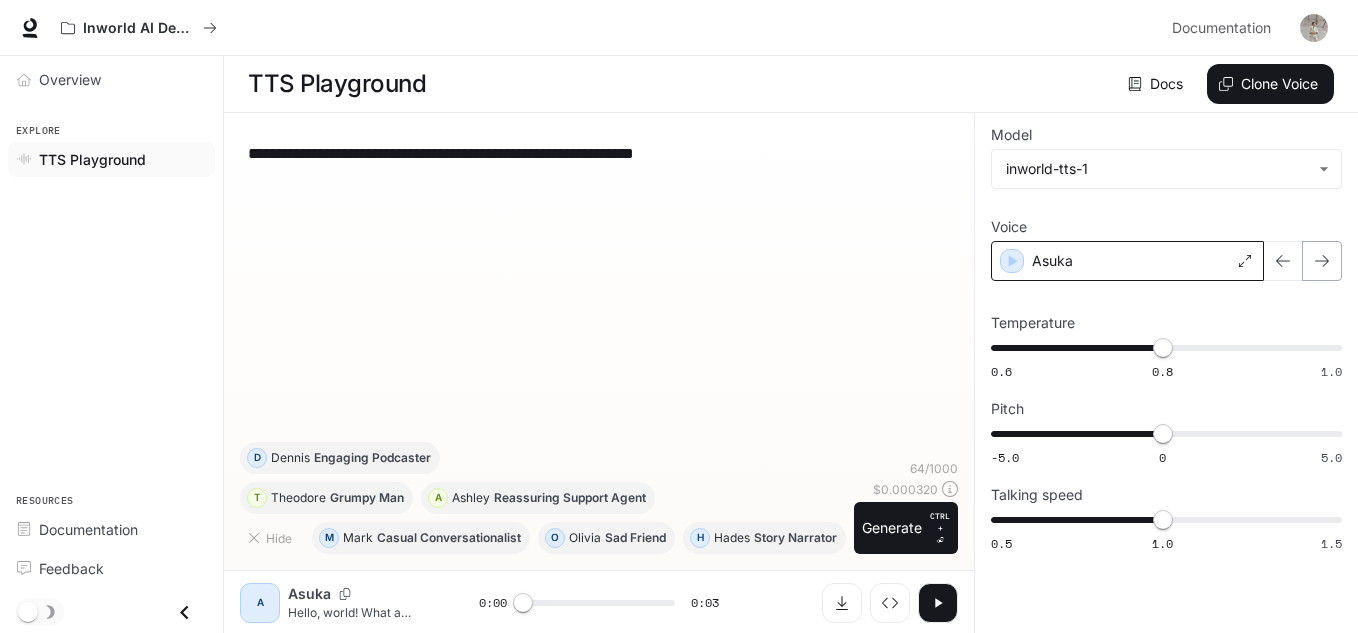 click at bounding box center [1322, 261] 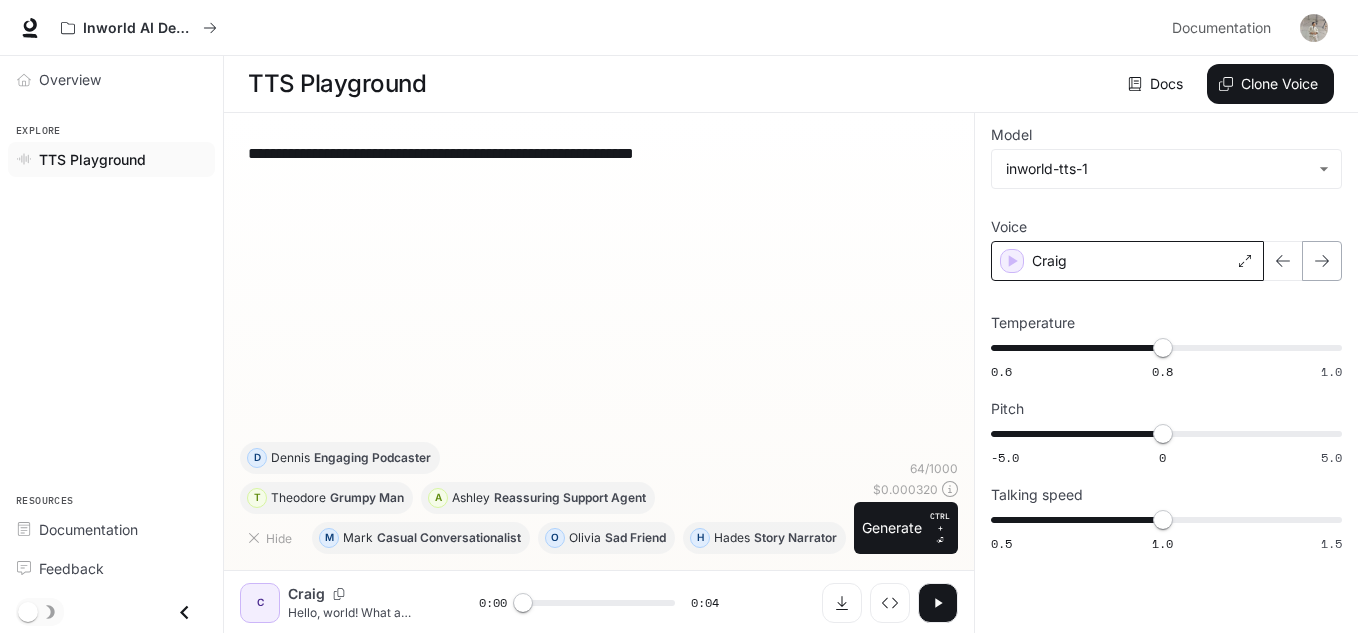 click 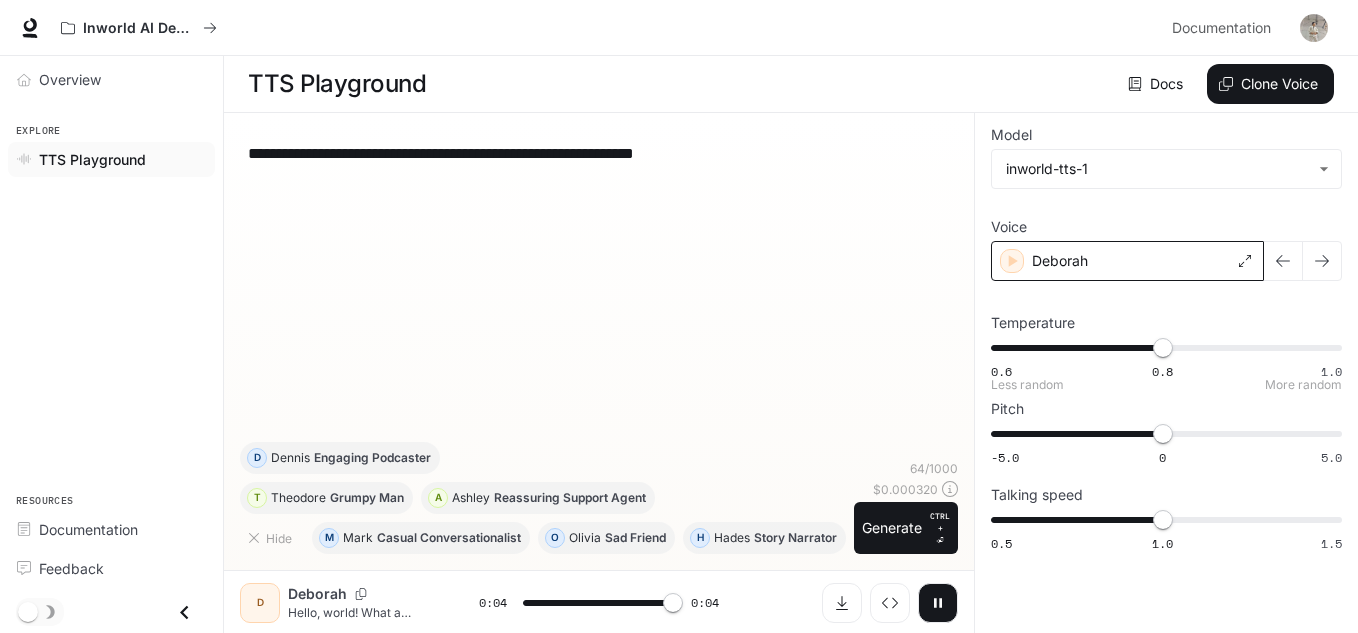 type on "*" 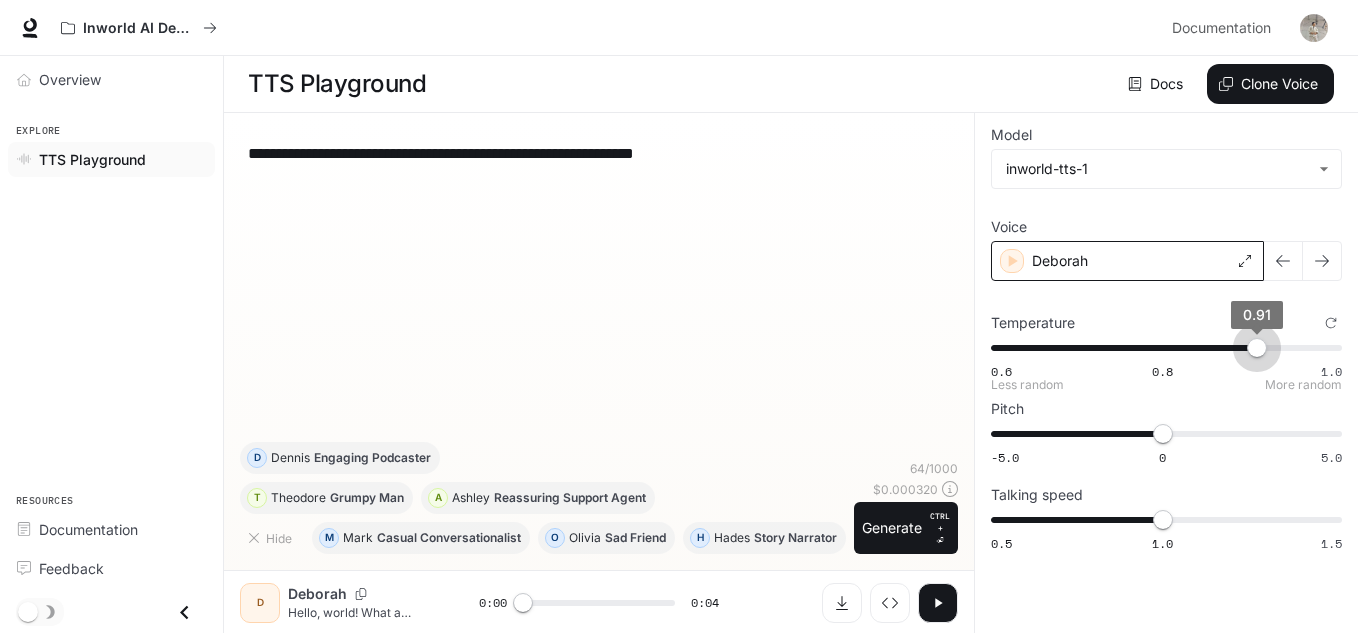 drag, startPoint x: 1169, startPoint y: 345, endPoint x: 1266, endPoint y: 350, distance: 97.128784 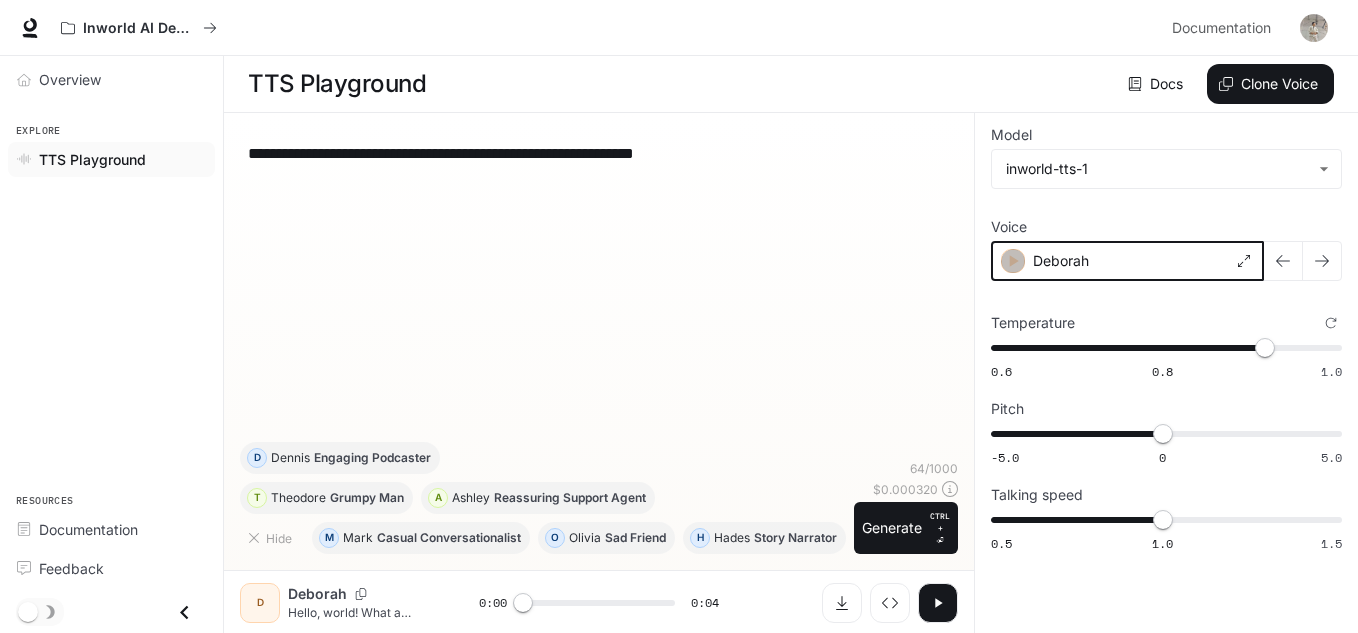 click 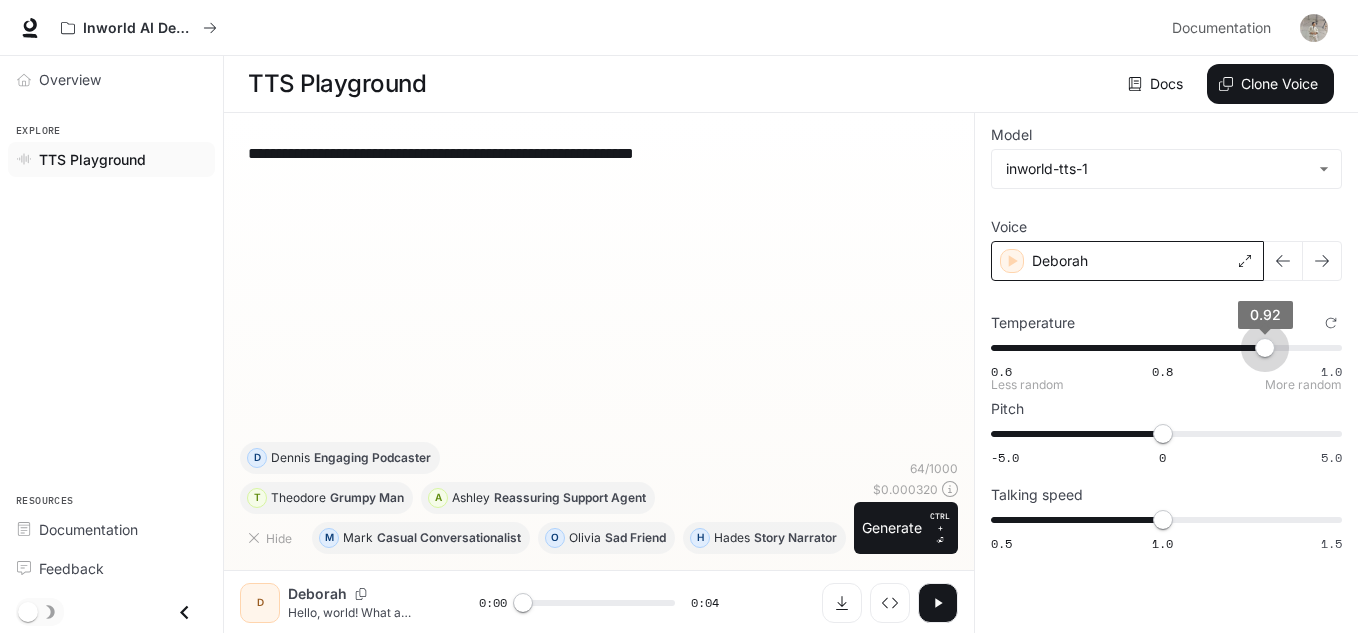 type on "*" 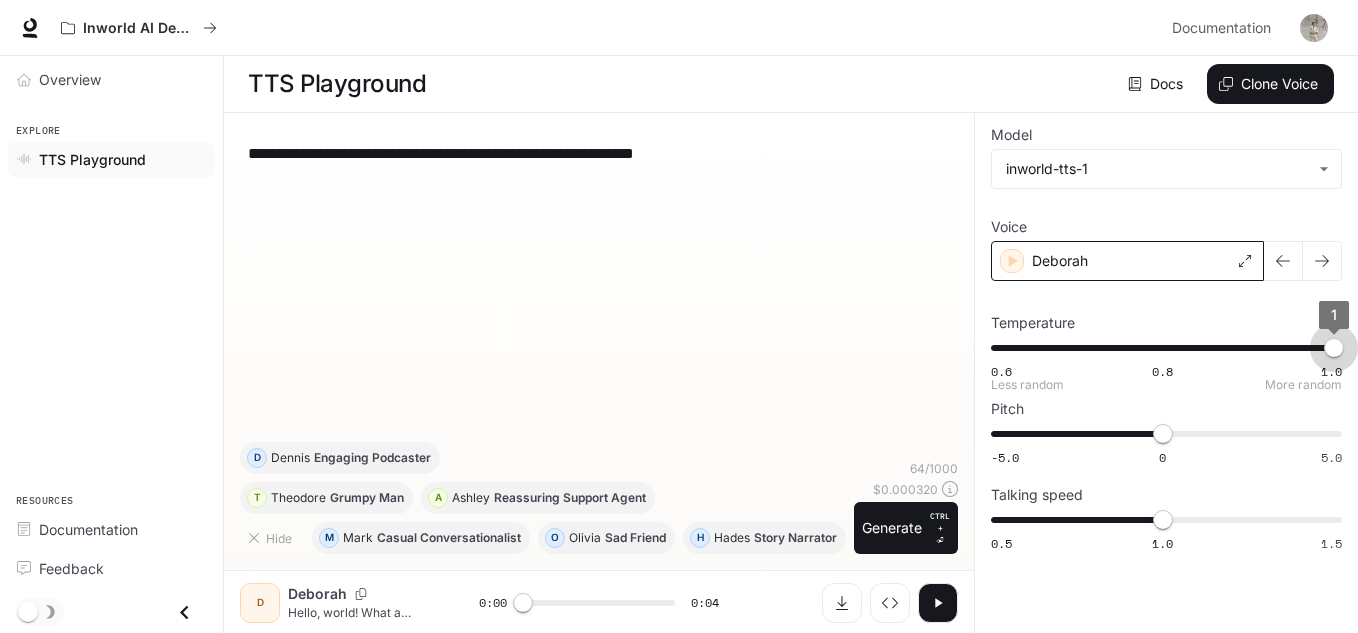 drag, startPoint x: 1266, startPoint y: 349, endPoint x: 1346, endPoint y: 350, distance: 80.00625 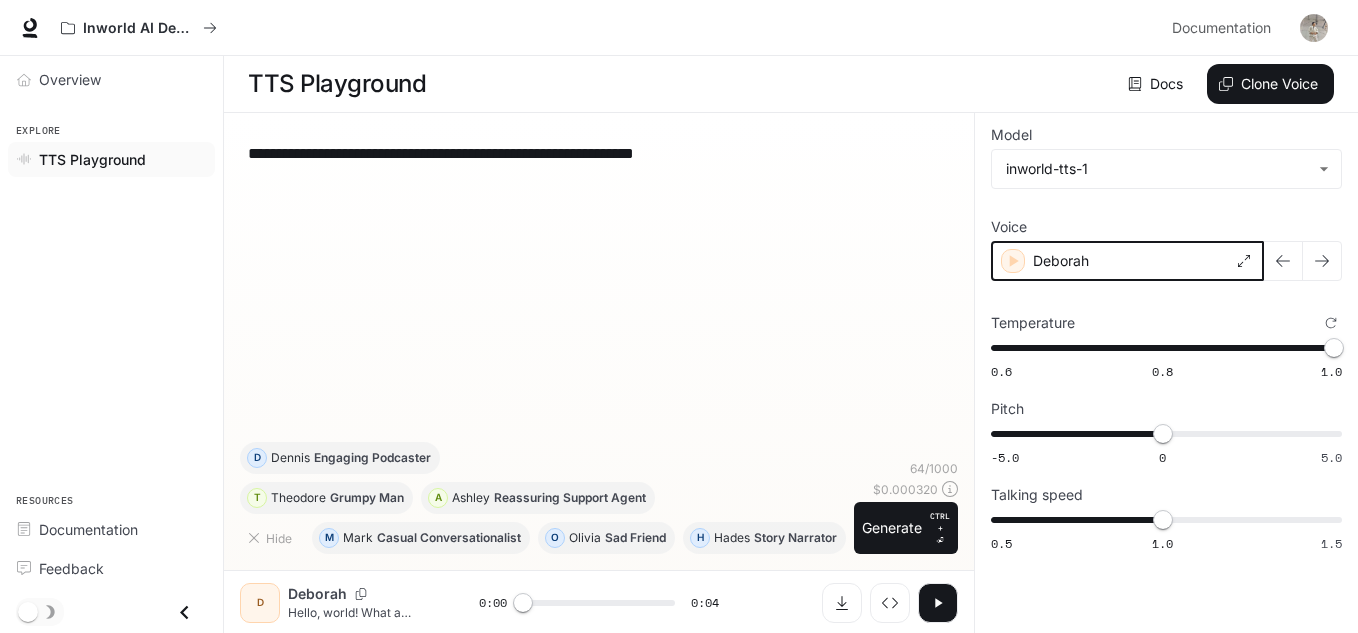 click on "Deborah" at bounding box center [1127, 261] 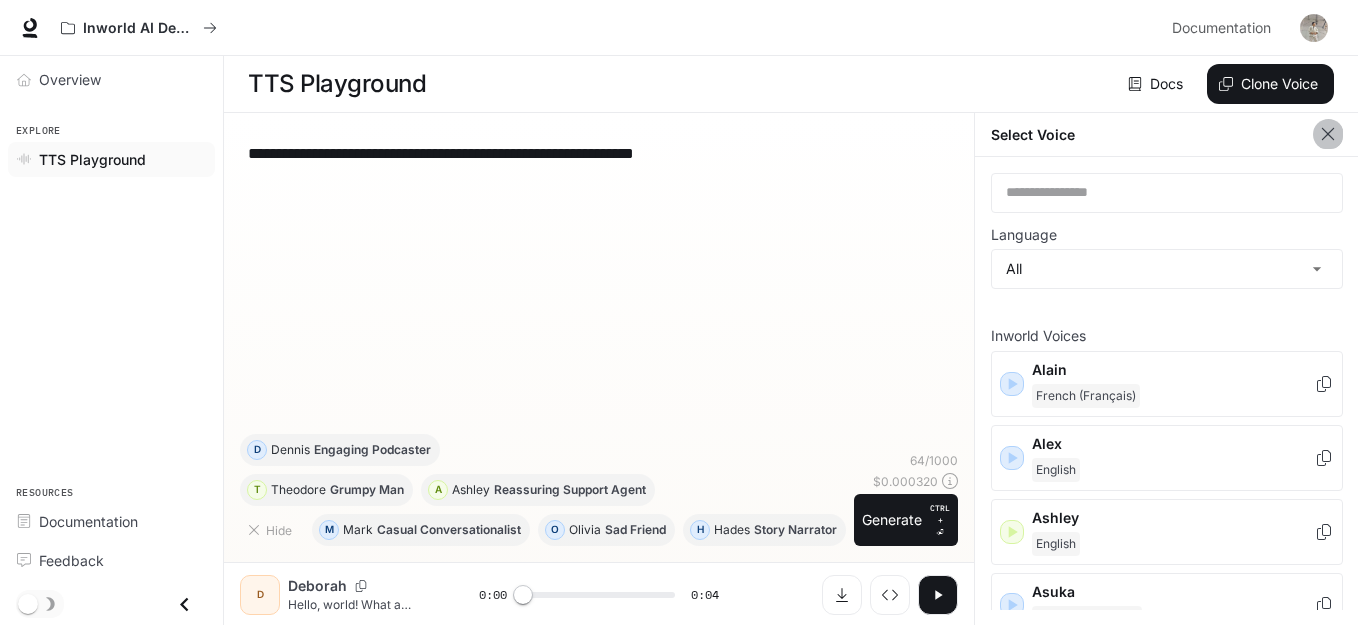click 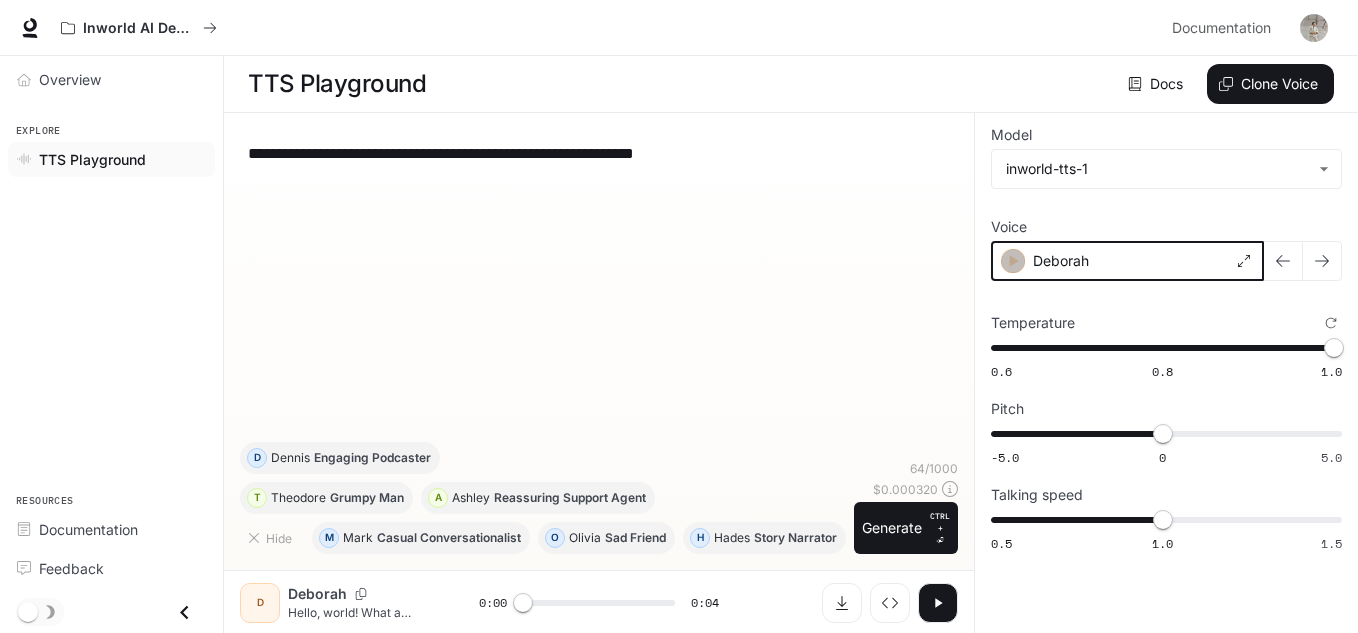 click 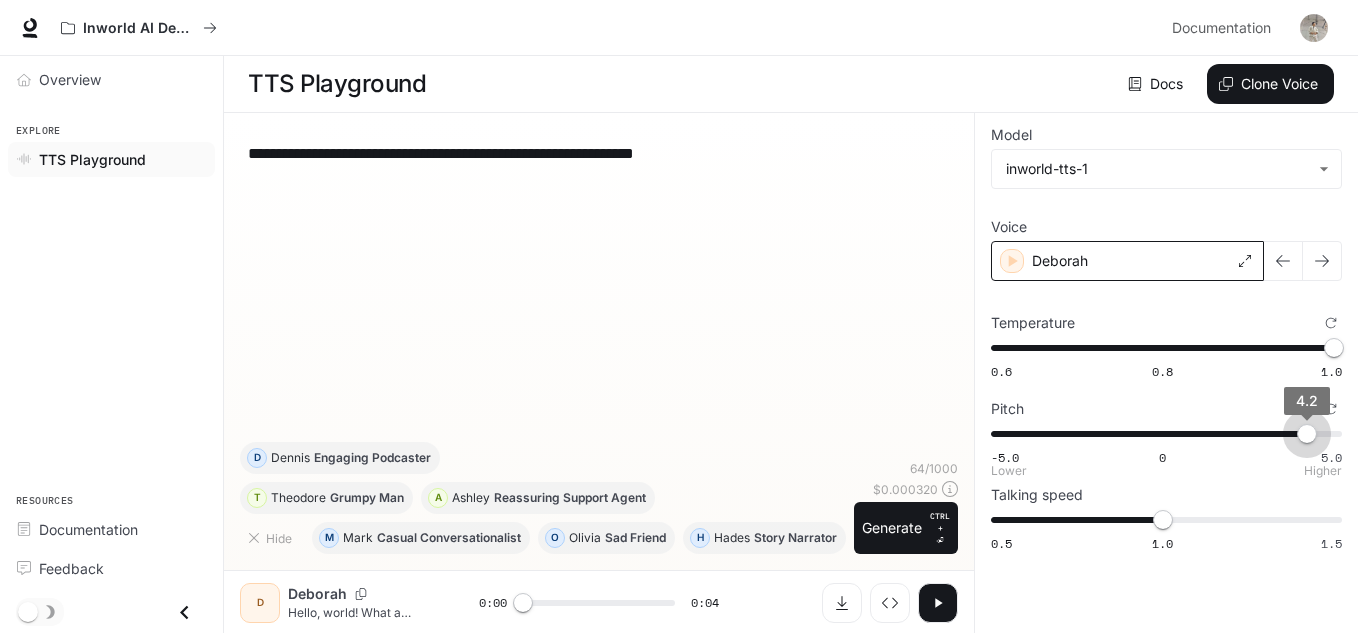 drag, startPoint x: 1162, startPoint y: 433, endPoint x: 1329, endPoint y: 438, distance: 167.07483 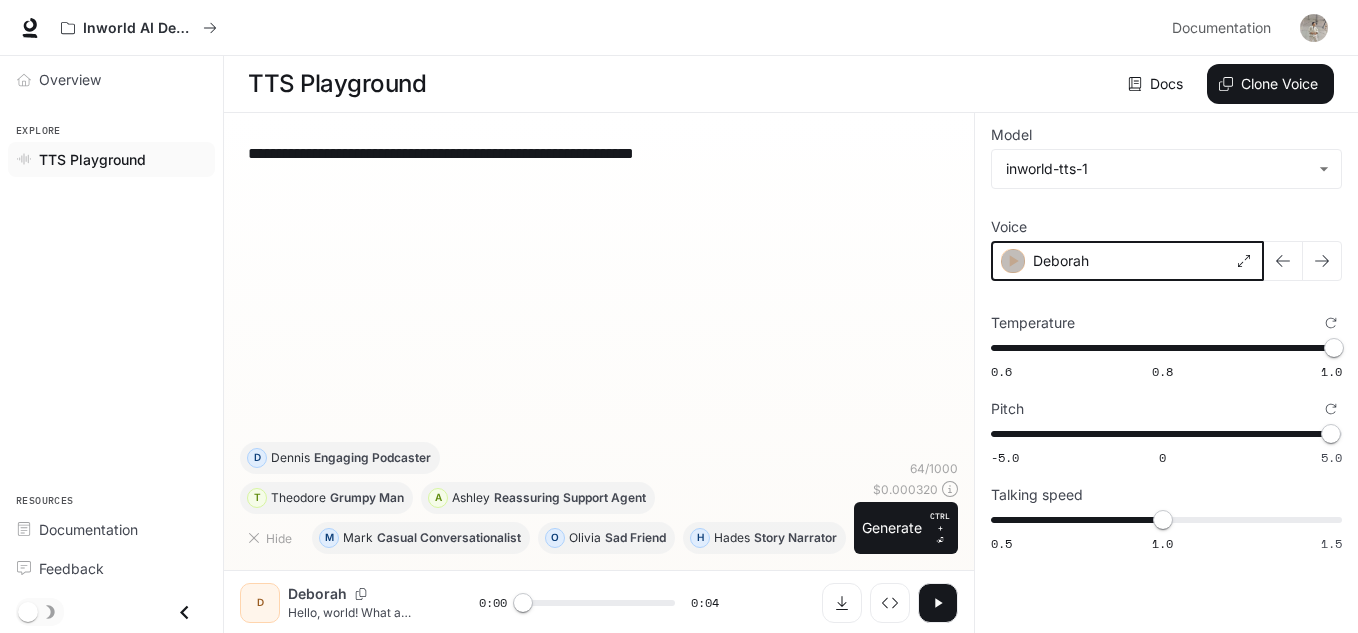 click 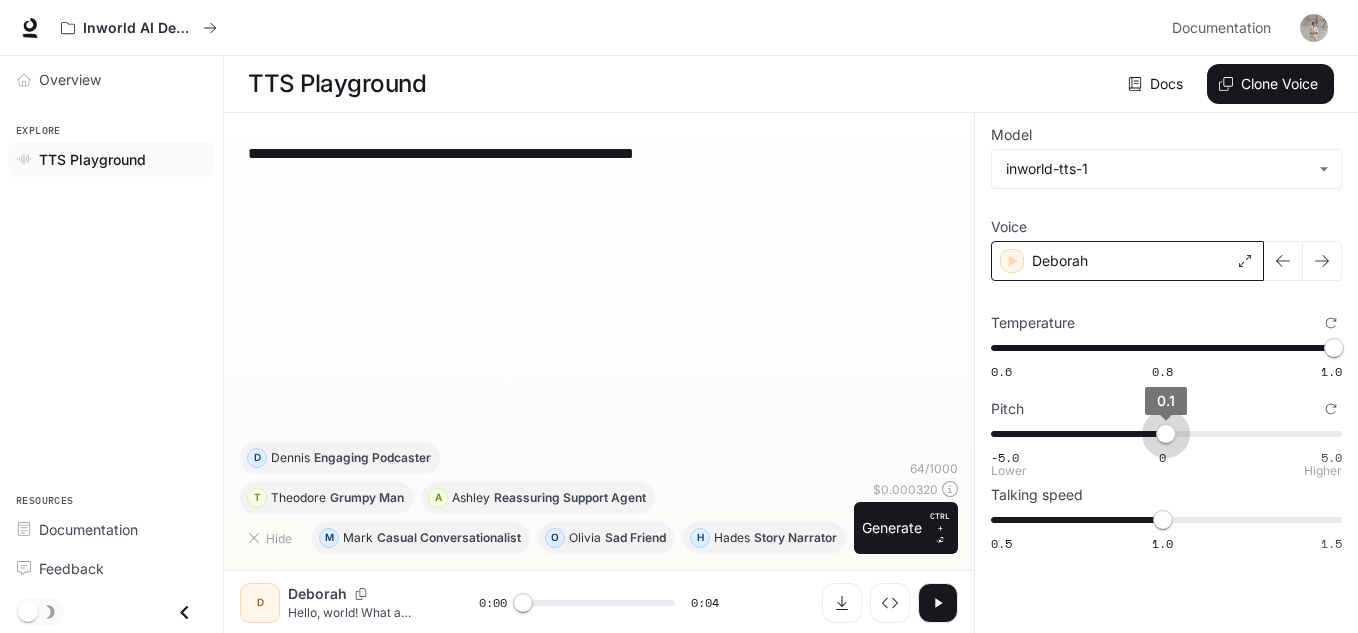 type on "*" 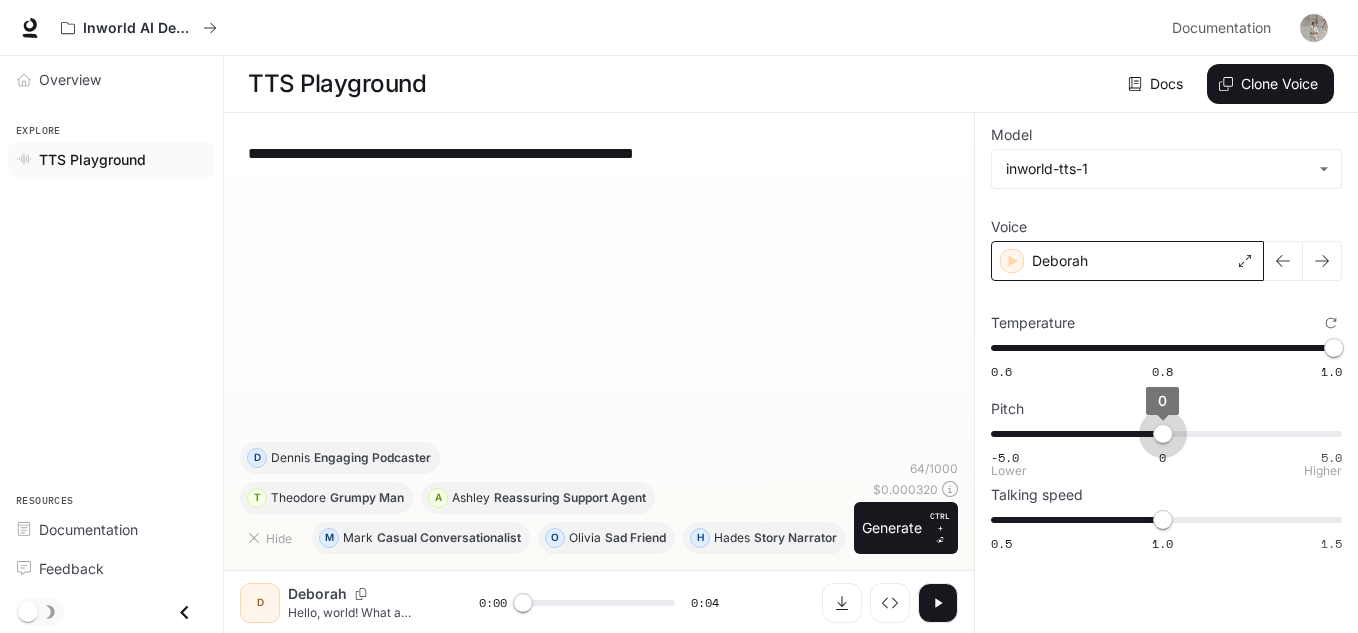 drag, startPoint x: 1334, startPoint y: 434, endPoint x: 1161, endPoint y: 439, distance: 173.07224 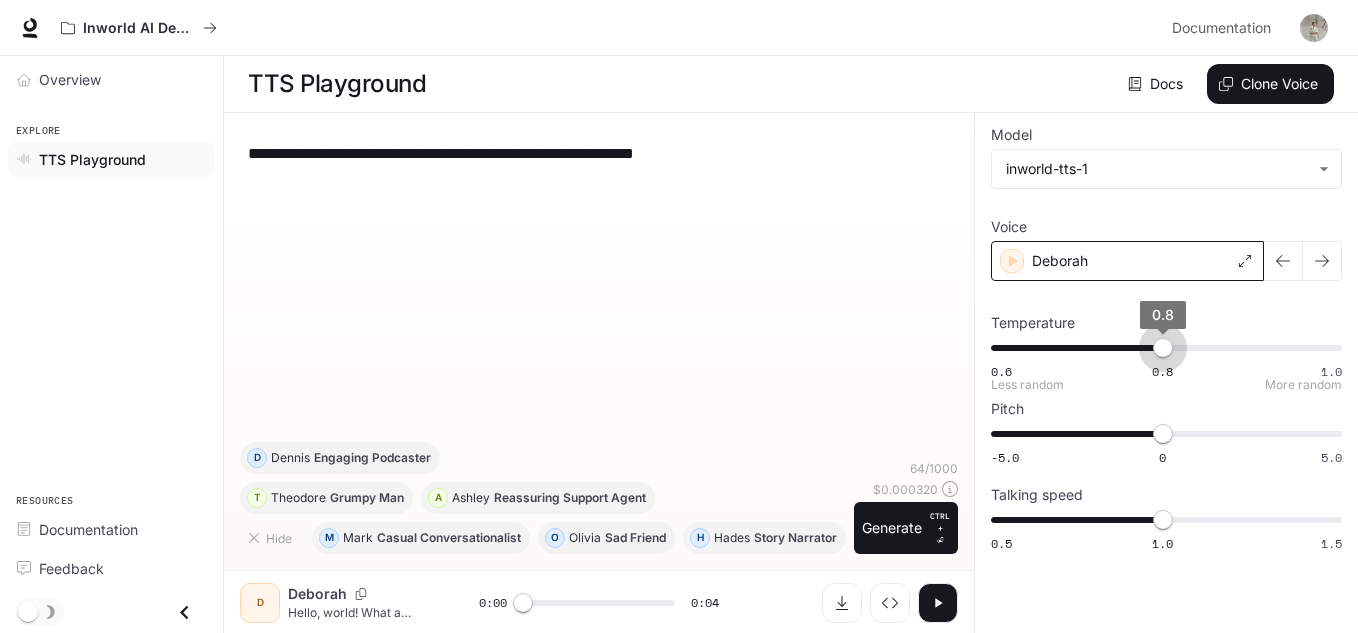 type on "***" 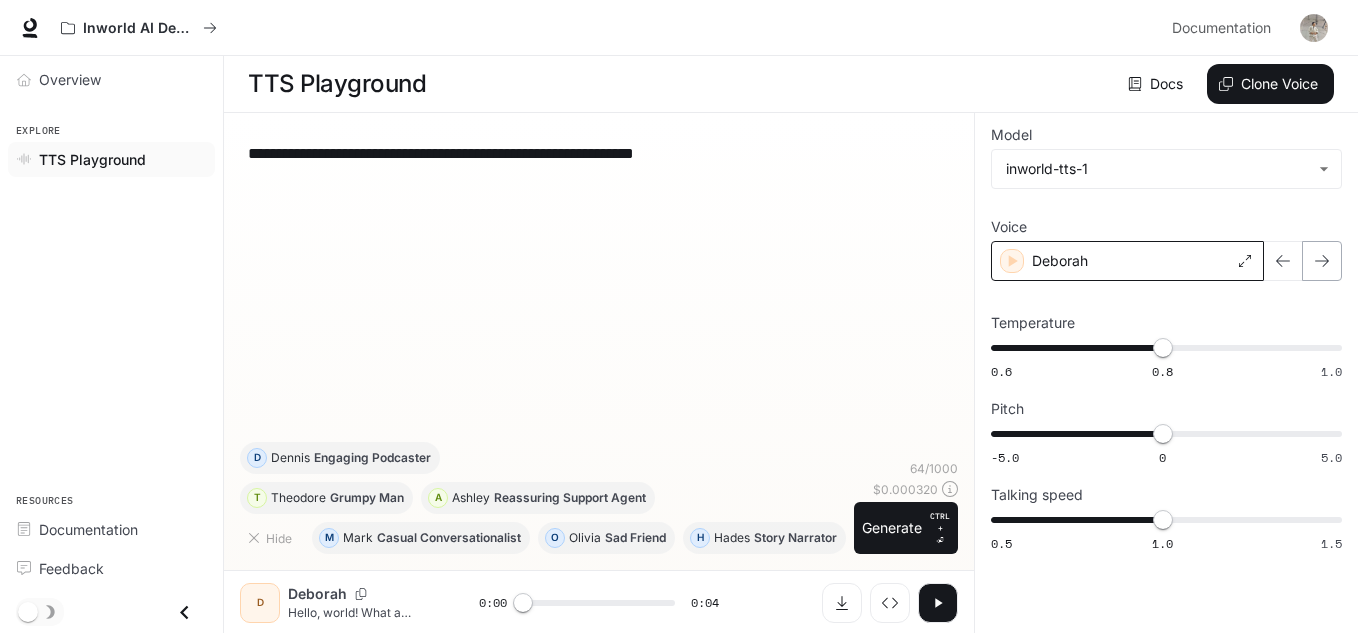 click 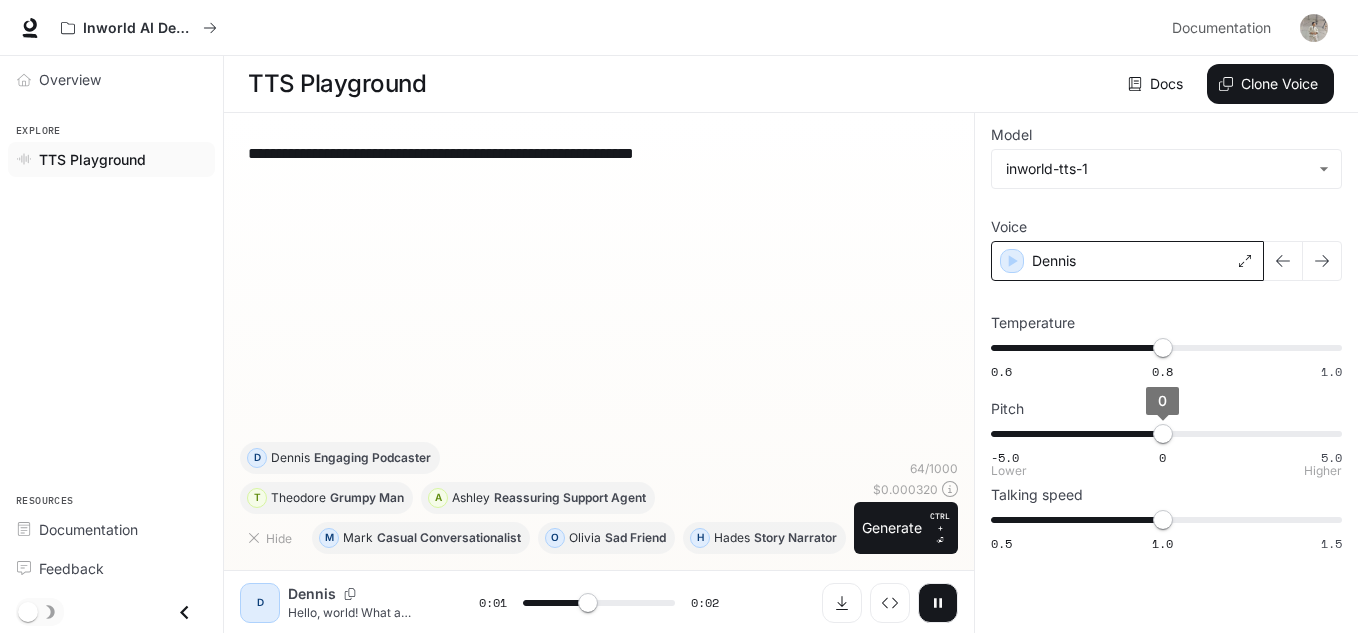 click on "0" at bounding box center (1163, 434) 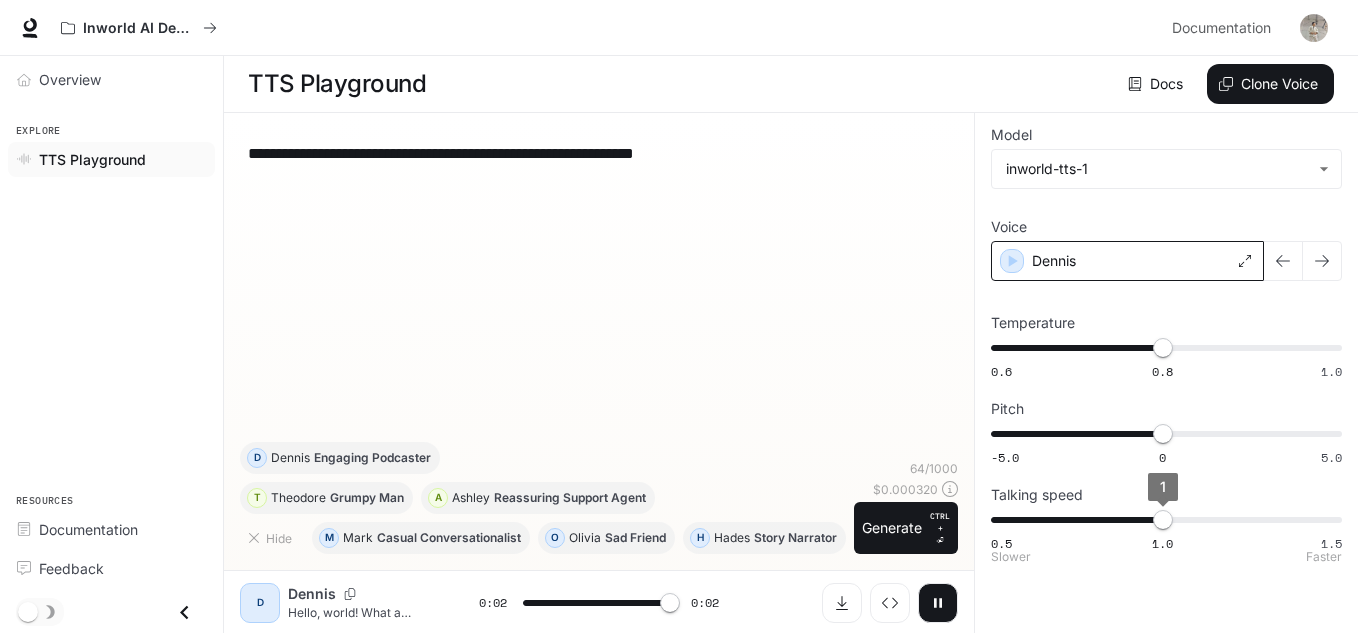 type on "*" 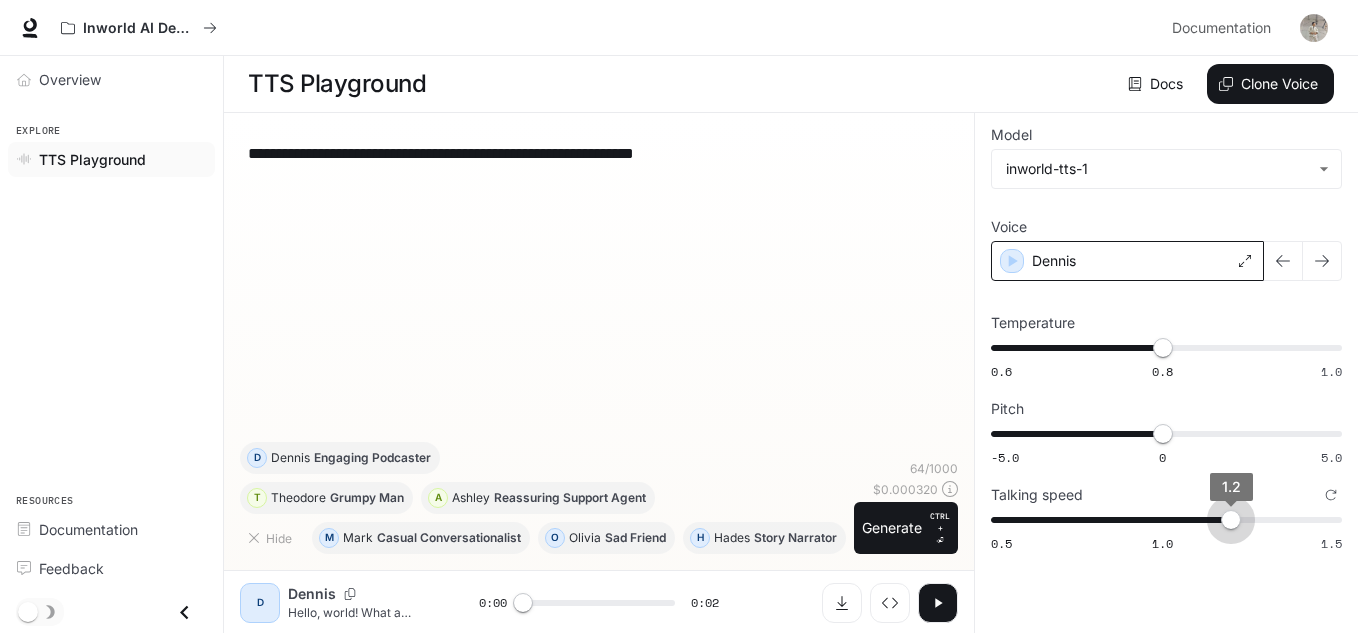 drag, startPoint x: 1157, startPoint y: 523, endPoint x: 1365, endPoint y: 515, distance: 208.1538 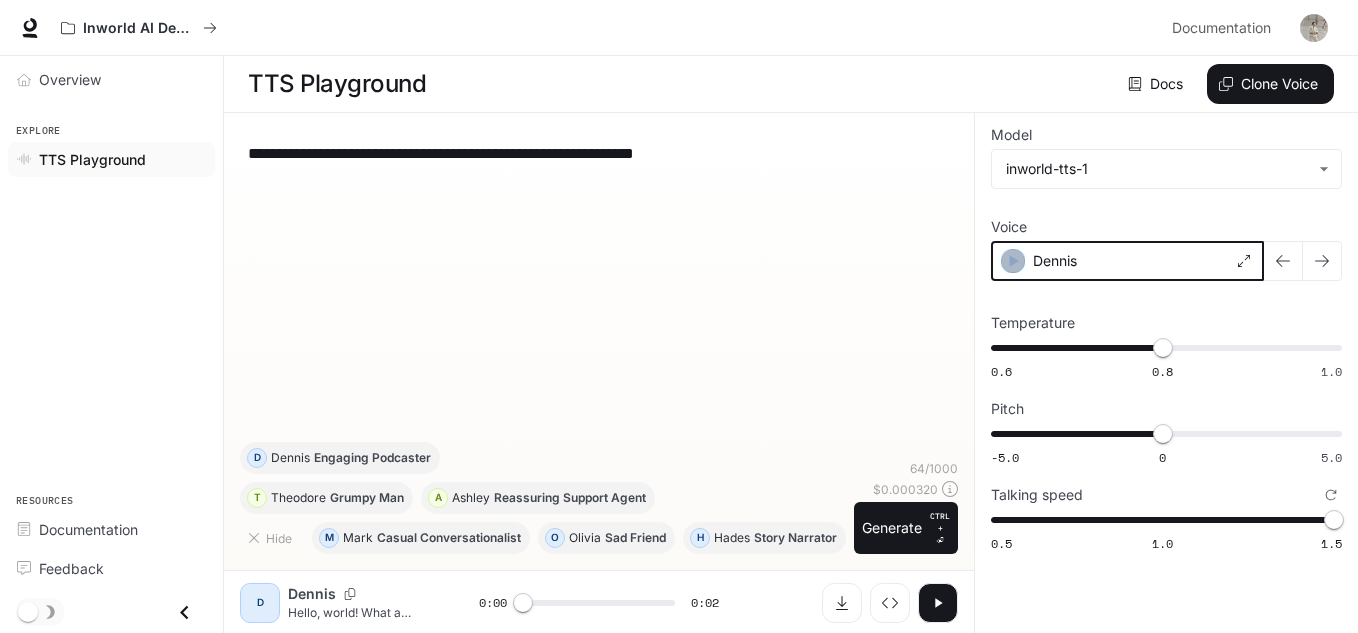 click 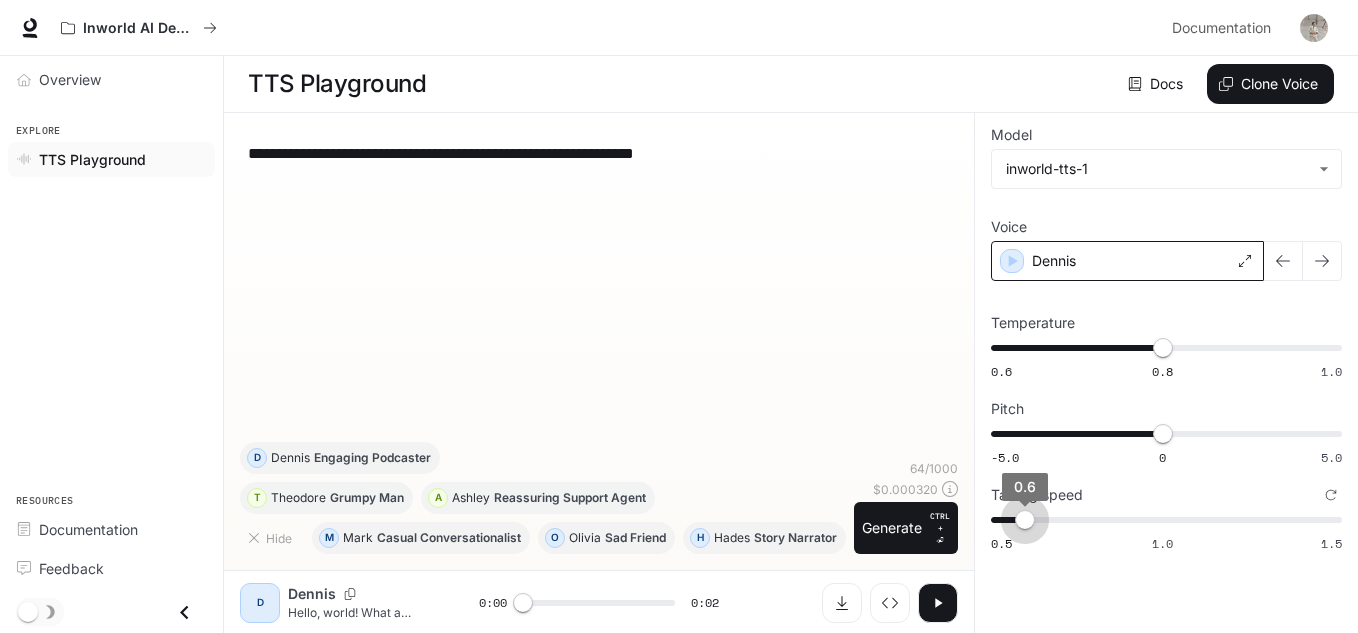 drag, startPoint x: 1328, startPoint y: 519, endPoint x: 1012, endPoint y: 493, distance: 317.0678 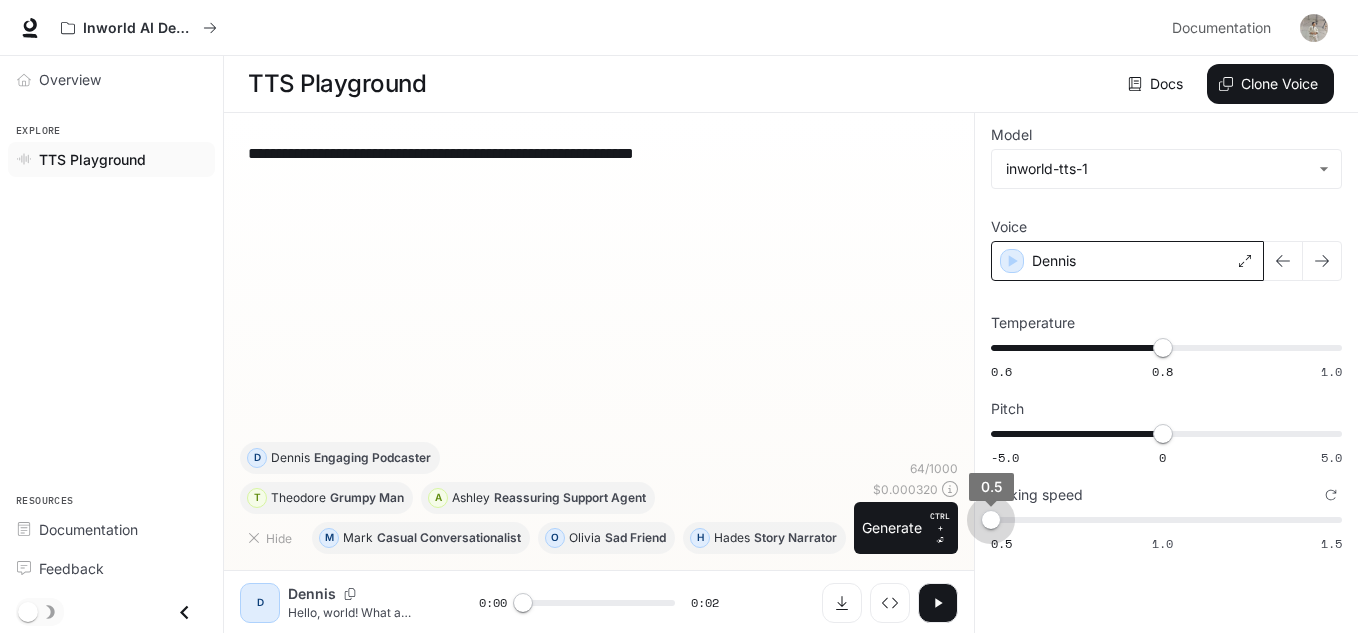 drag, startPoint x: 1028, startPoint y: 517, endPoint x: 961, endPoint y: 517, distance: 67 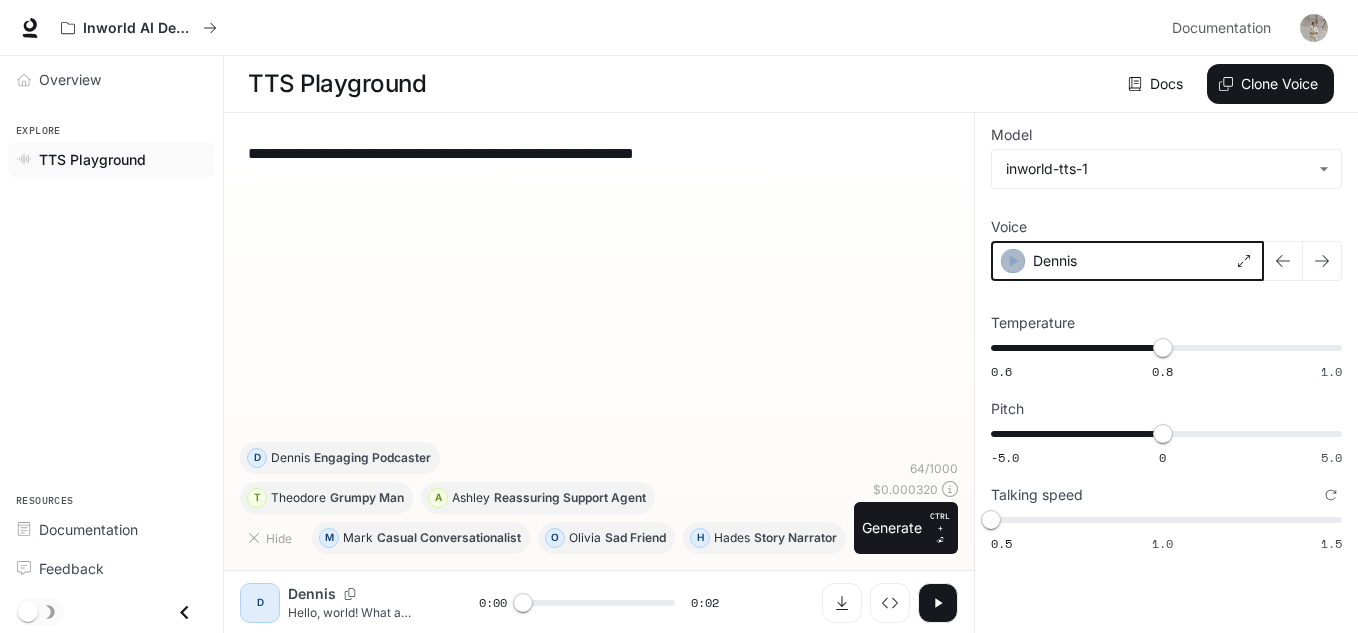 click 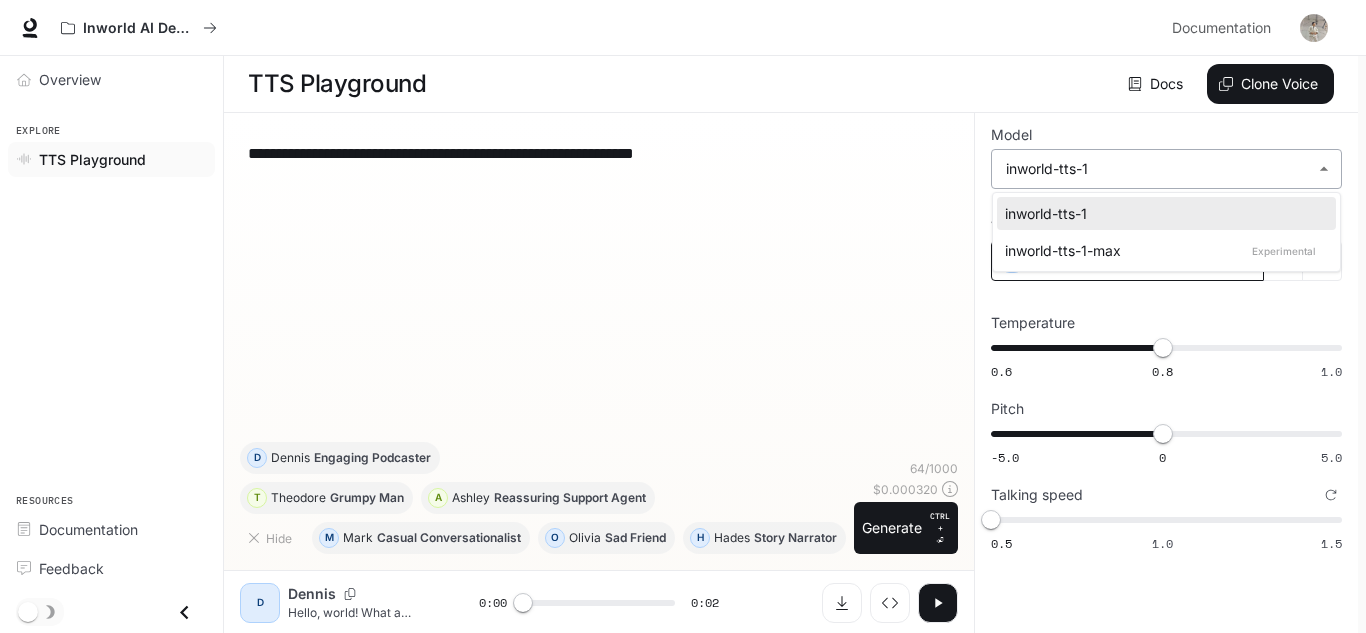 click on "**********" at bounding box center (683, 317) 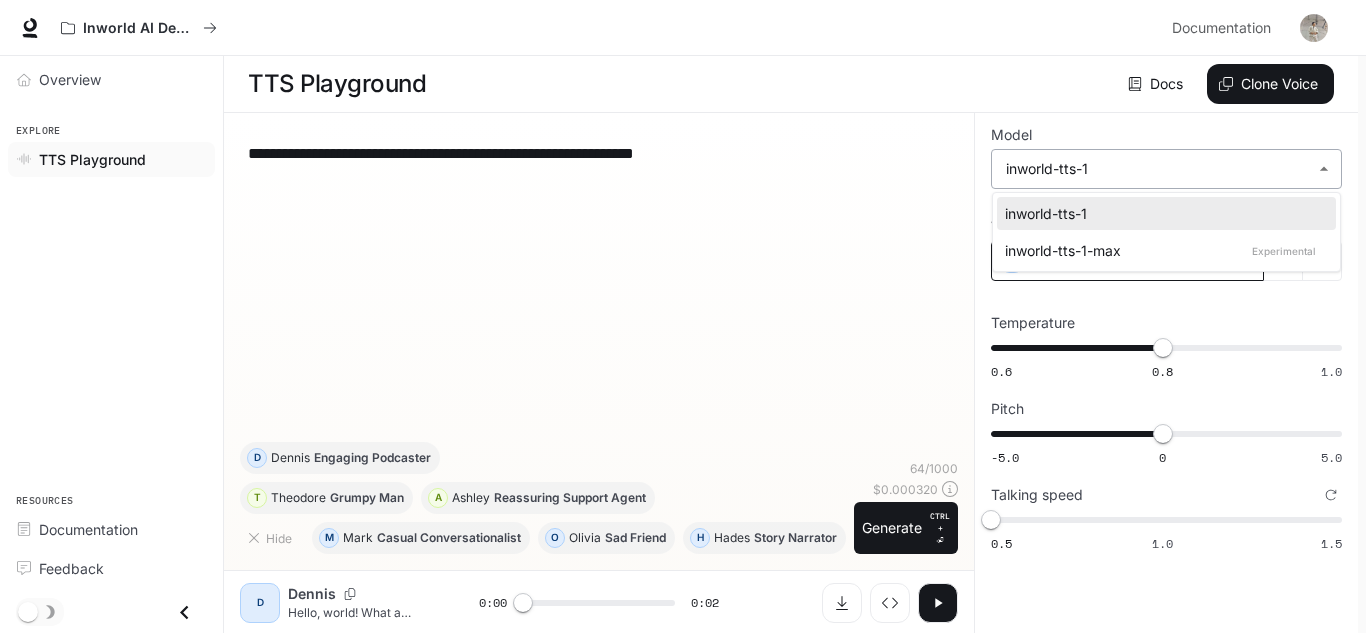 click at bounding box center [683, 316] 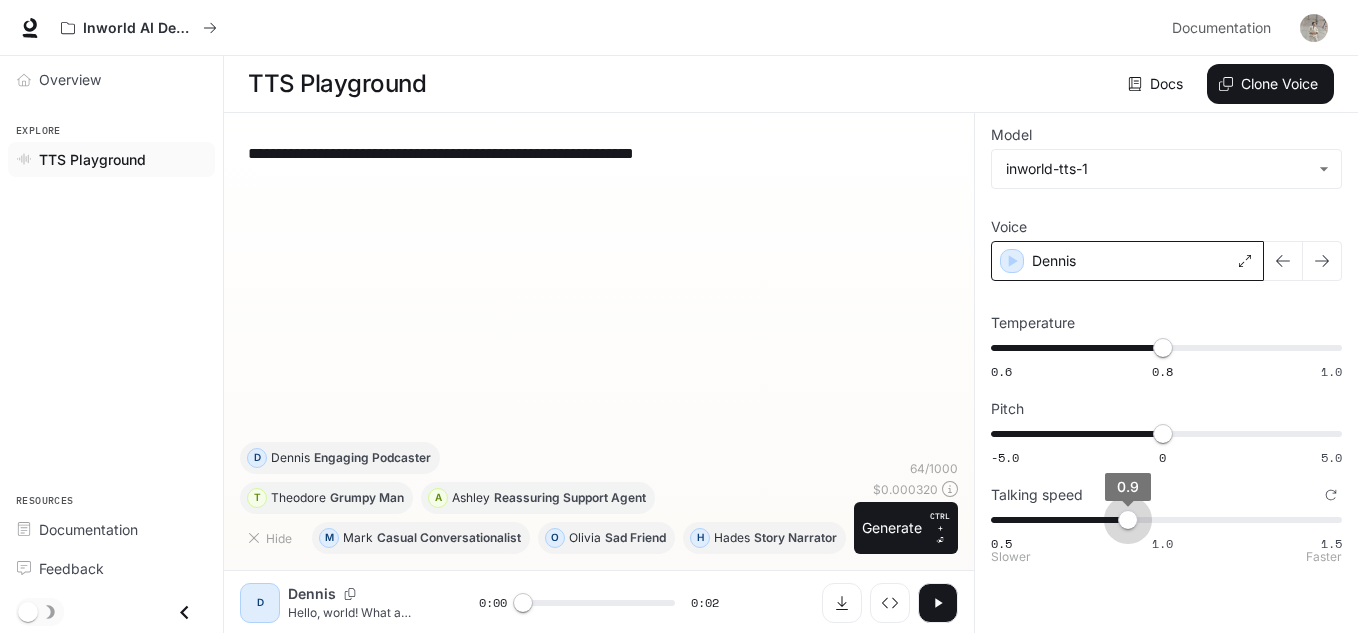 type on "*" 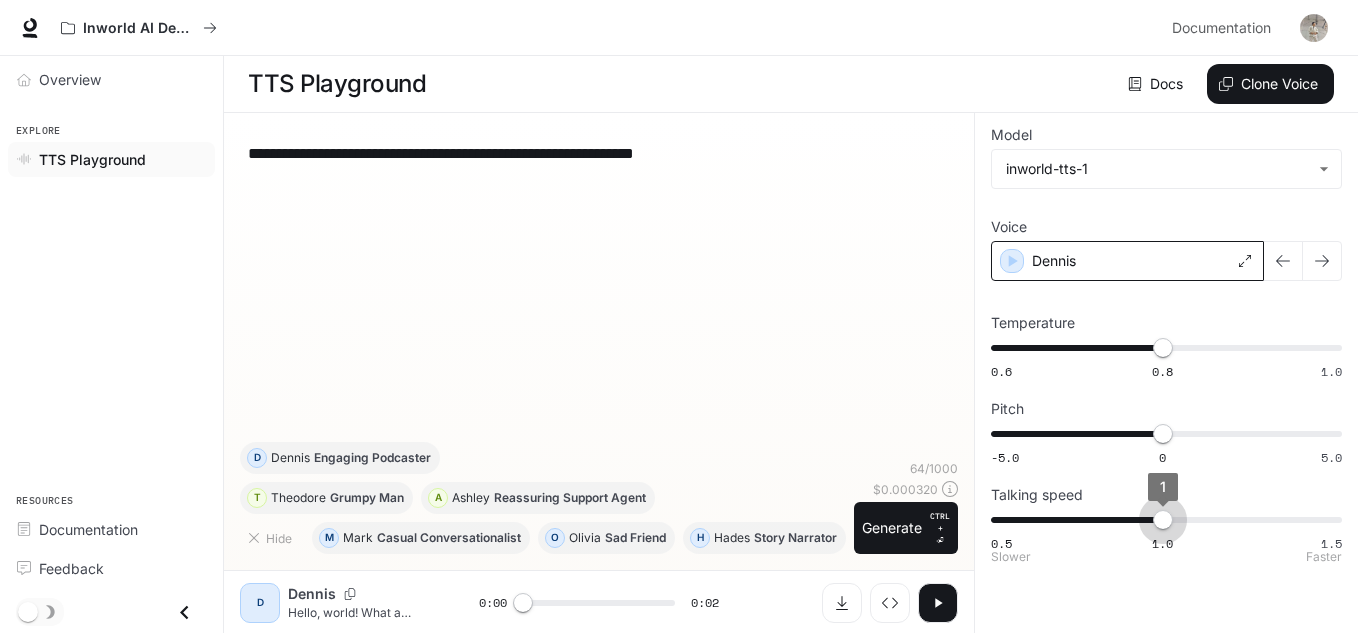 drag, startPoint x: 990, startPoint y: 520, endPoint x: 1165, endPoint y: 526, distance: 175.10283 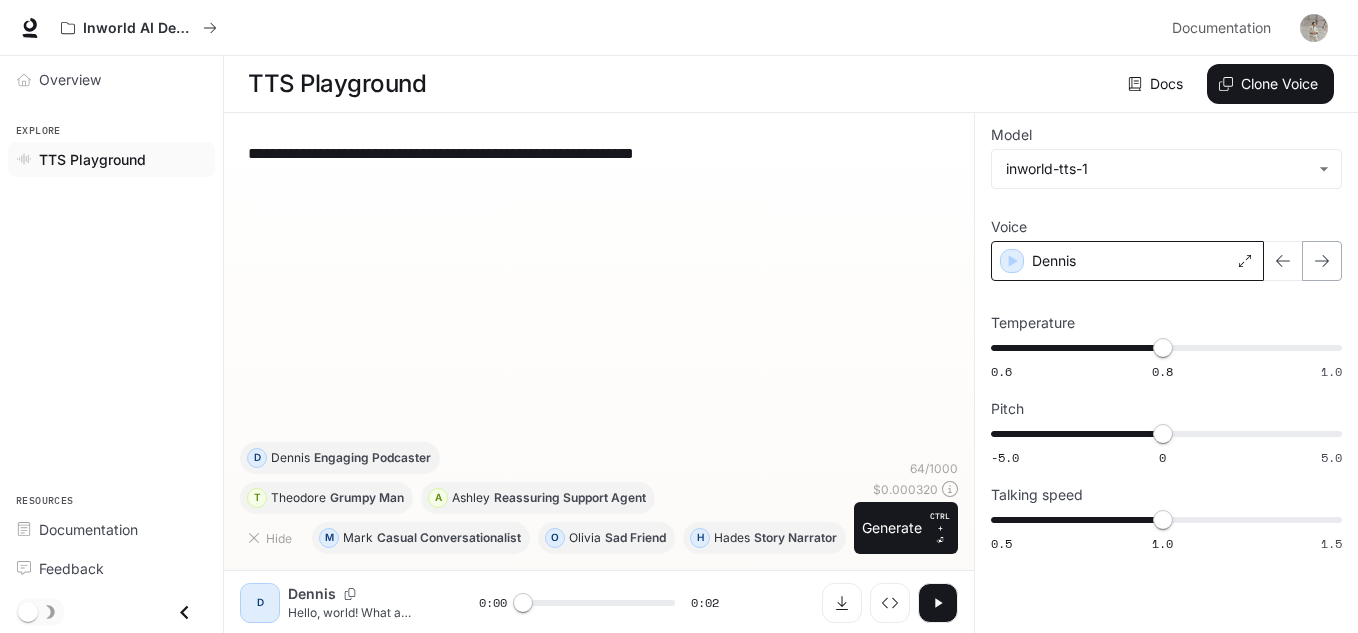 click 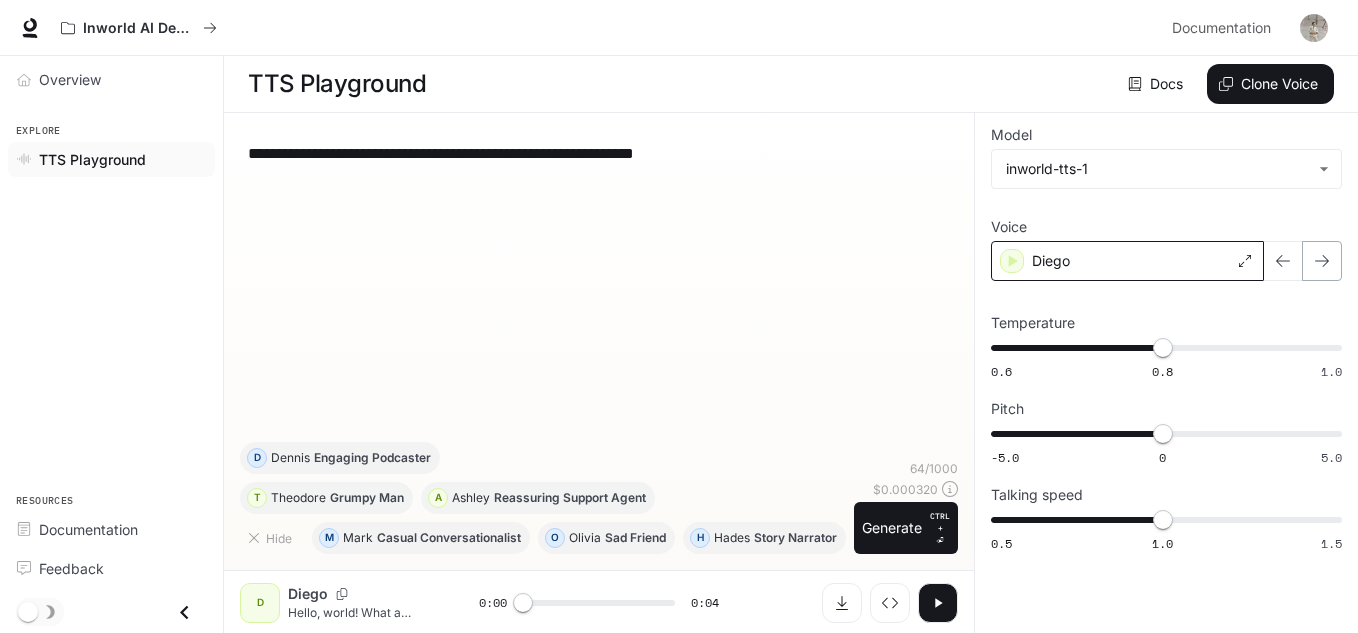 click 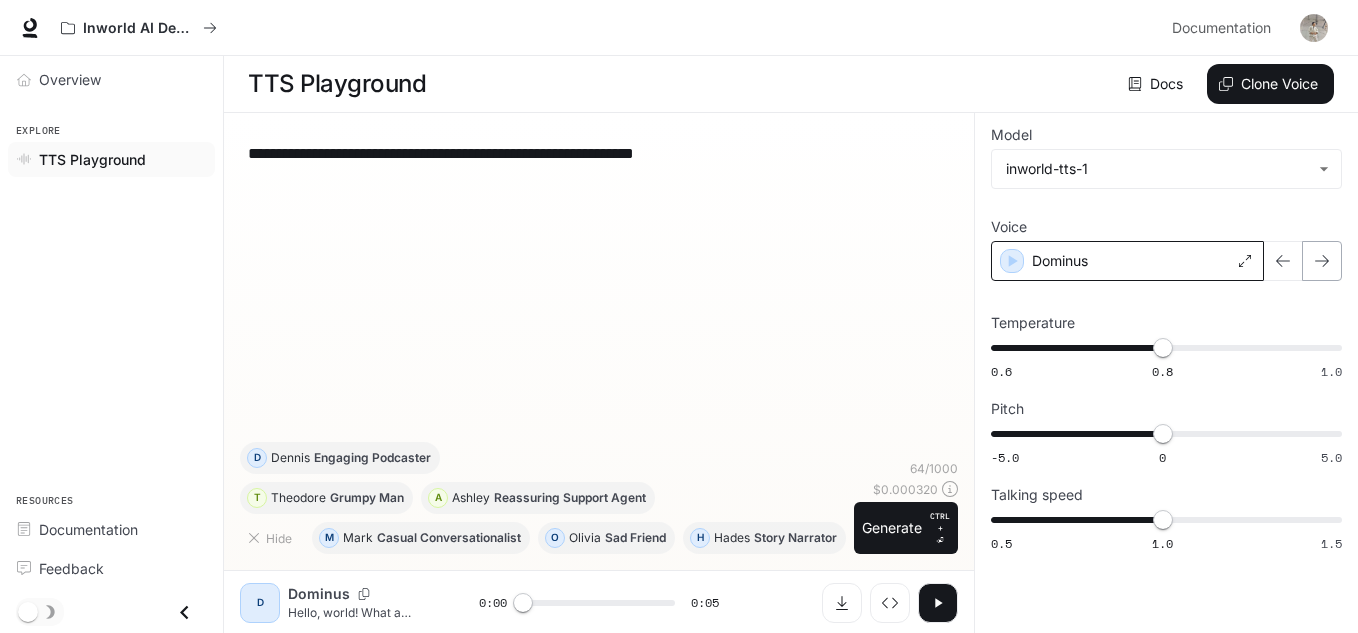 click 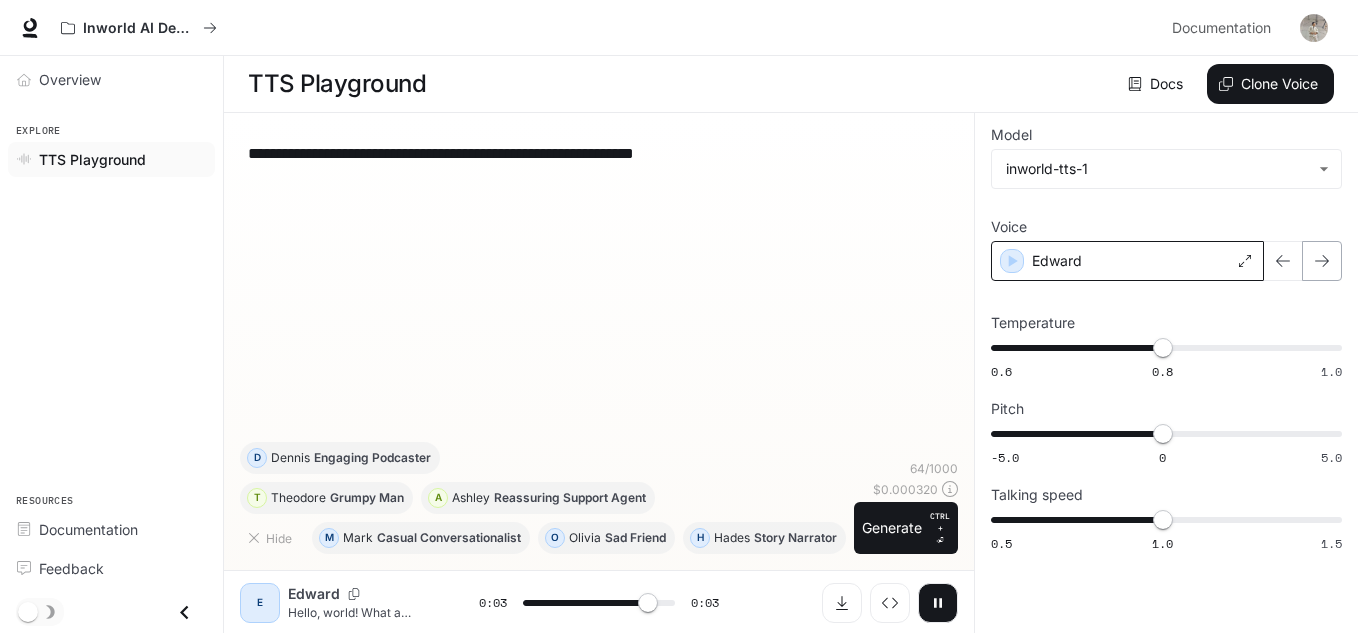 click 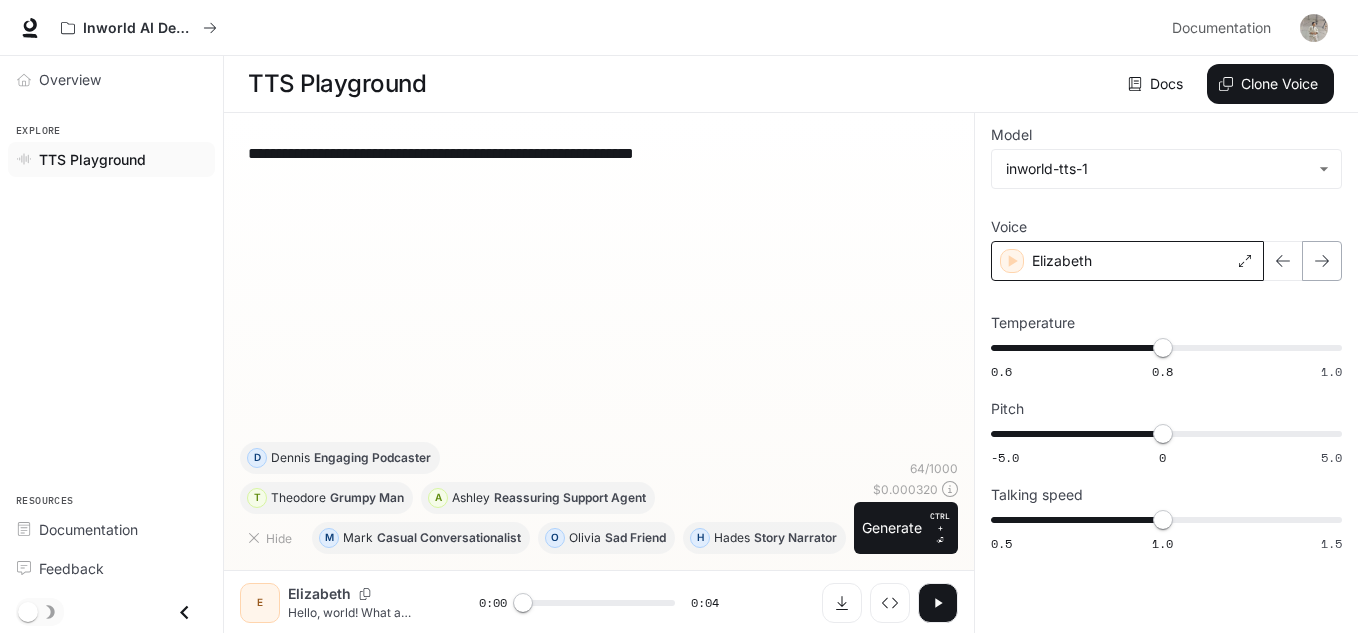 click 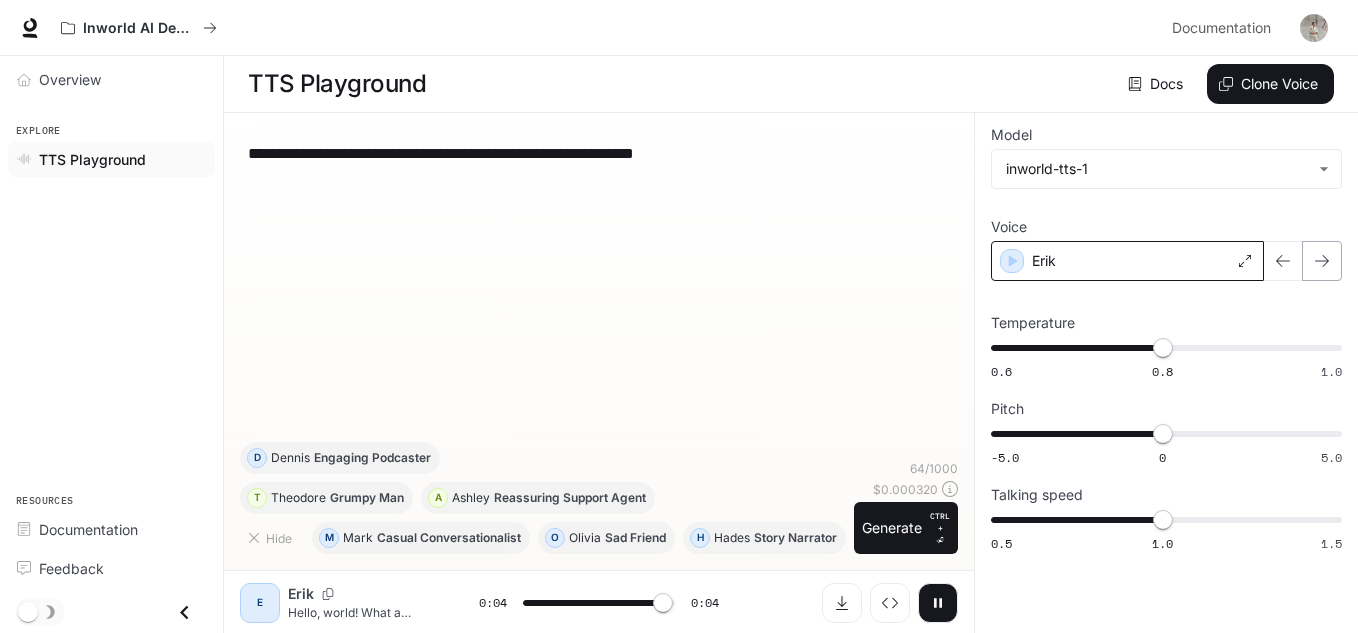 click at bounding box center [1322, 261] 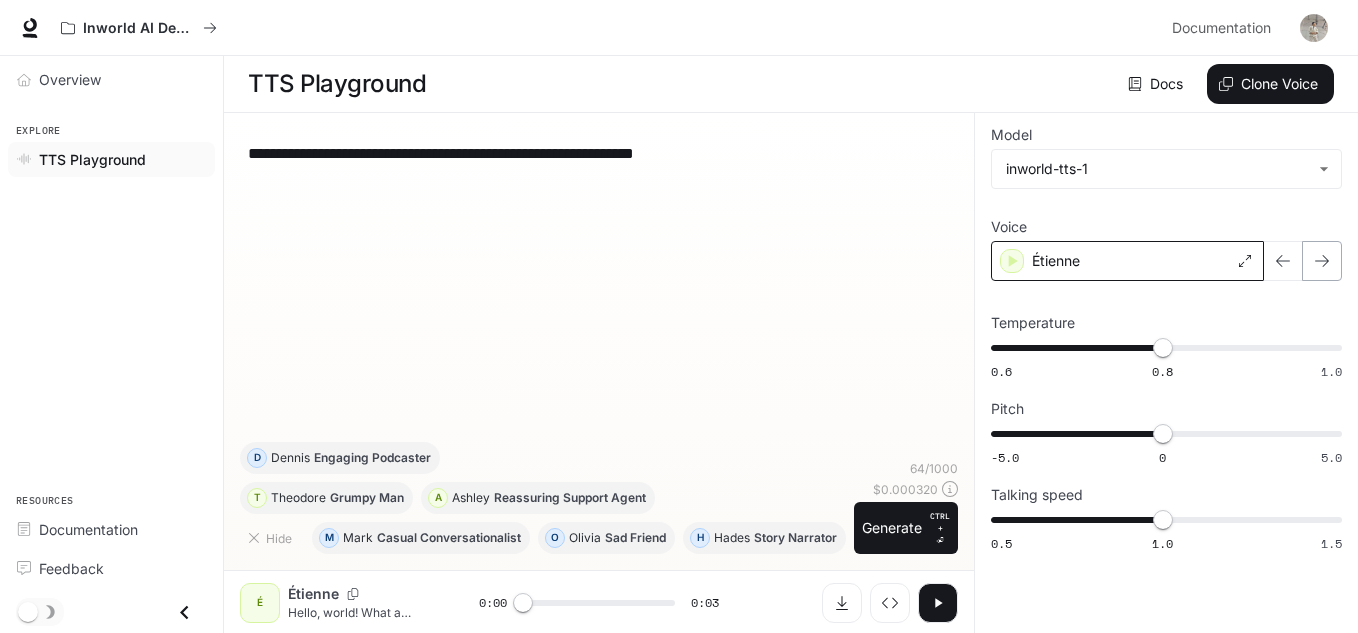 click at bounding box center [1322, 261] 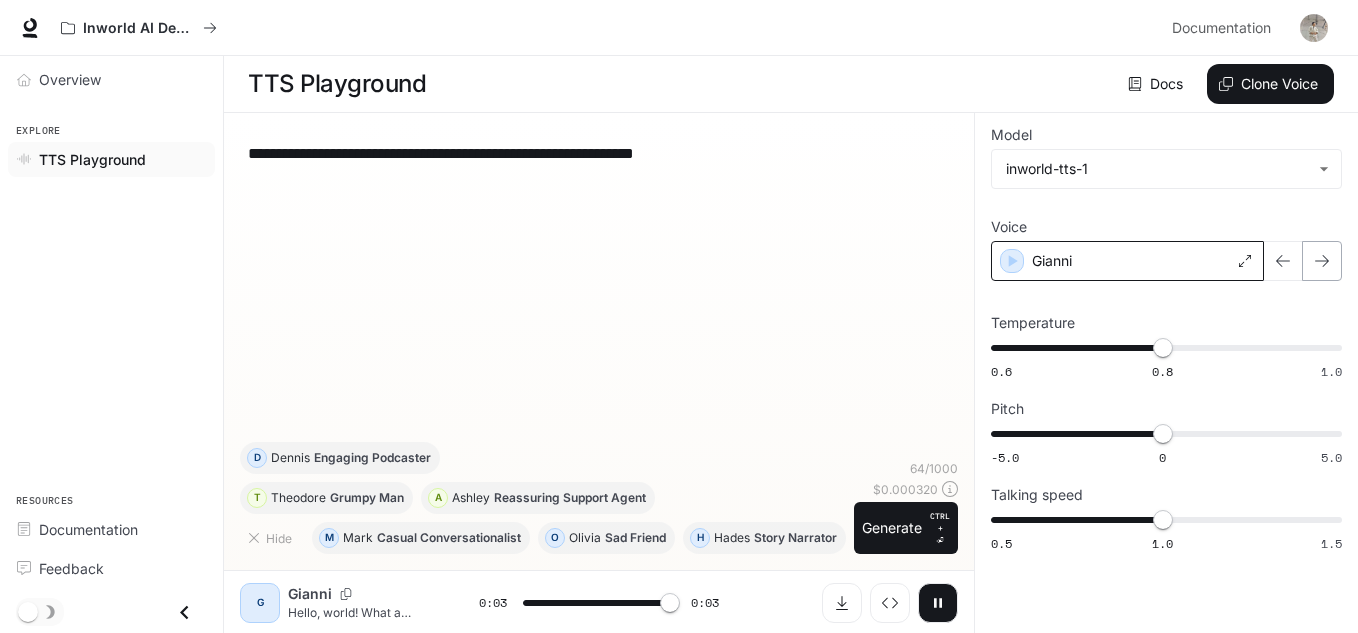 click at bounding box center (1322, 261) 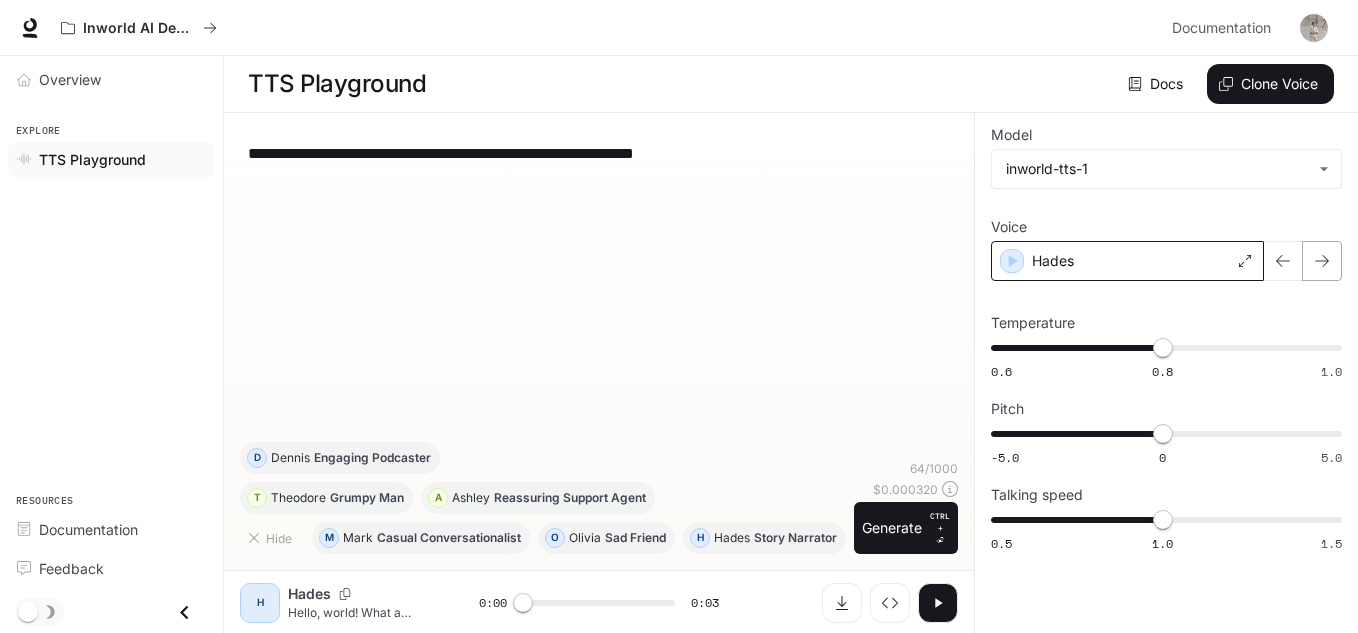 click at bounding box center [1322, 261] 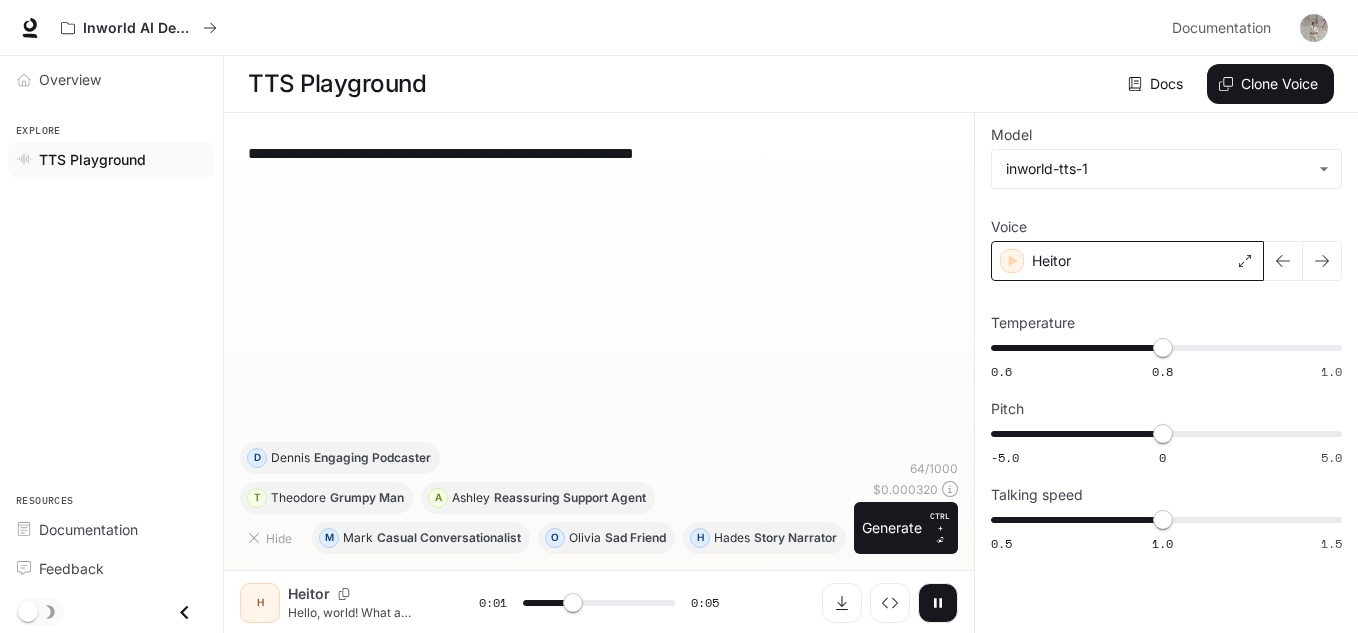 click 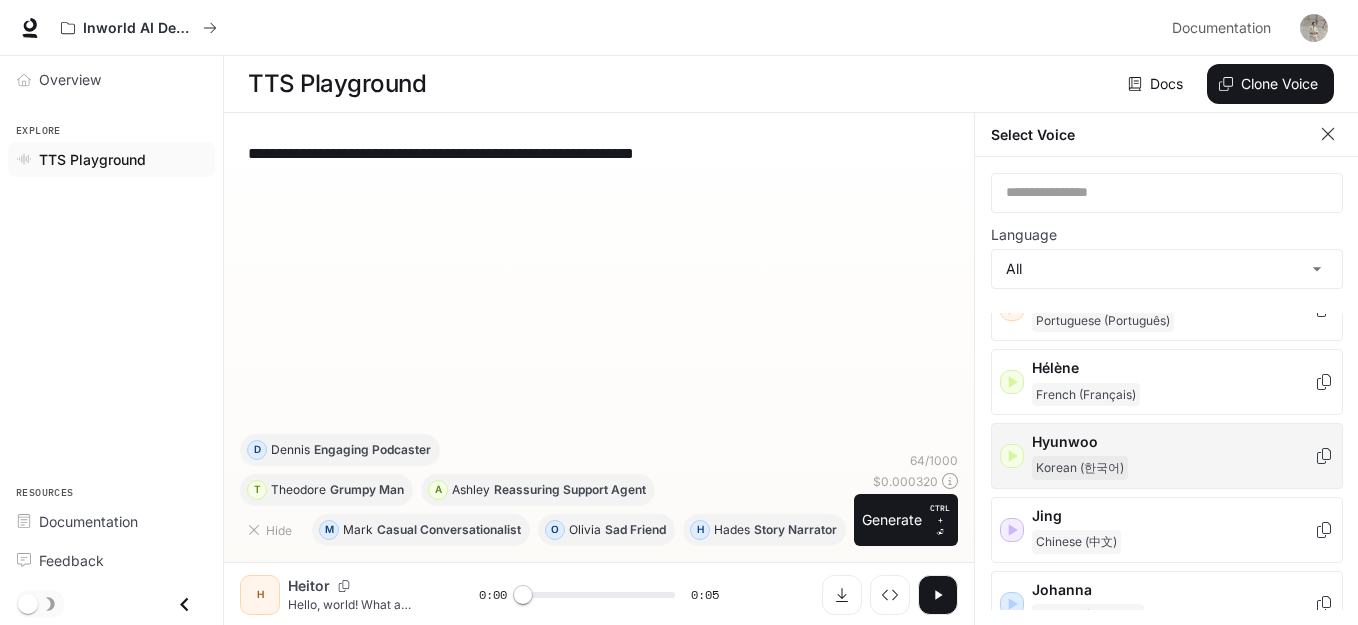 scroll, scrollTop: 1171, scrollLeft: 0, axis: vertical 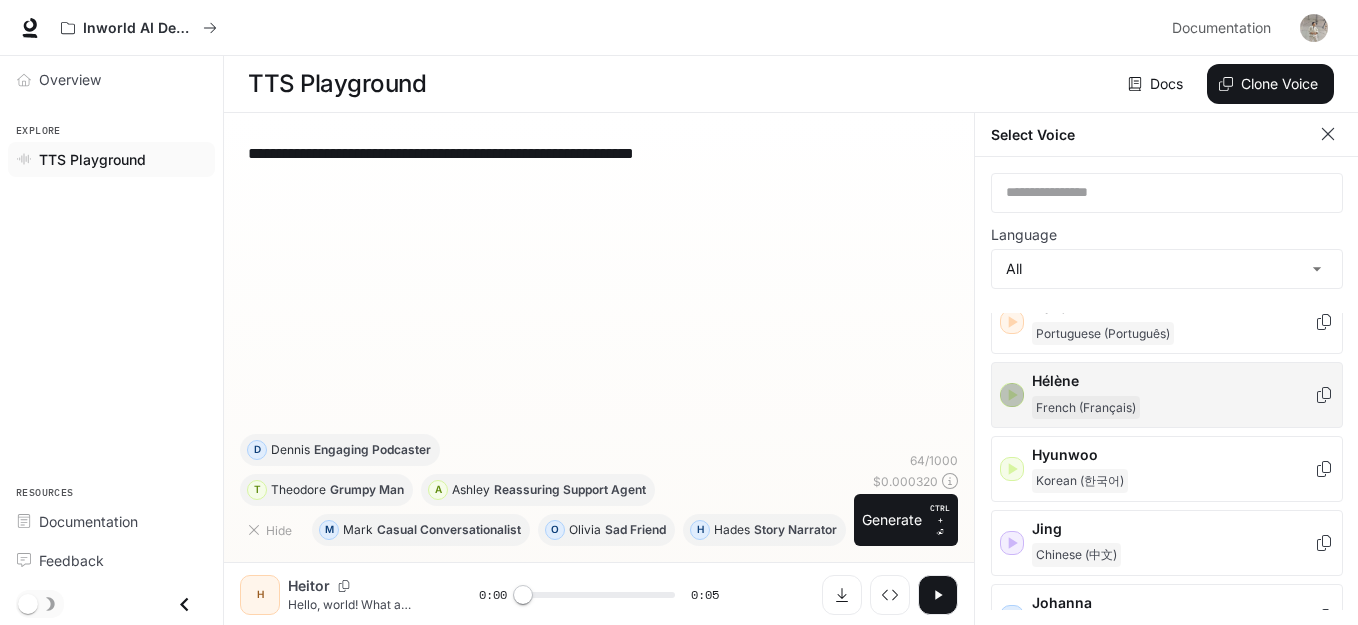 click 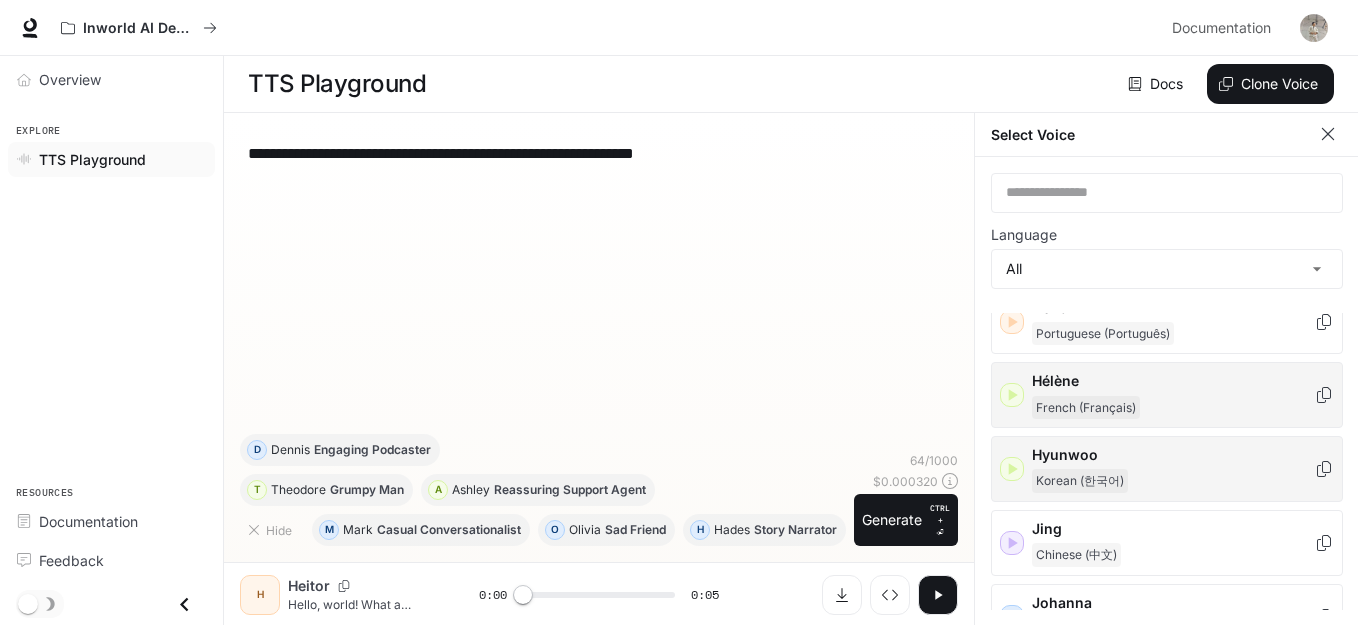 click 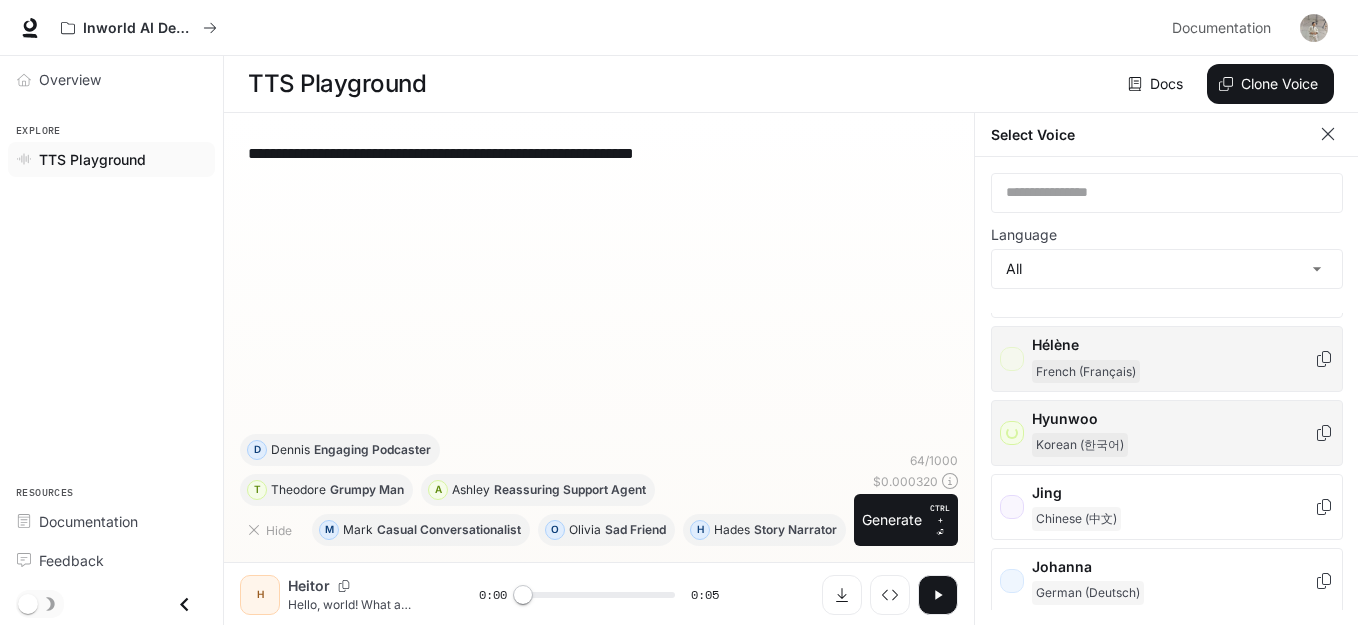 scroll, scrollTop: 1219, scrollLeft: 0, axis: vertical 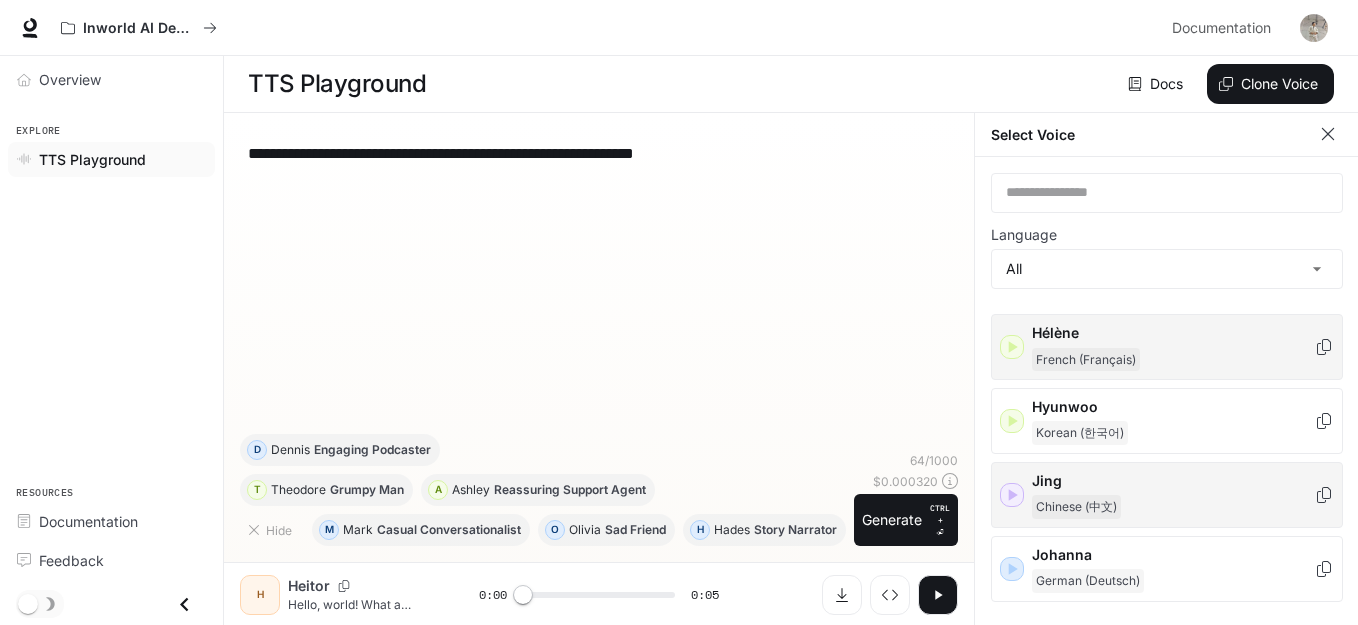 click 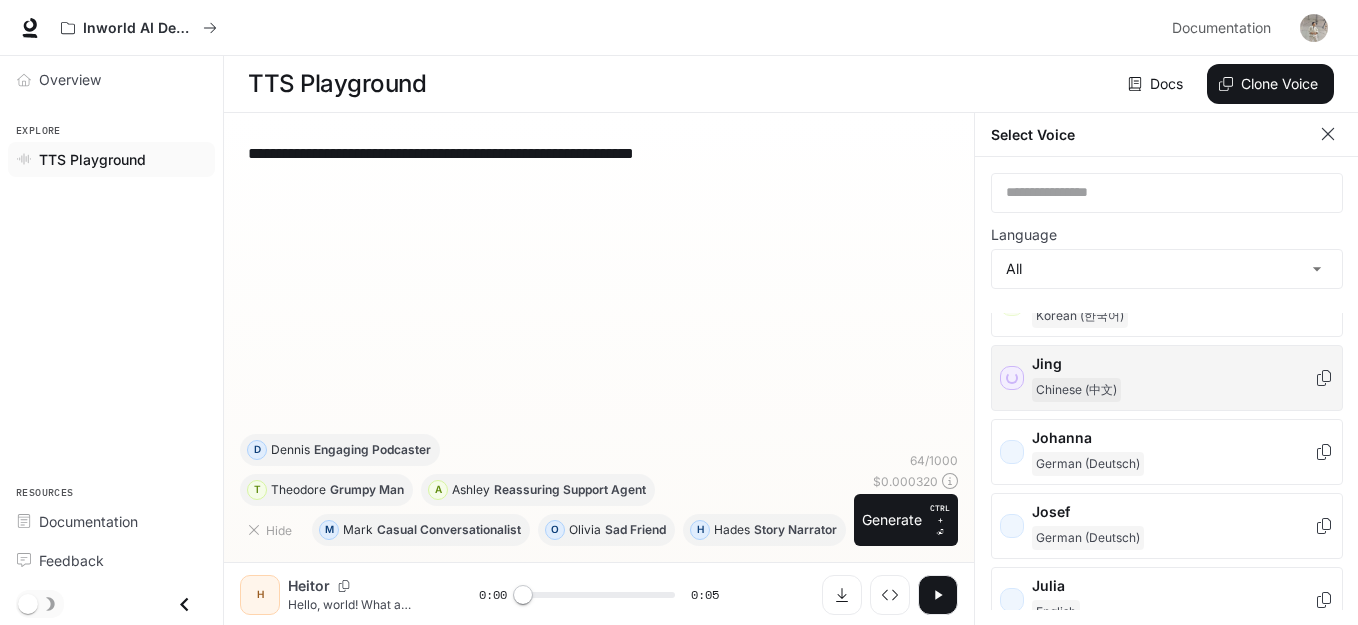 scroll, scrollTop: 1337, scrollLeft: 0, axis: vertical 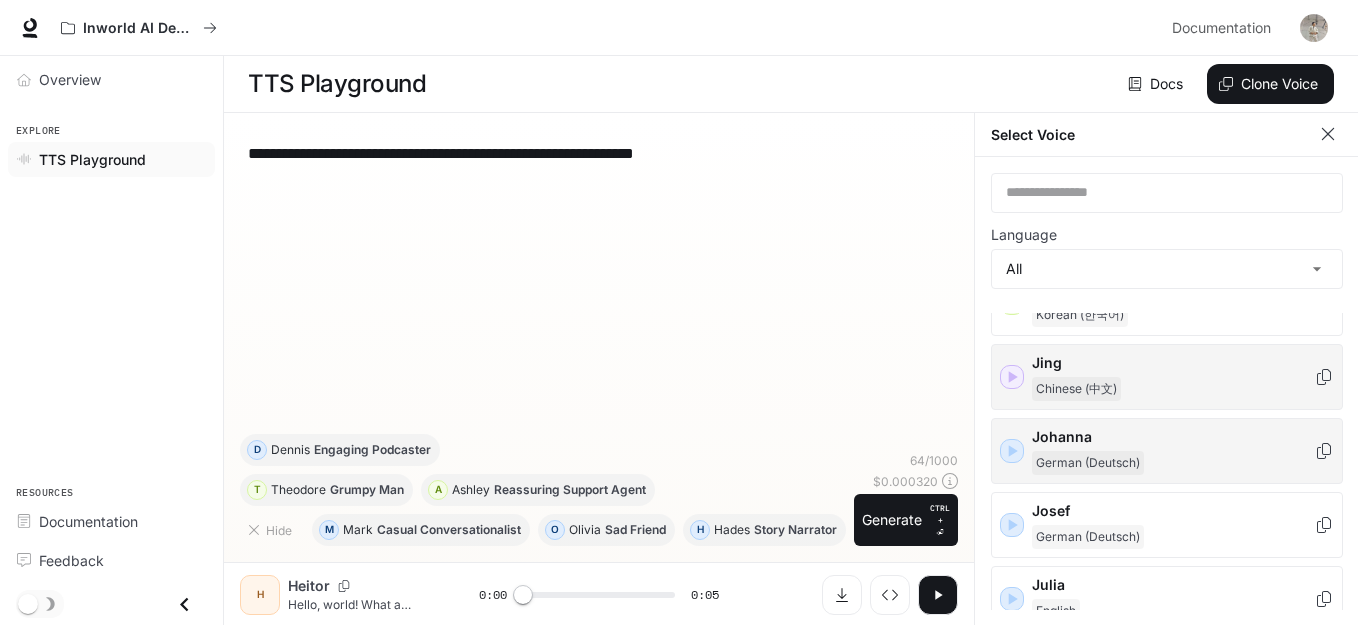 click 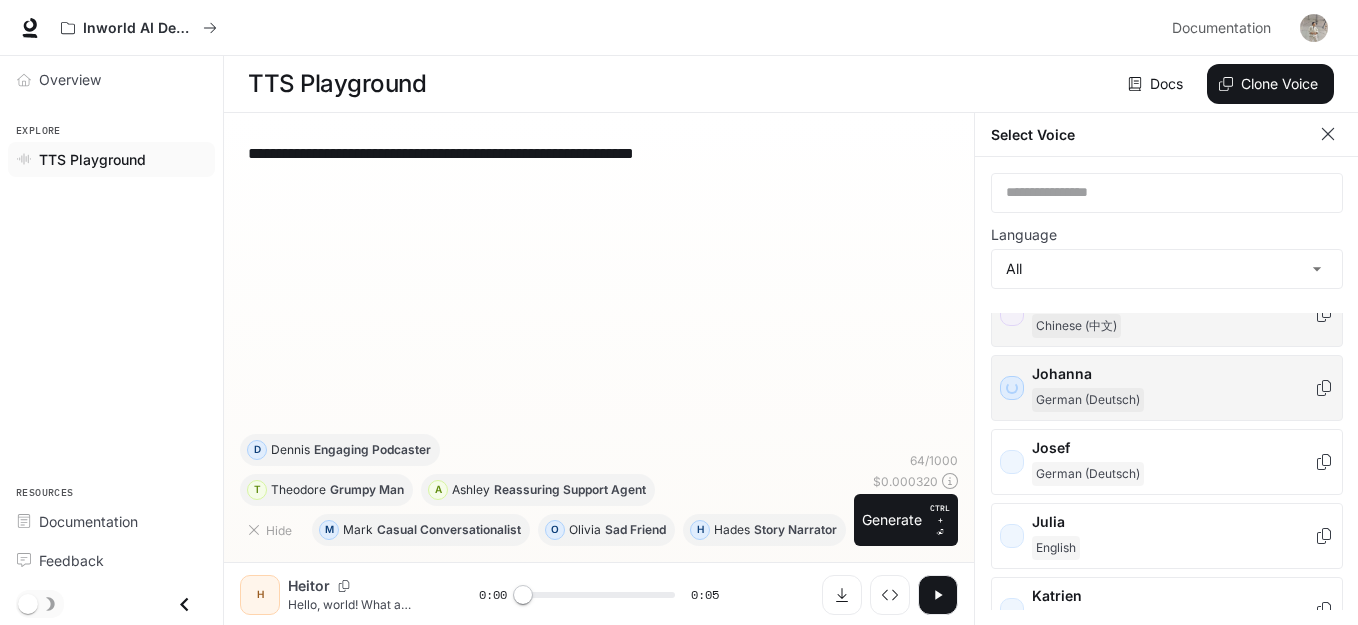 scroll, scrollTop: 1444, scrollLeft: 0, axis: vertical 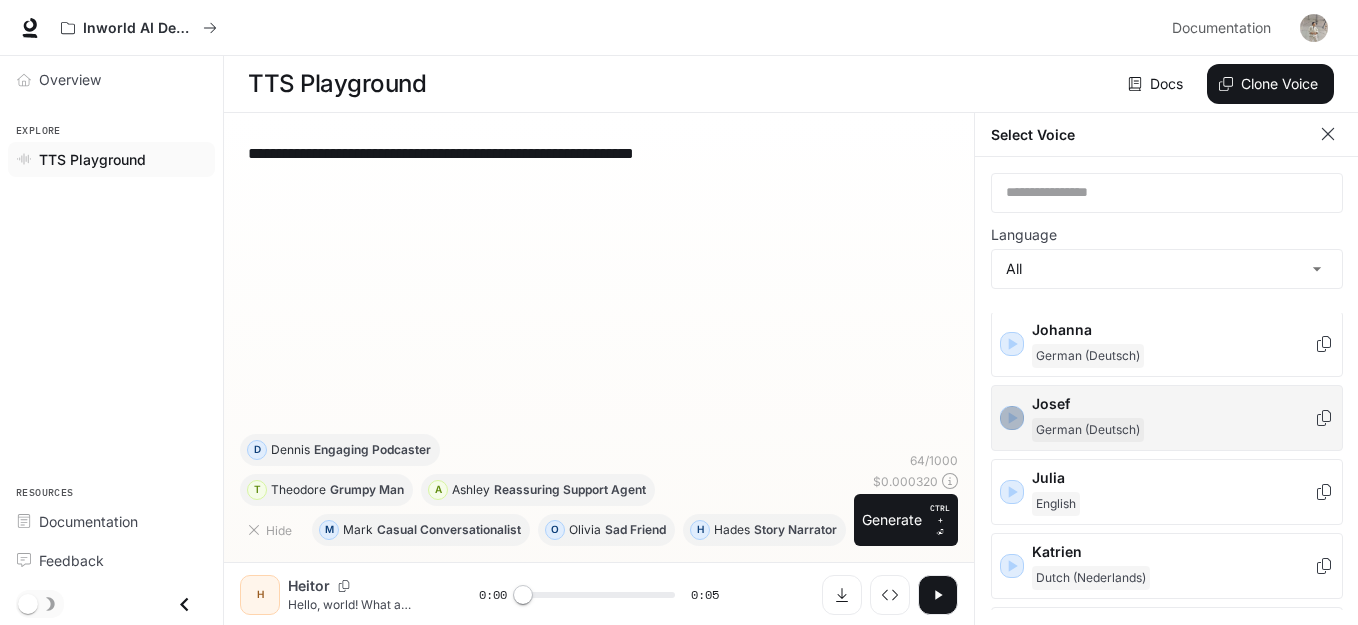 click 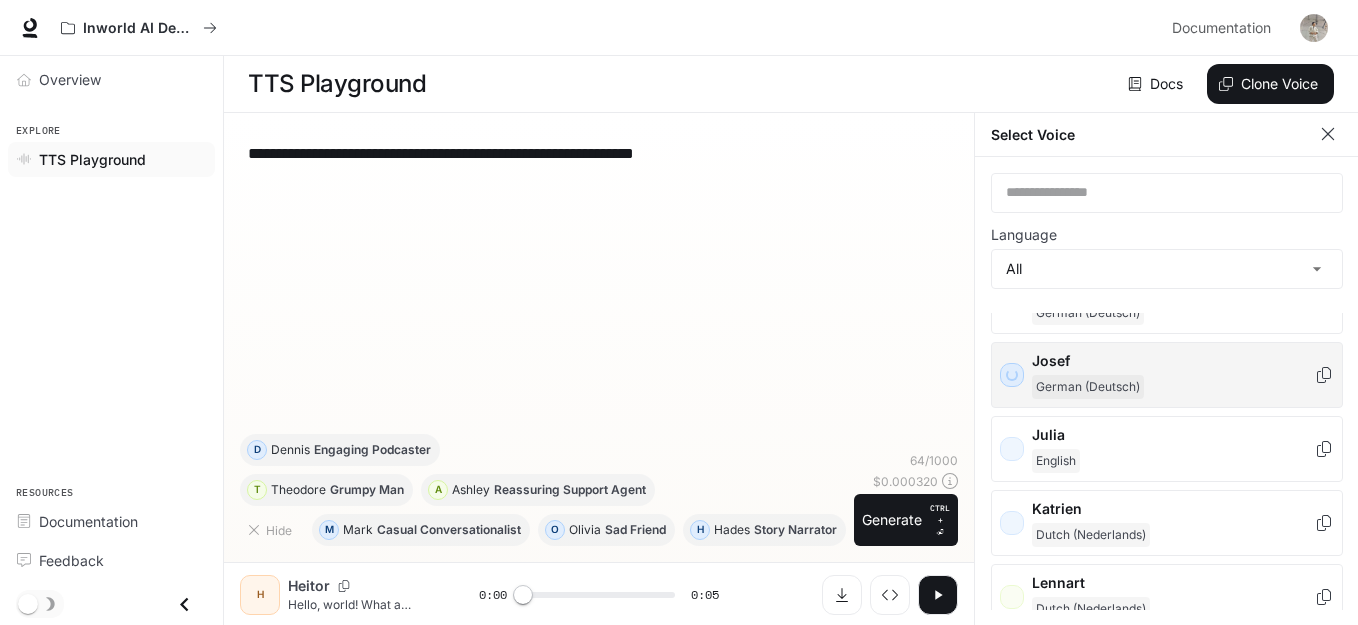 scroll, scrollTop: 1527, scrollLeft: 0, axis: vertical 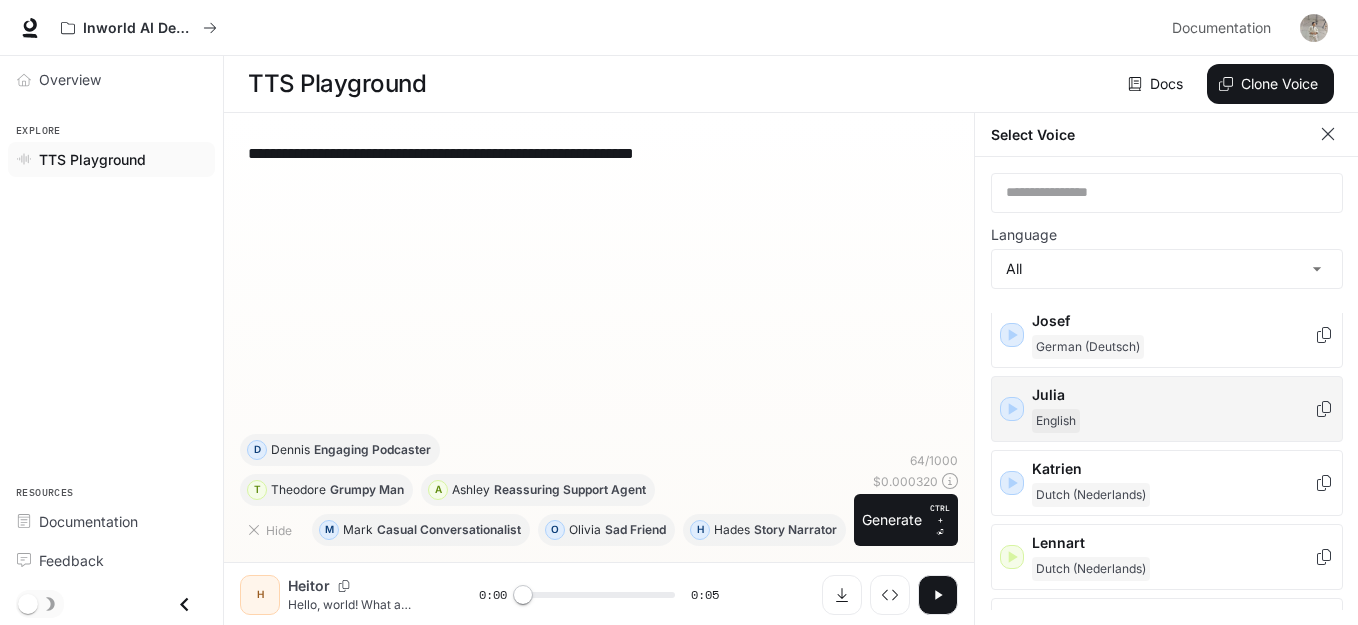 click 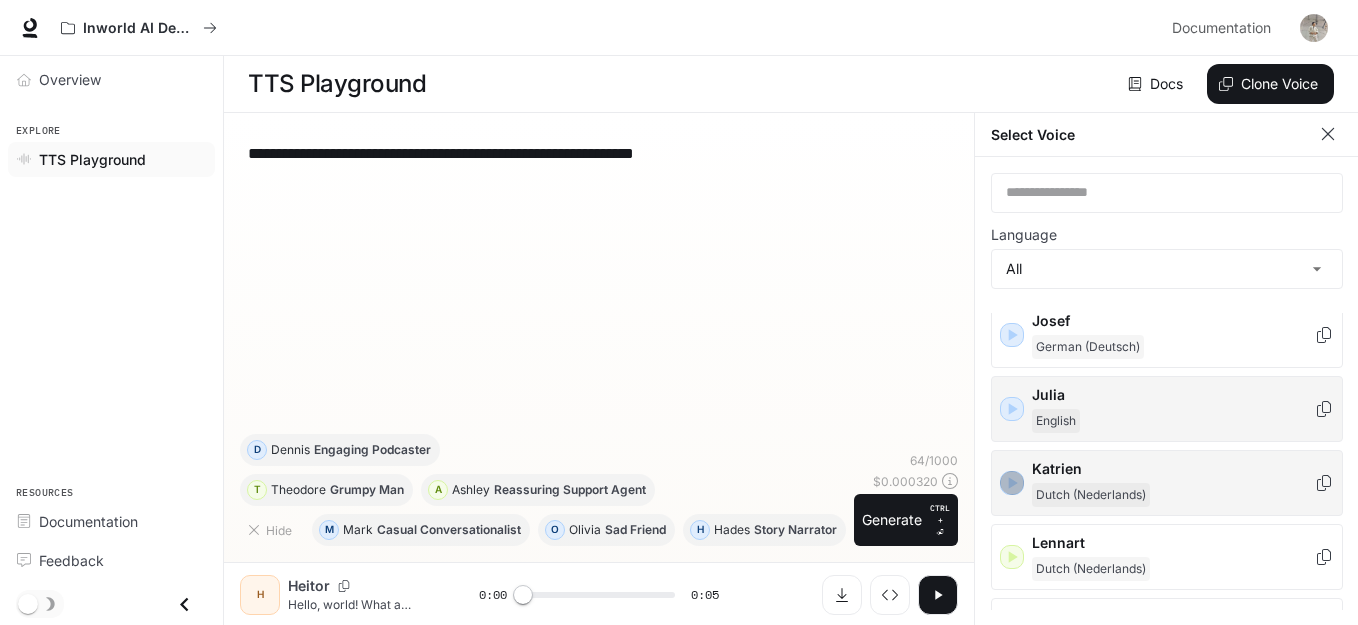 click 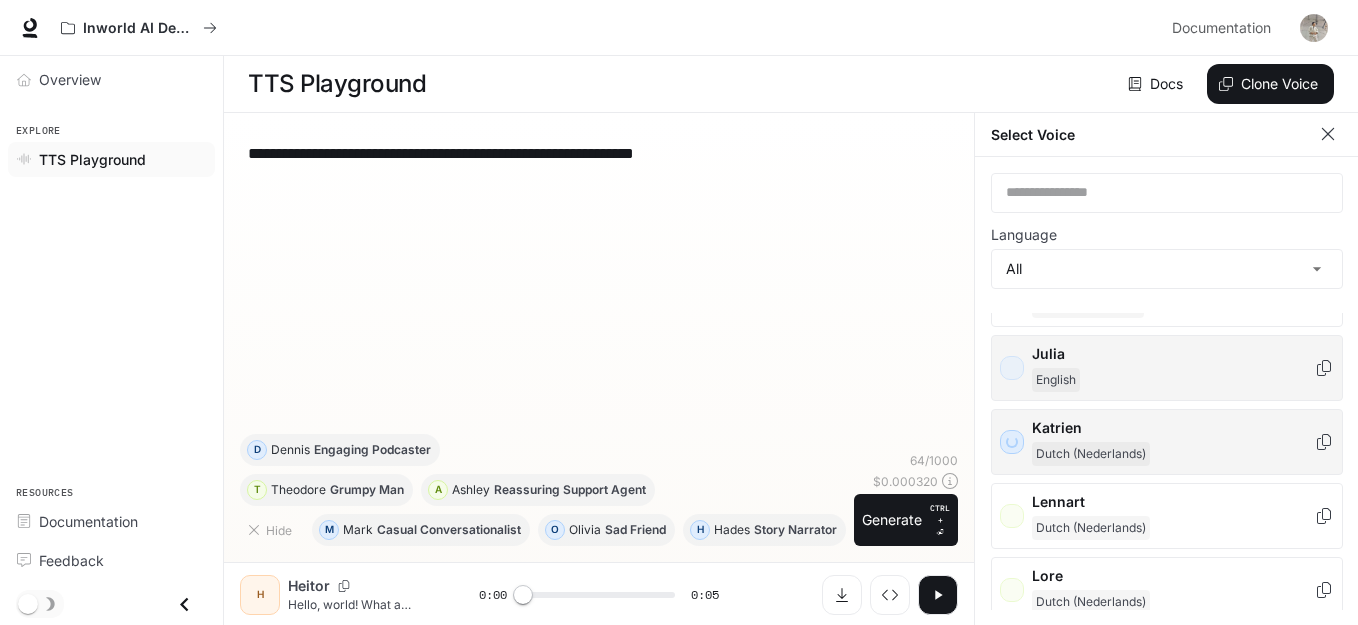 scroll, scrollTop: 1572, scrollLeft: 0, axis: vertical 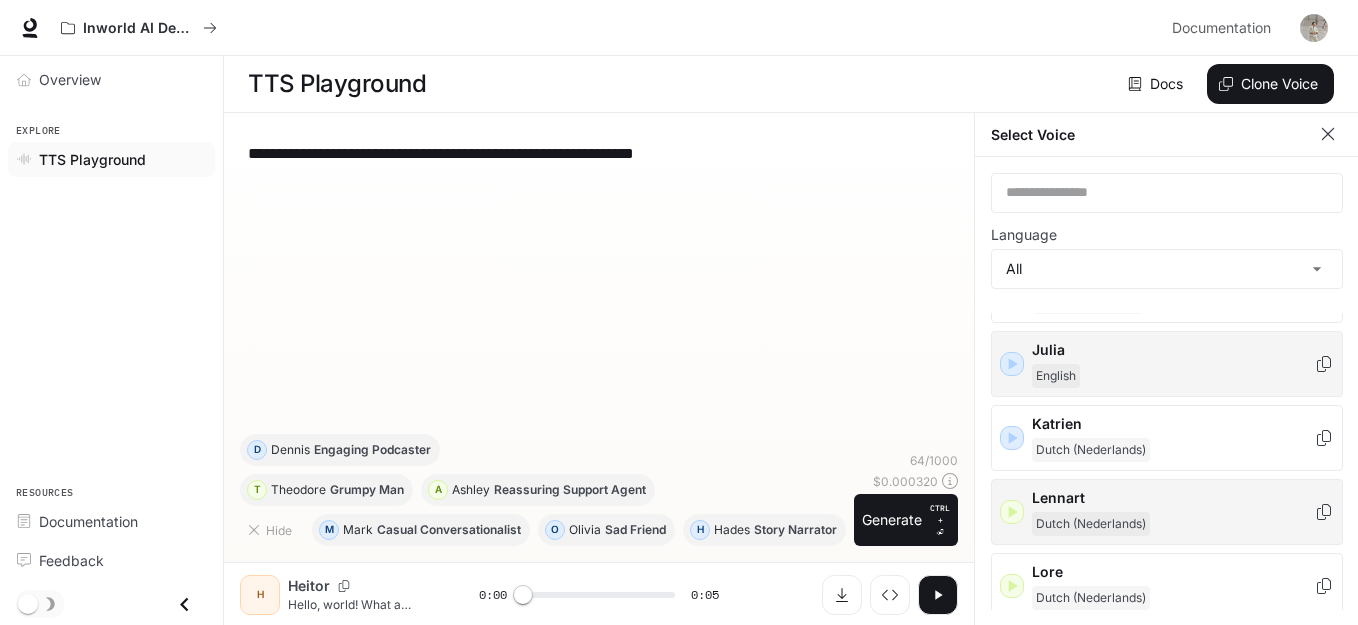click 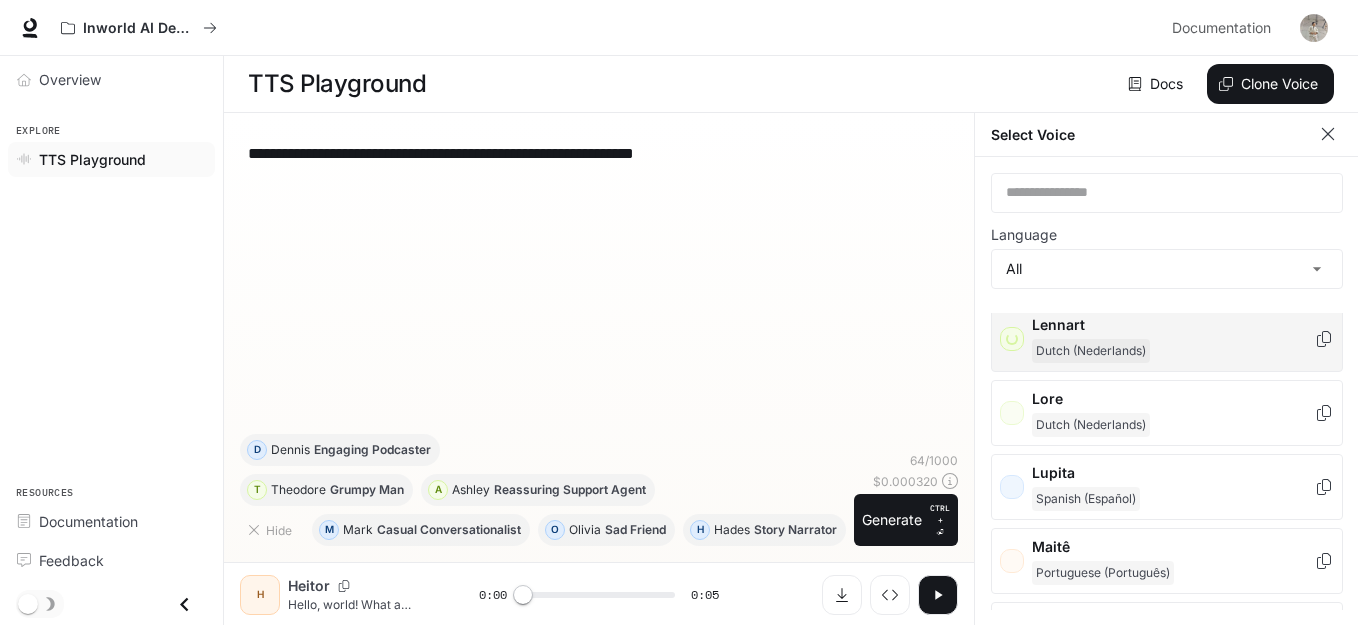 scroll, scrollTop: 1761, scrollLeft: 0, axis: vertical 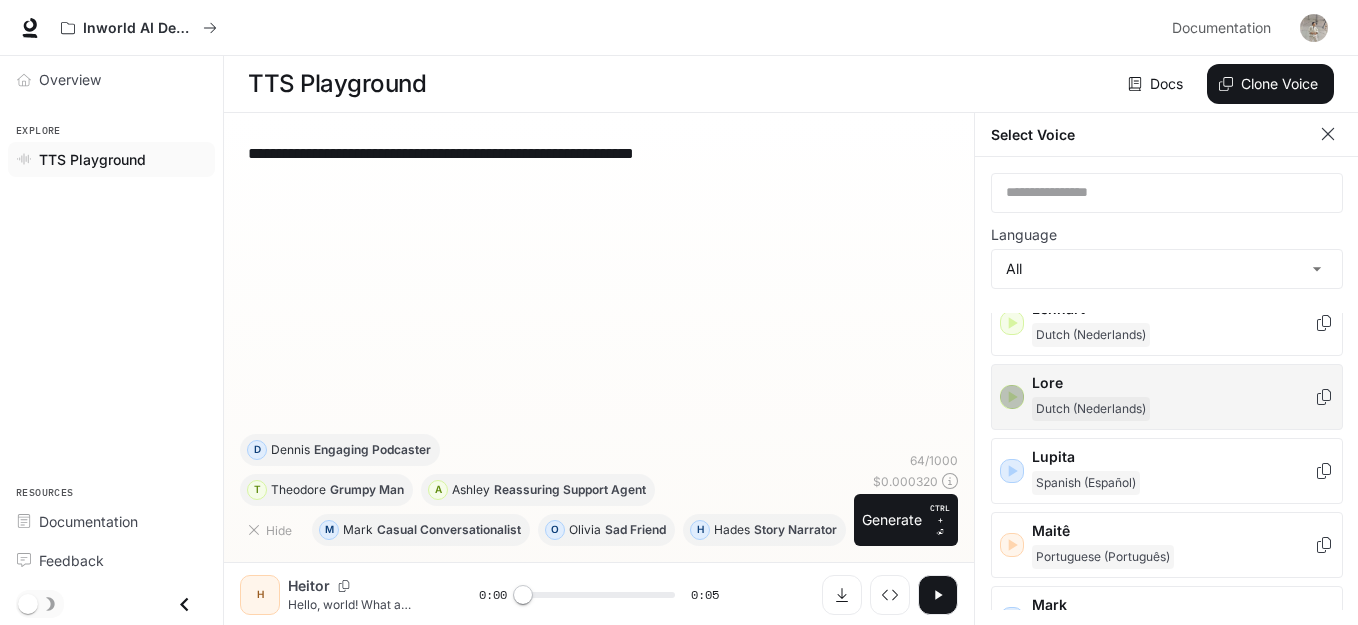 click 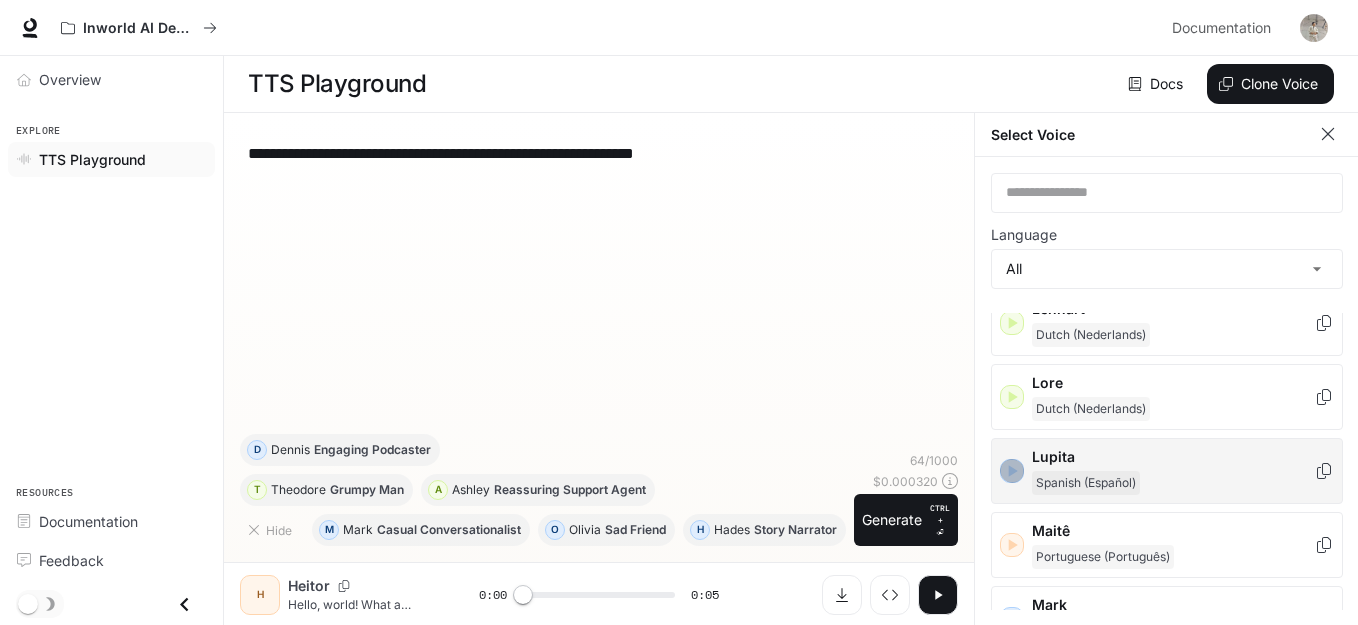 click 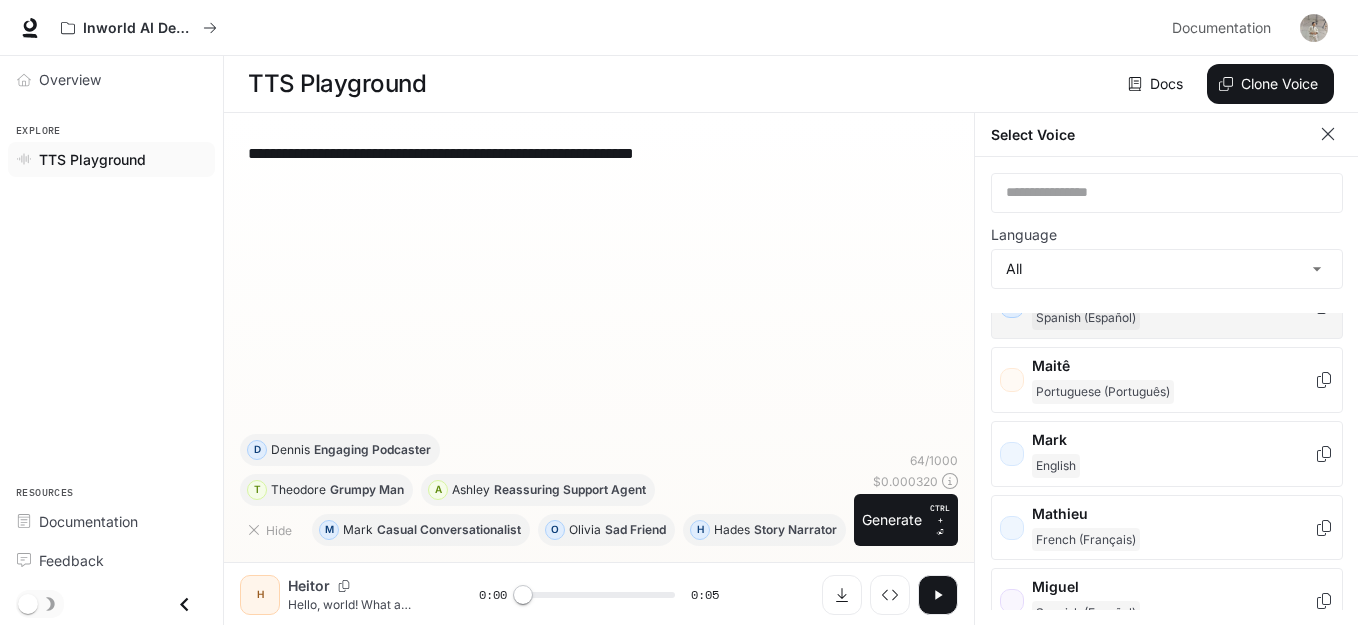 scroll, scrollTop: 1927, scrollLeft: 0, axis: vertical 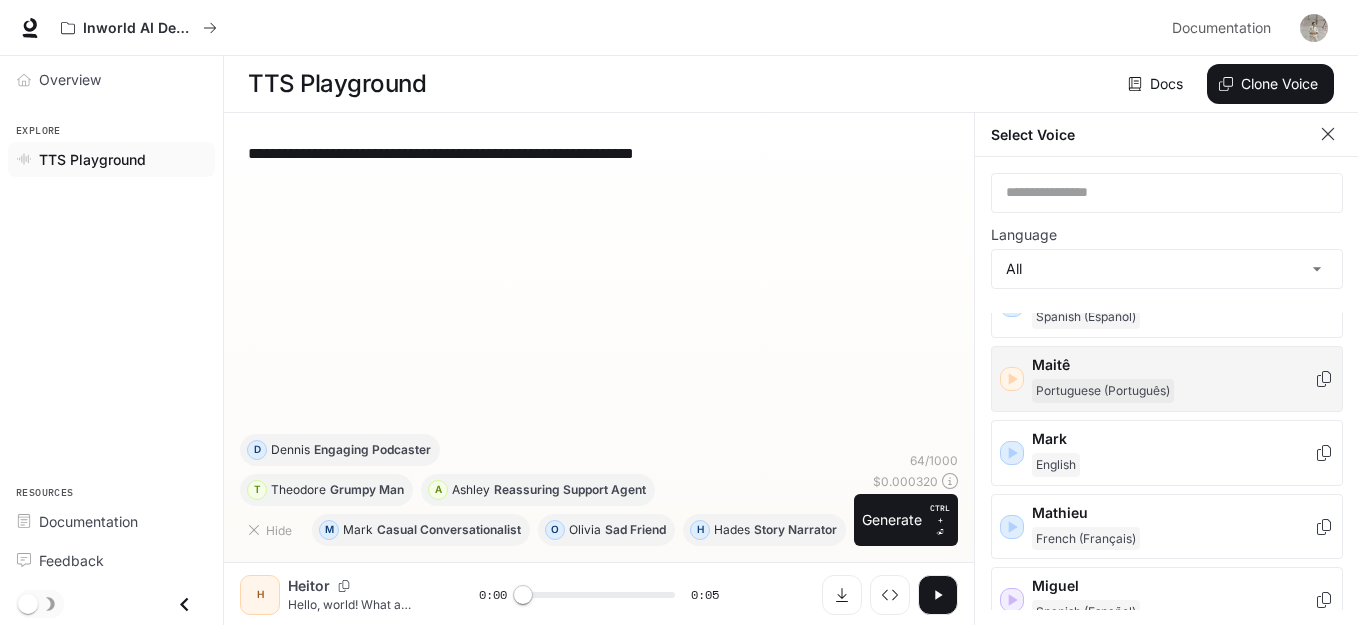 click 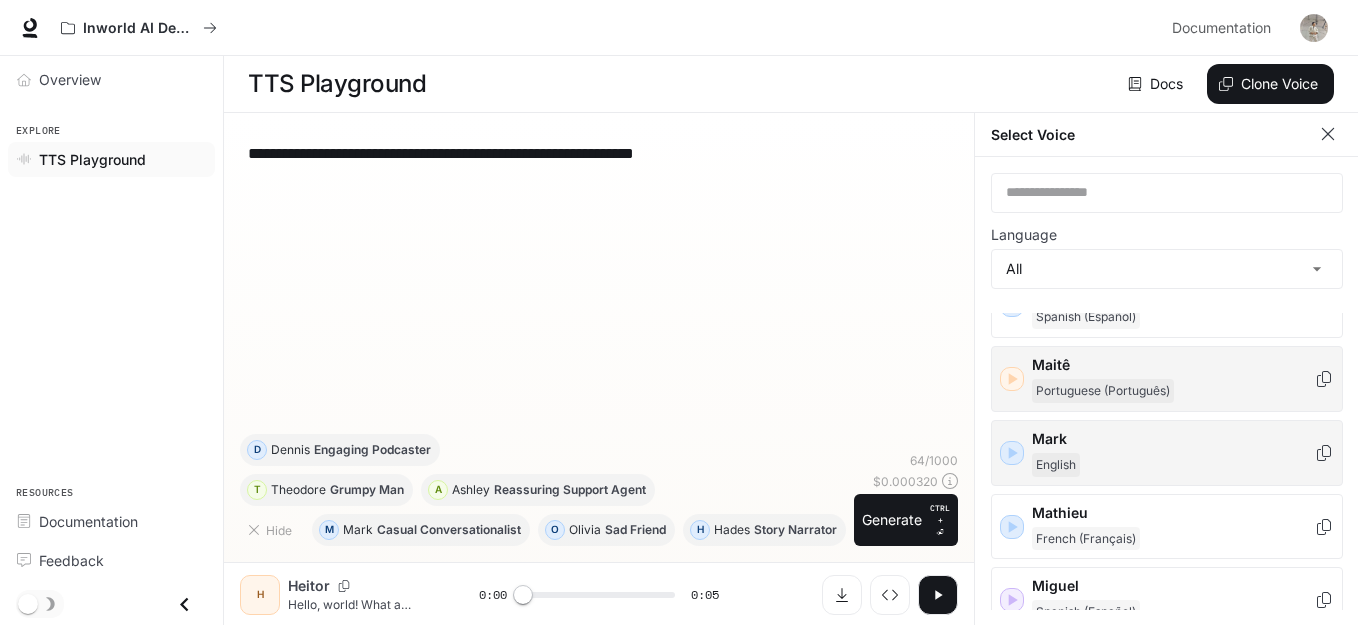click 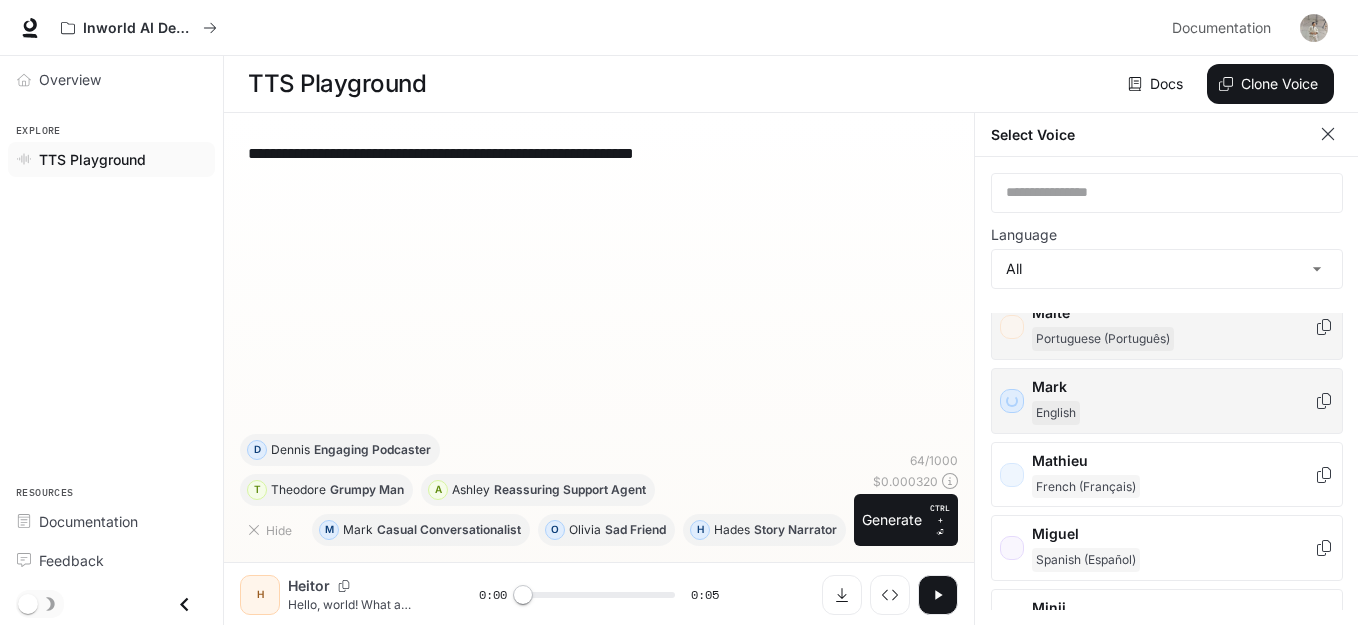 scroll, scrollTop: 1999, scrollLeft: 0, axis: vertical 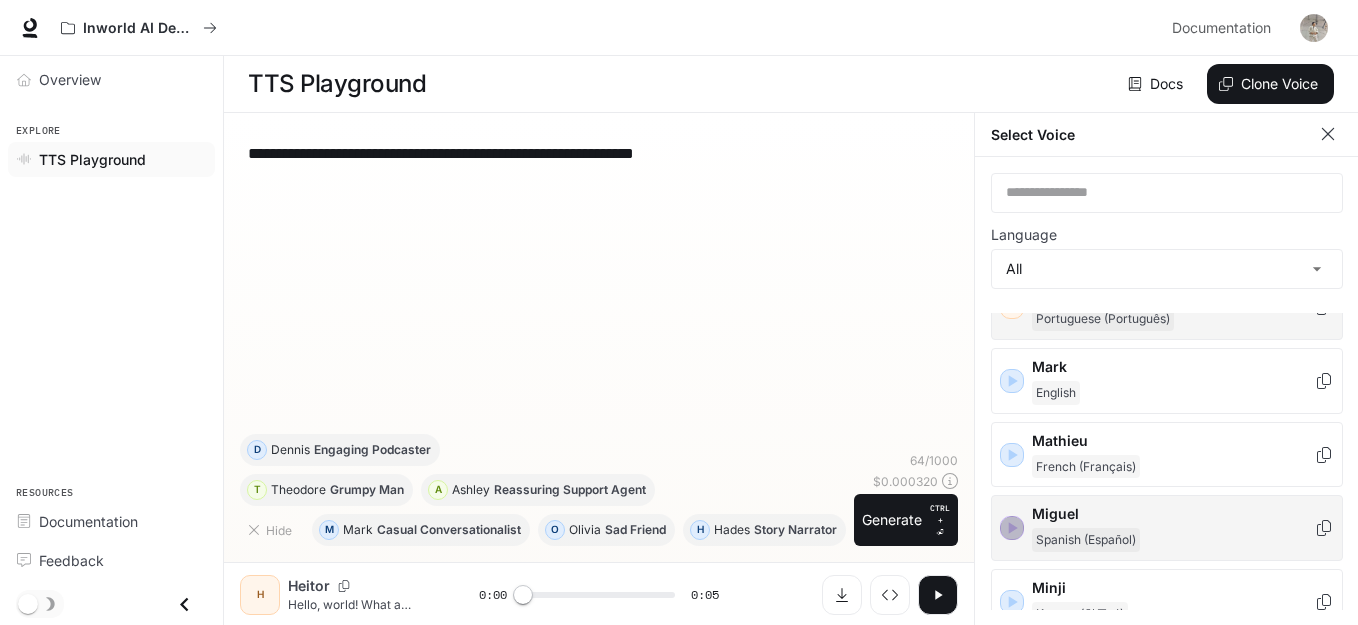 click 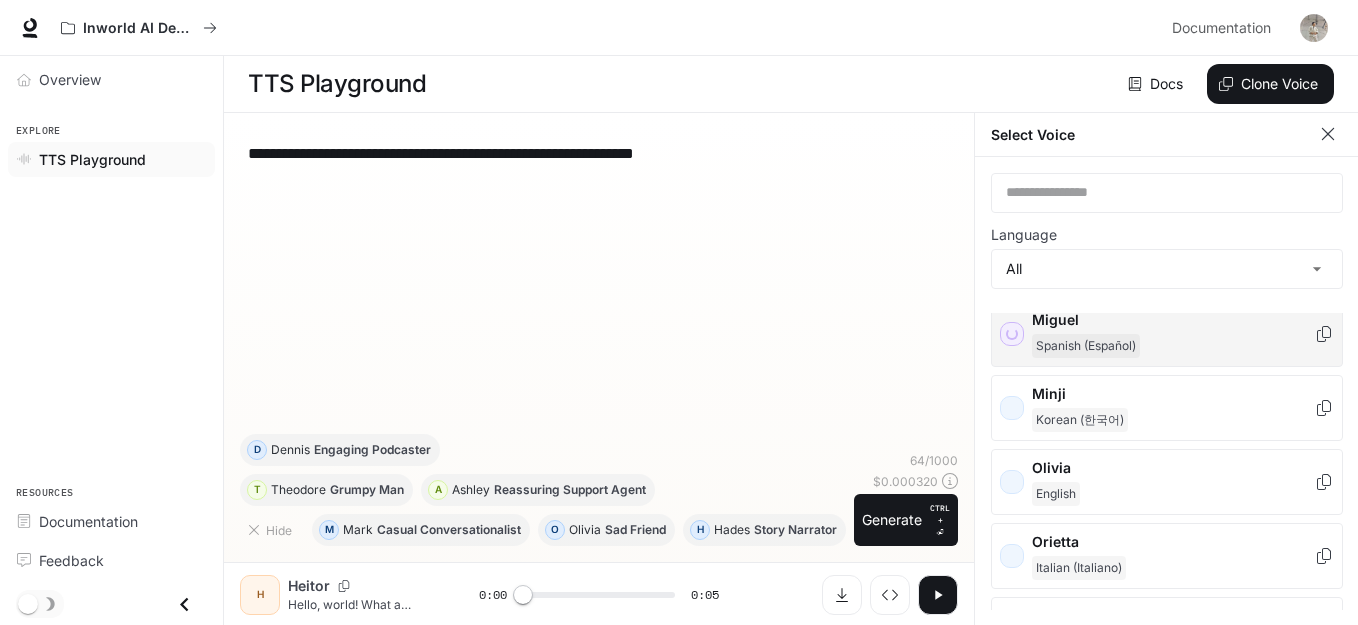 scroll, scrollTop: 2196, scrollLeft: 0, axis: vertical 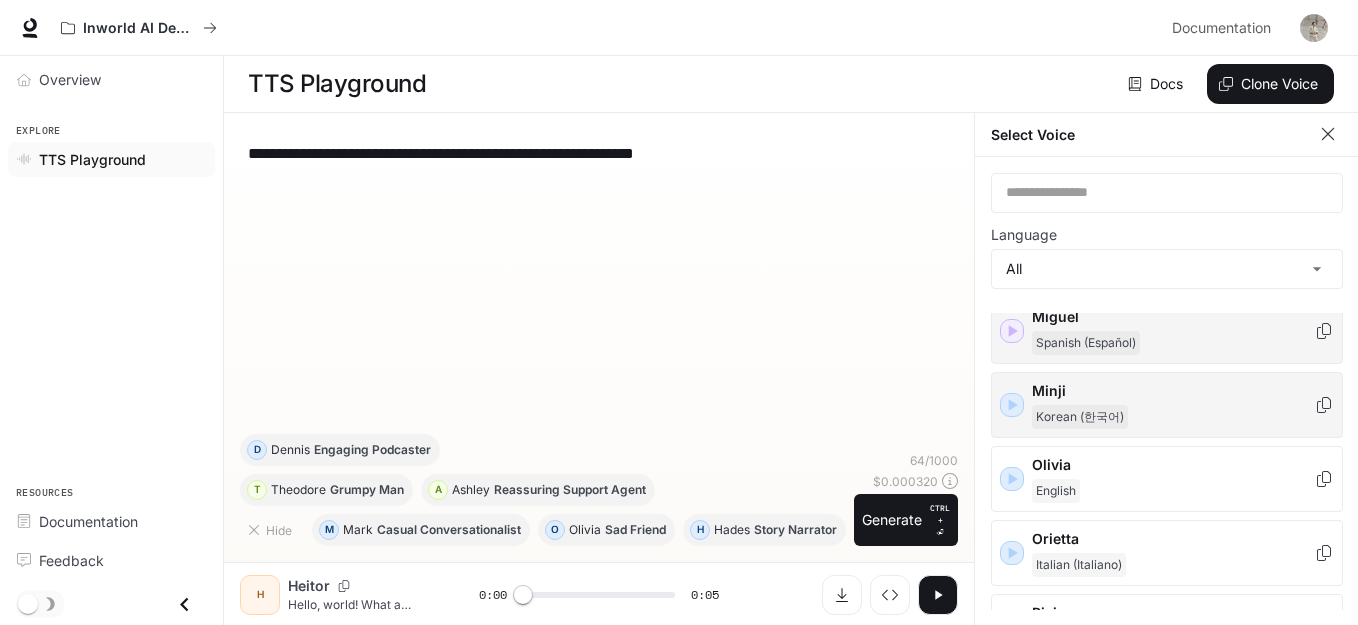 click 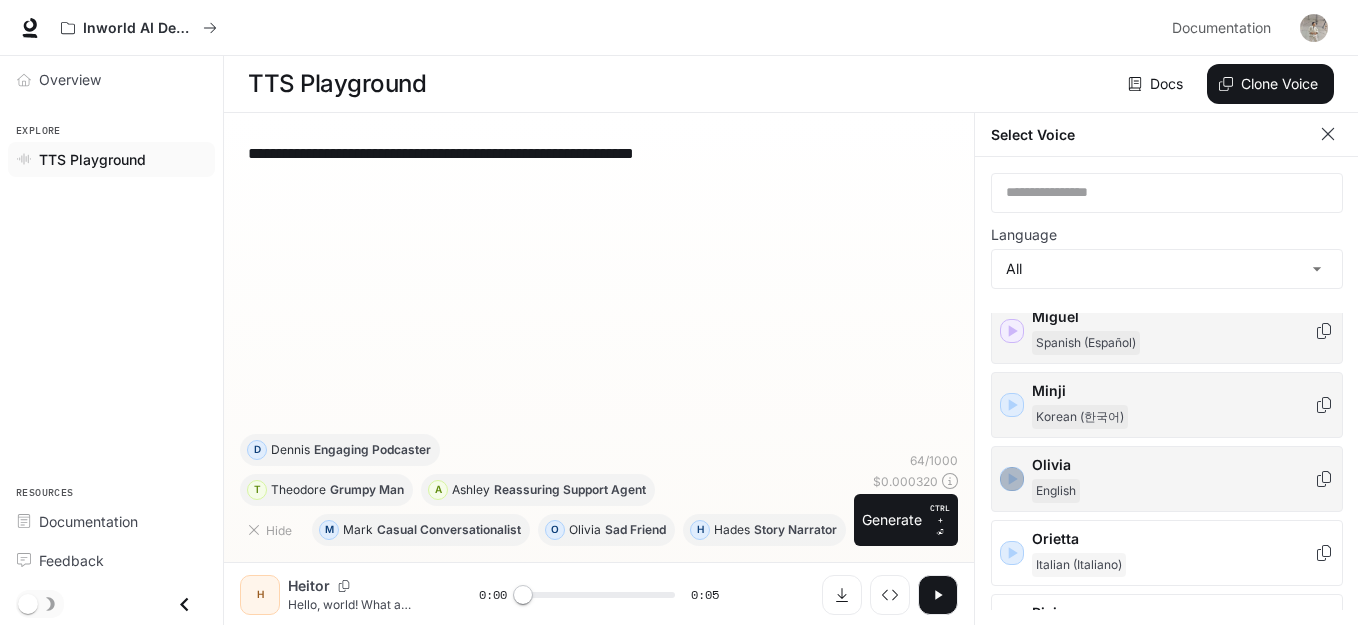 click 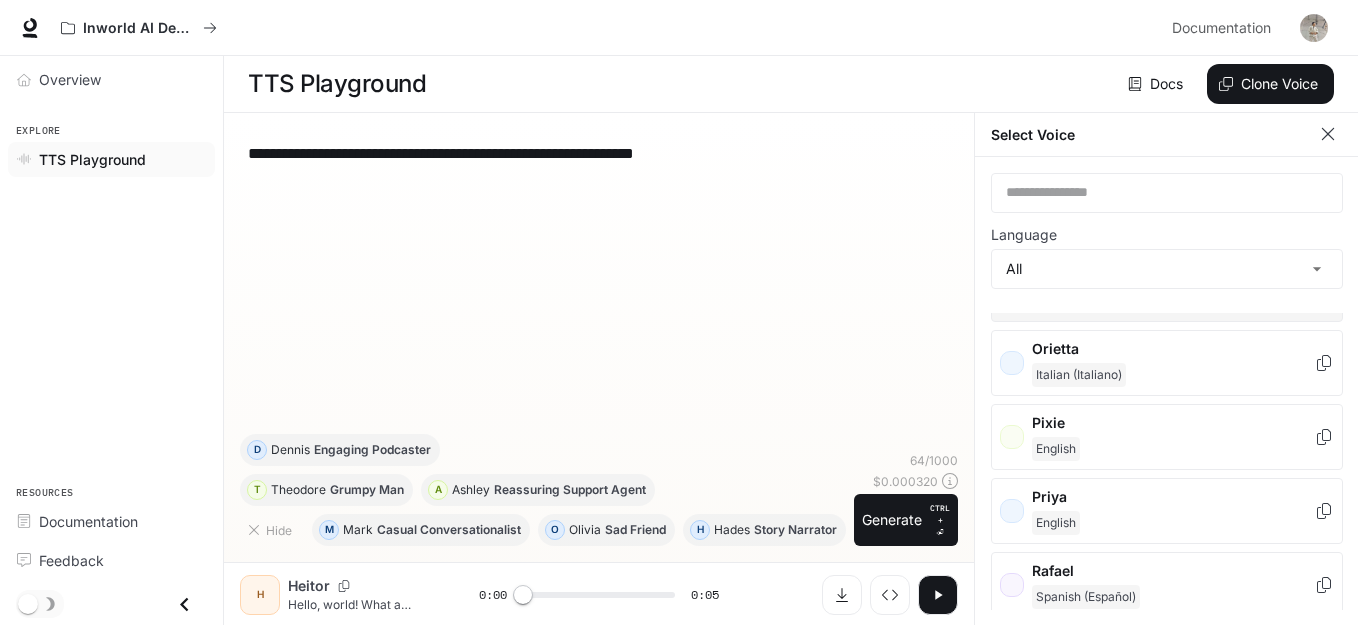 scroll, scrollTop: 2387, scrollLeft: 0, axis: vertical 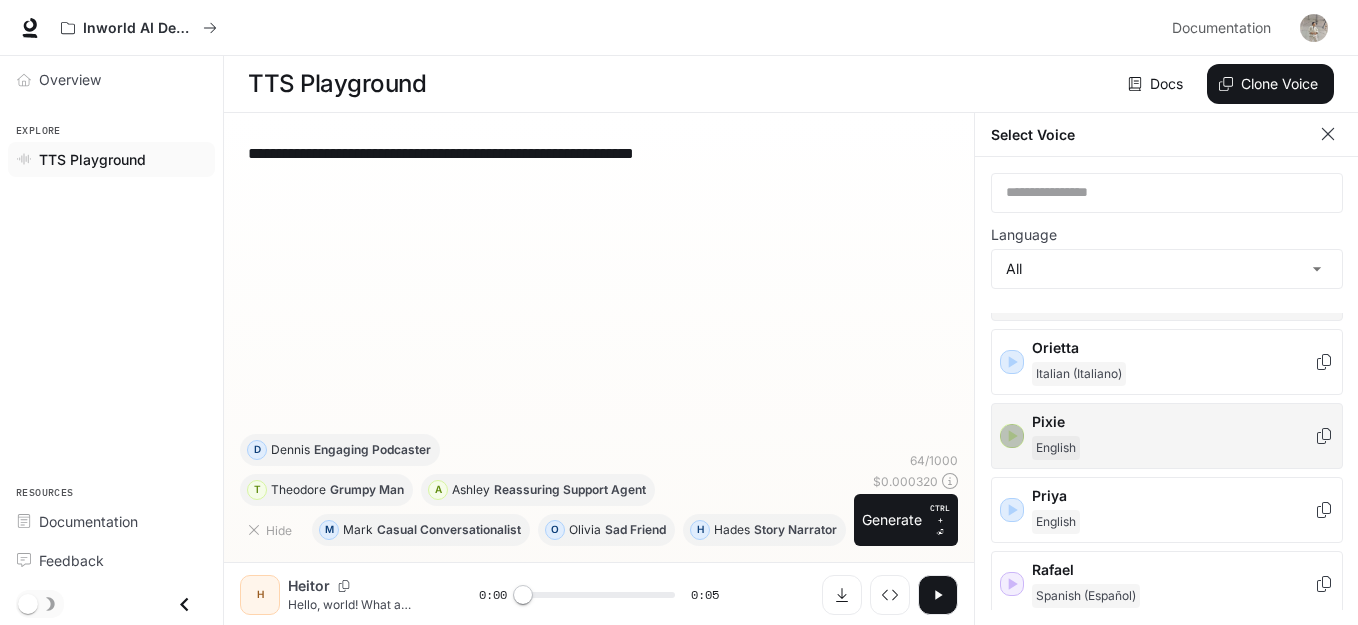 click 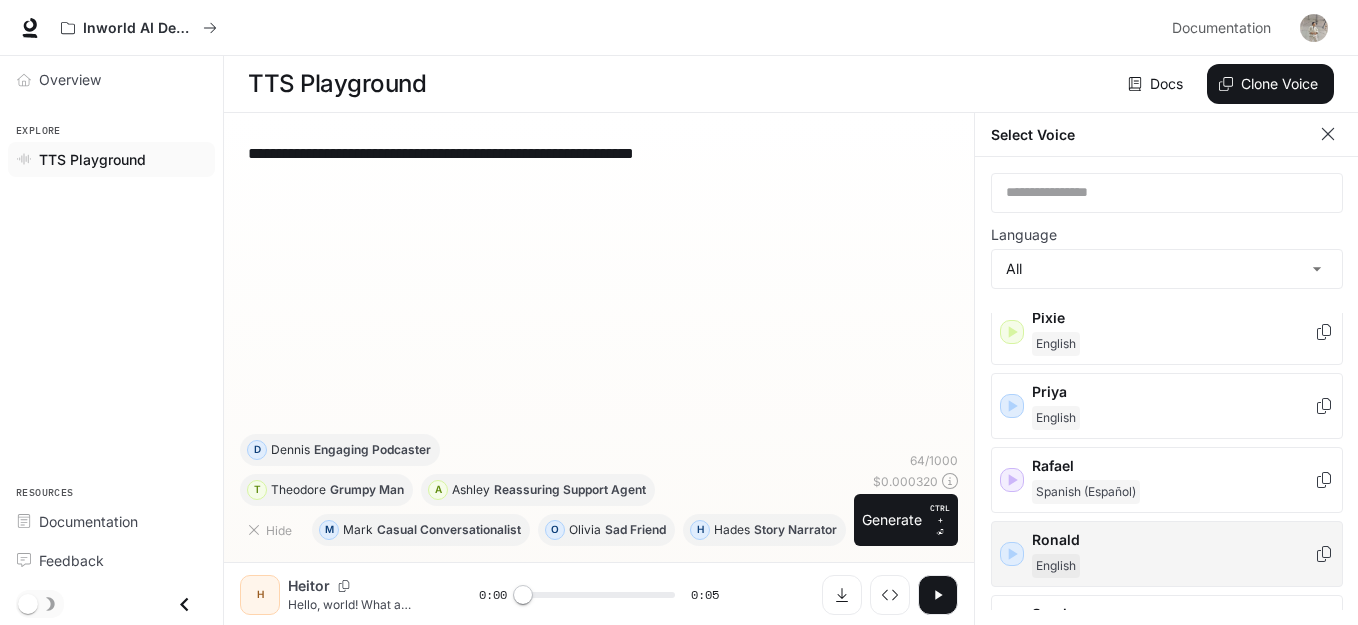 scroll, scrollTop: 2492, scrollLeft: 0, axis: vertical 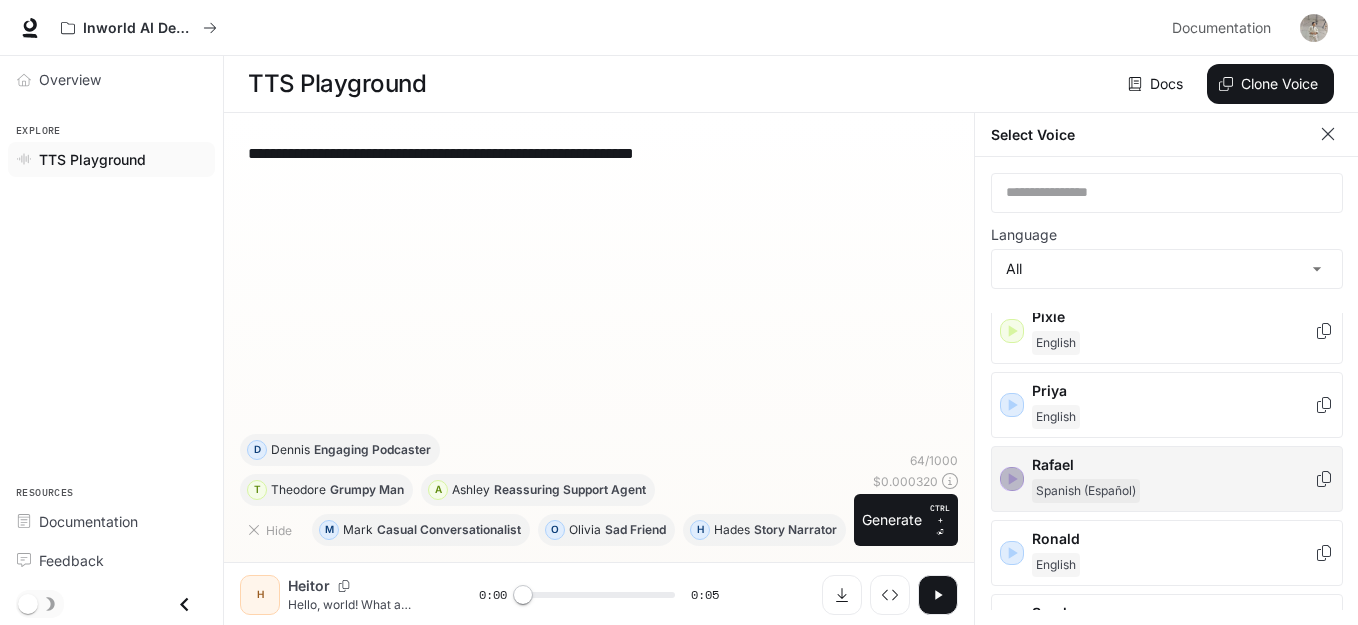 click 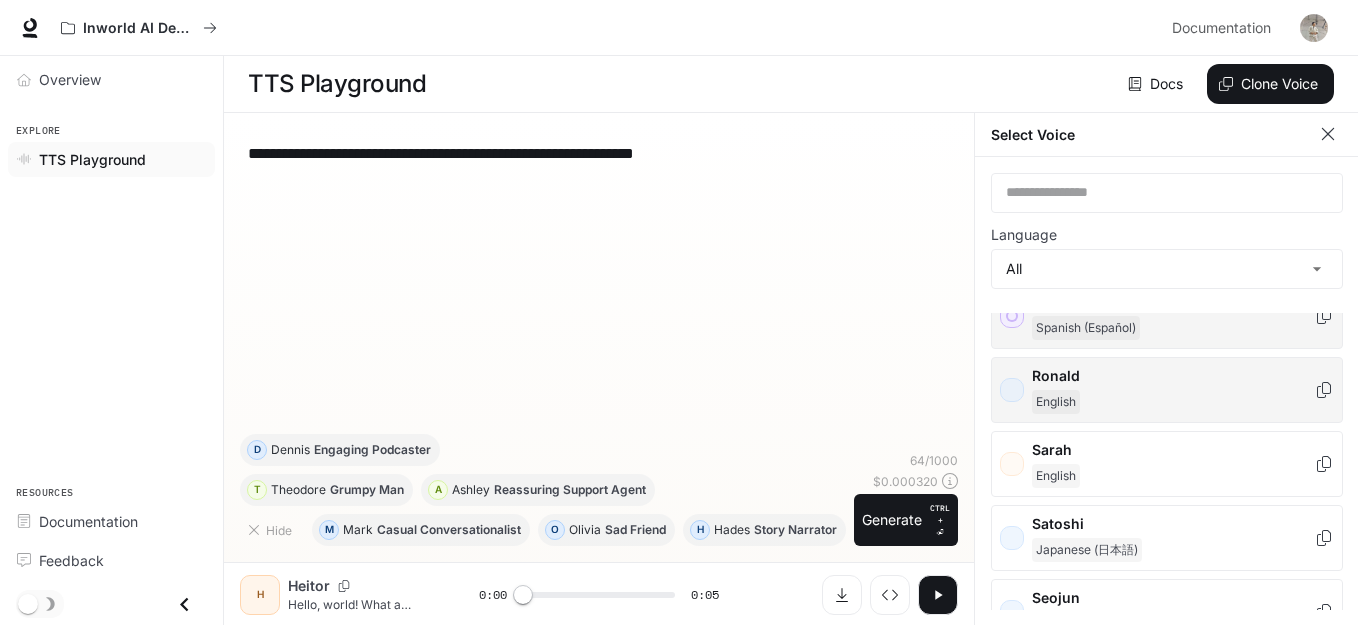 scroll, scrollTop: 2649, scrollLeft: 0, axis: vertical 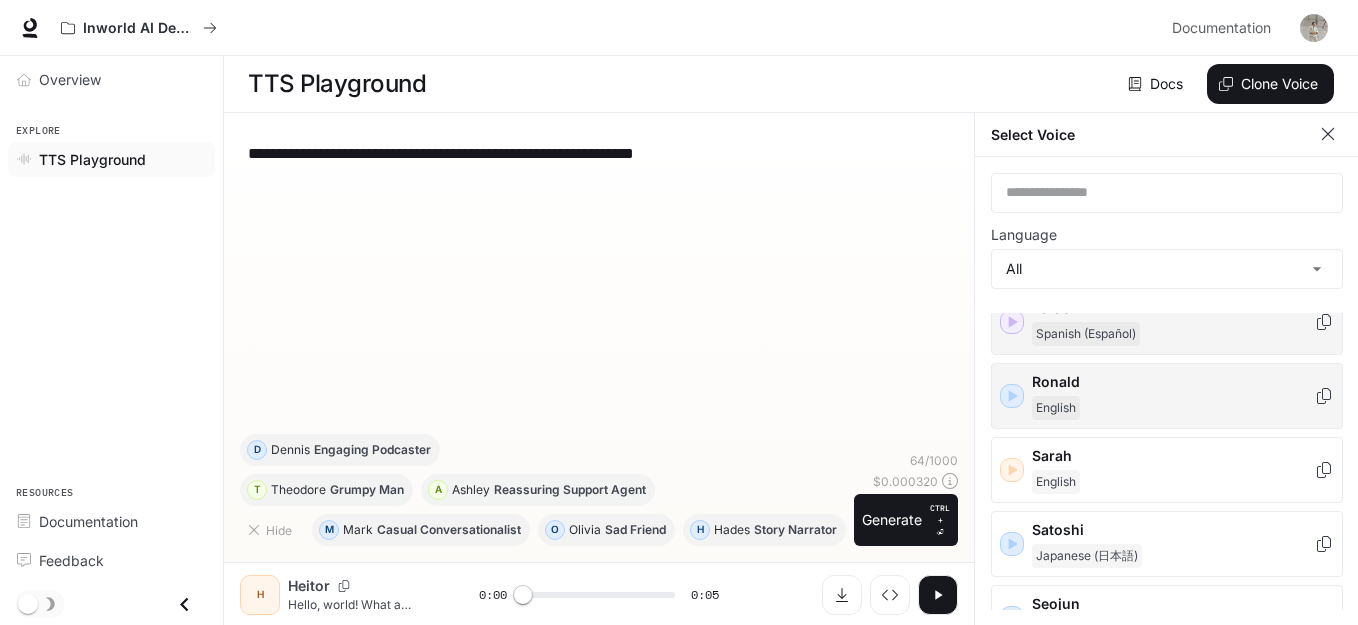 click 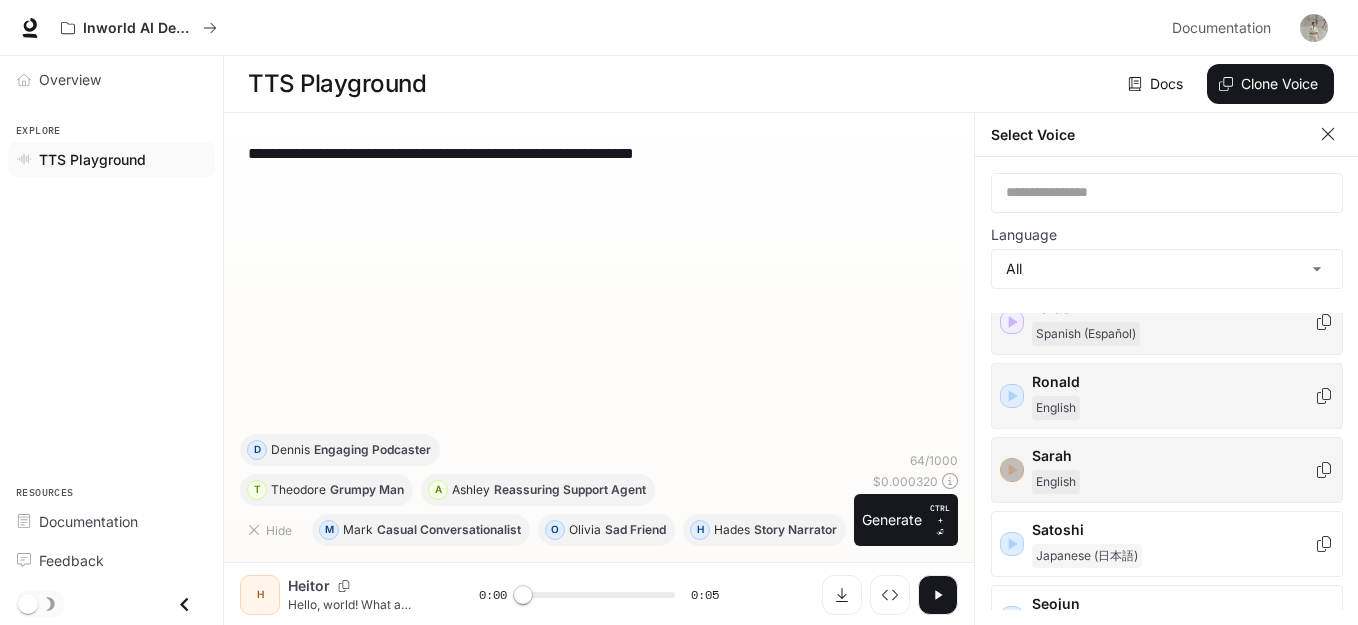 click 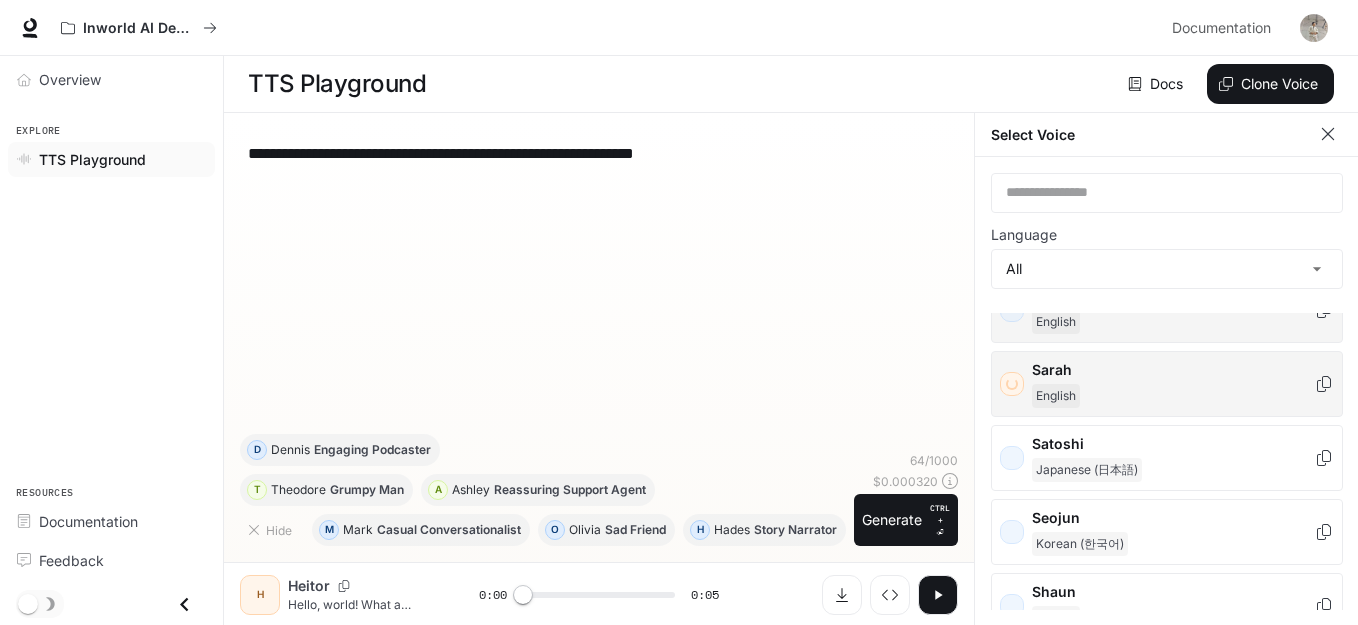 scroll, scrollTop: 2779, scrollLeft: 0, axis: vertical 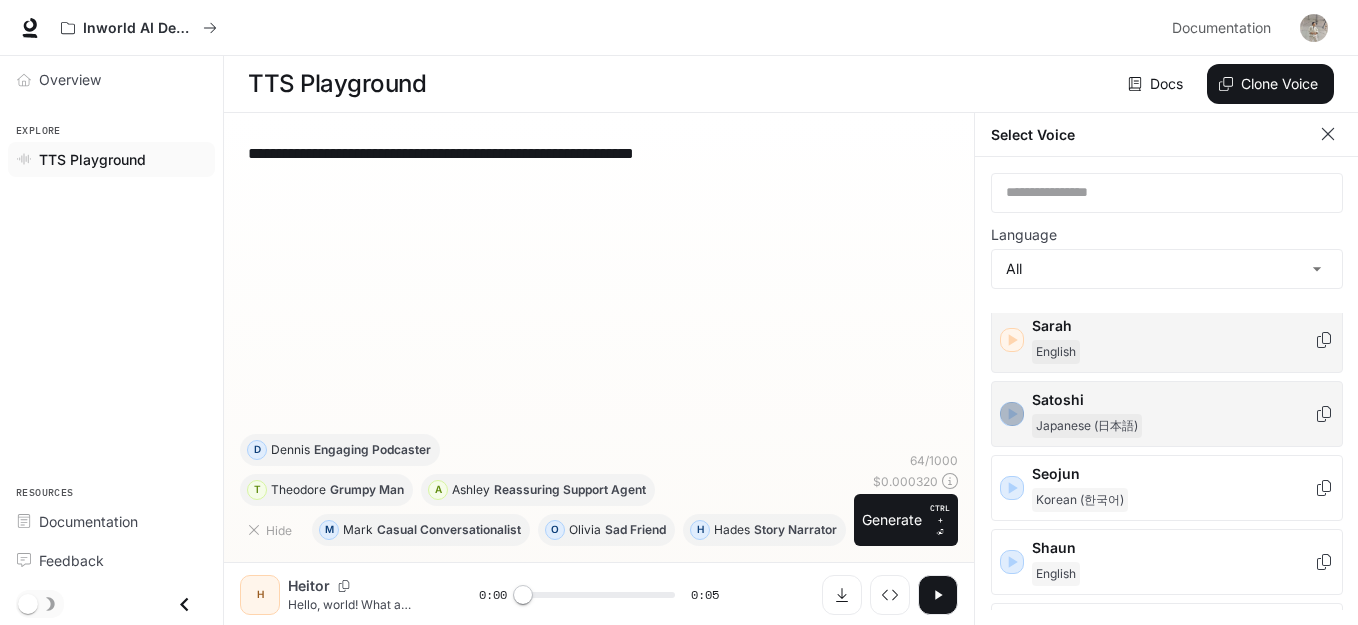 click 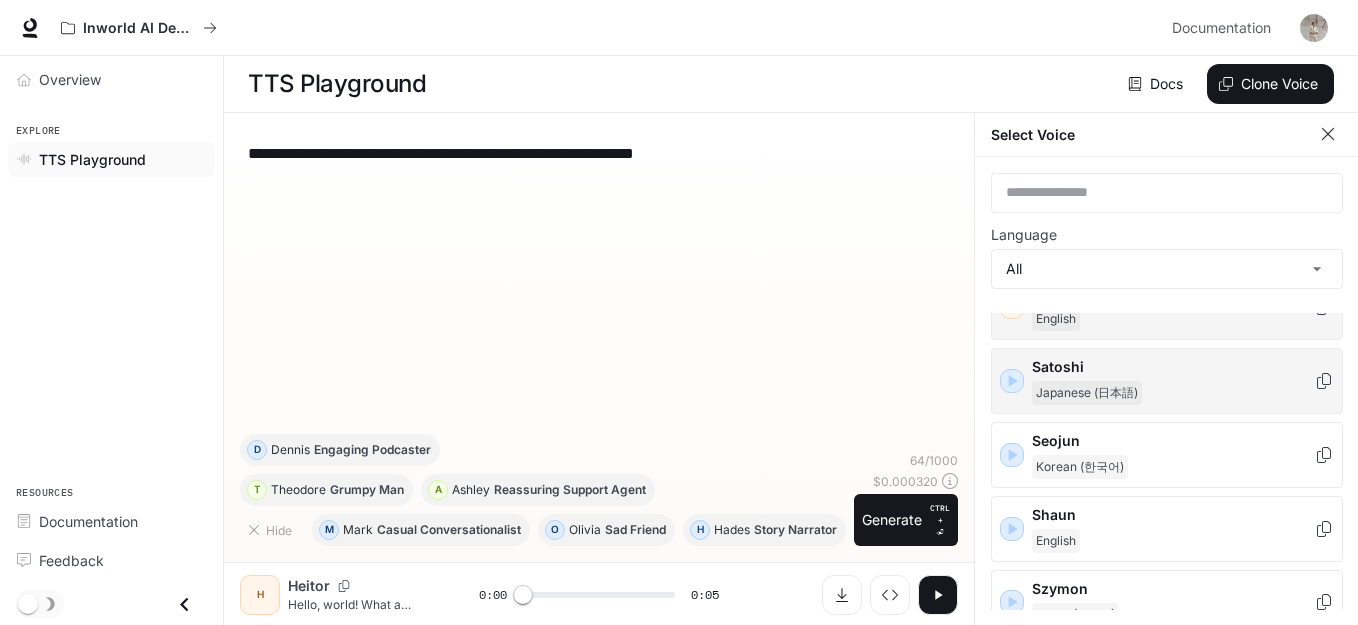 scroll, scrollTop: 2824, scrollLeft: 0, axis: vertical 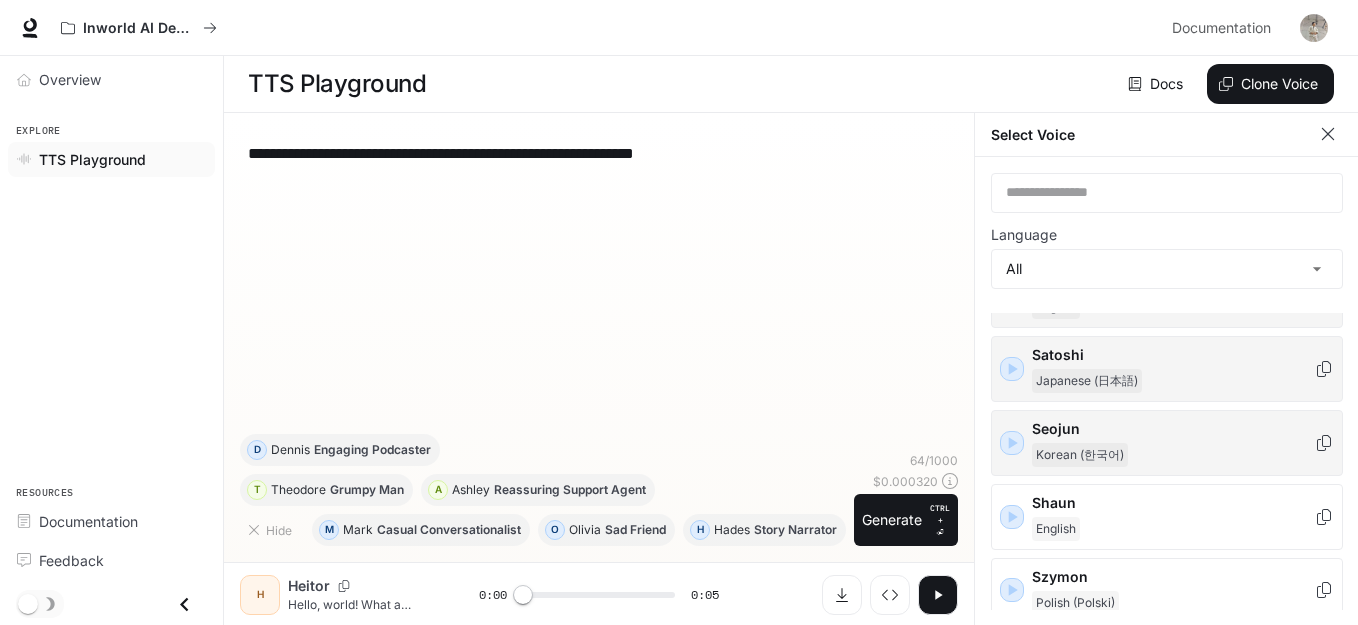 click at bounding box center [1012, 443] 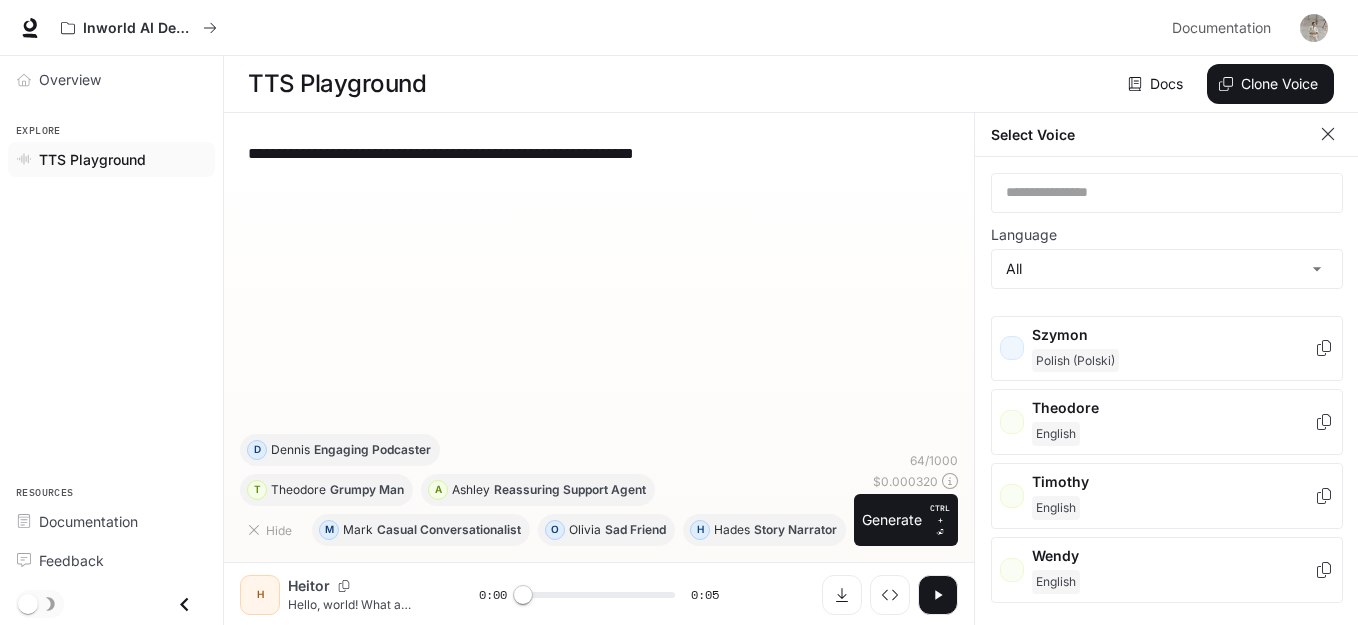 scroll, scrollTop: 3096, scrollLeft: 0, axis: vertical 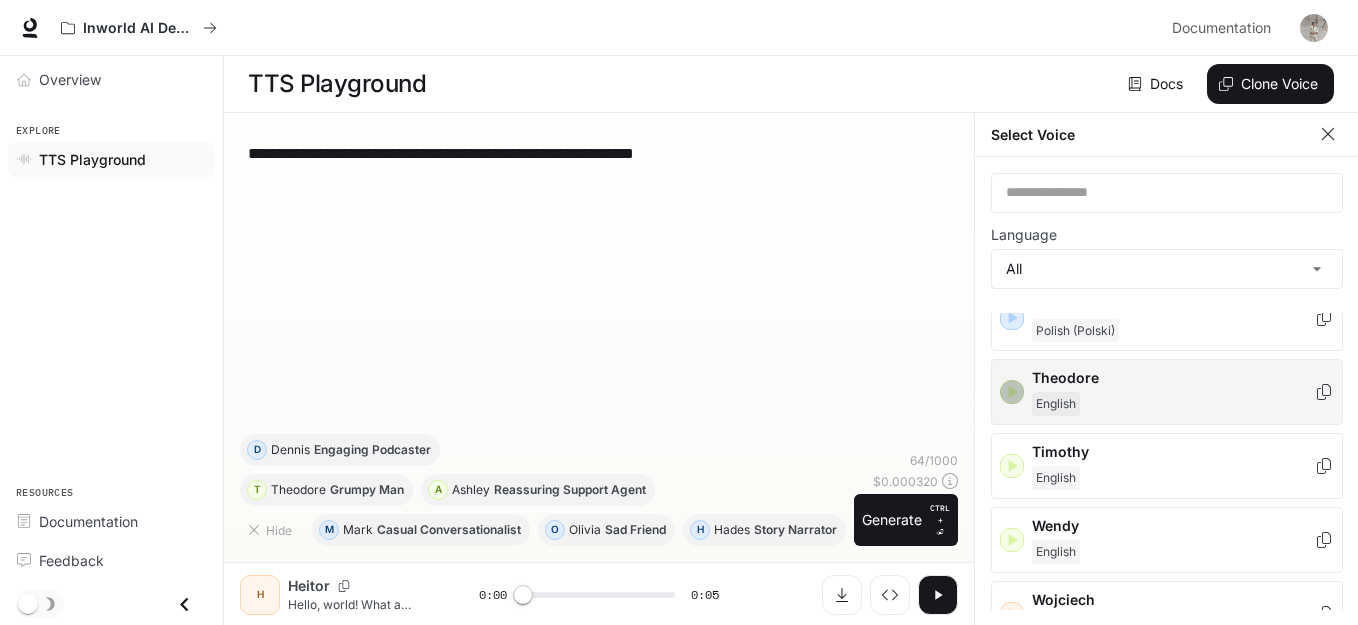 click 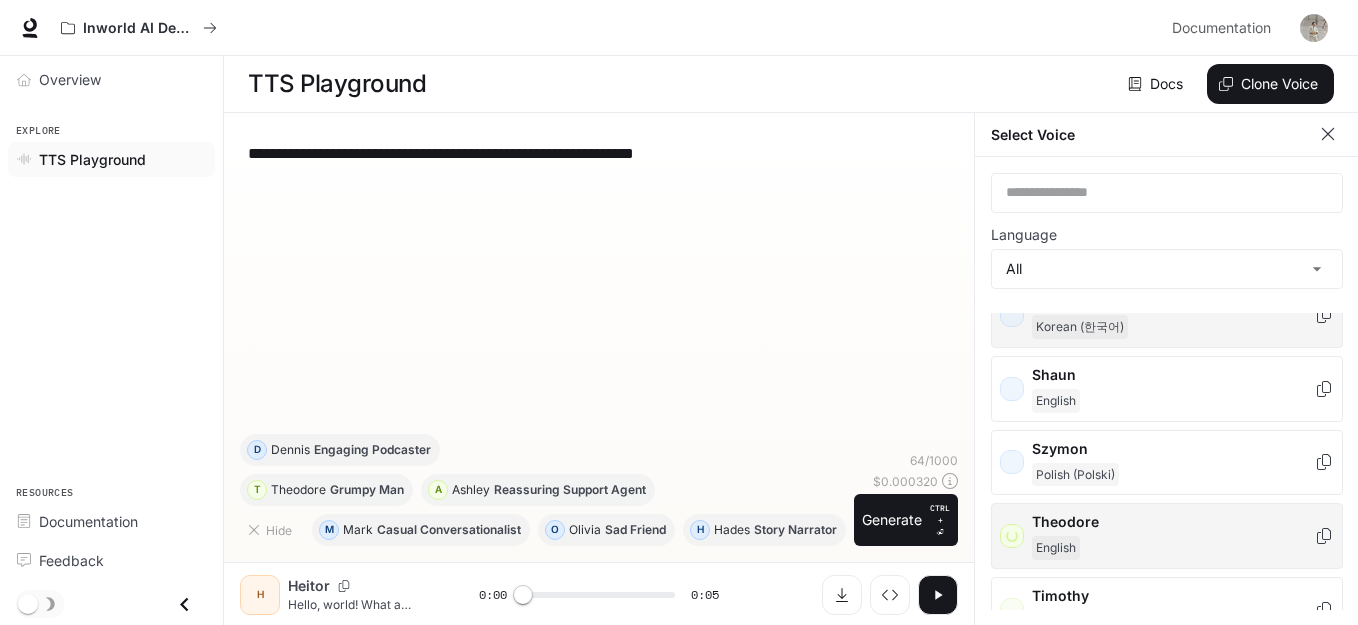 scroll, scrollTop: 2971, scrollLeft: 0, axis: vertical 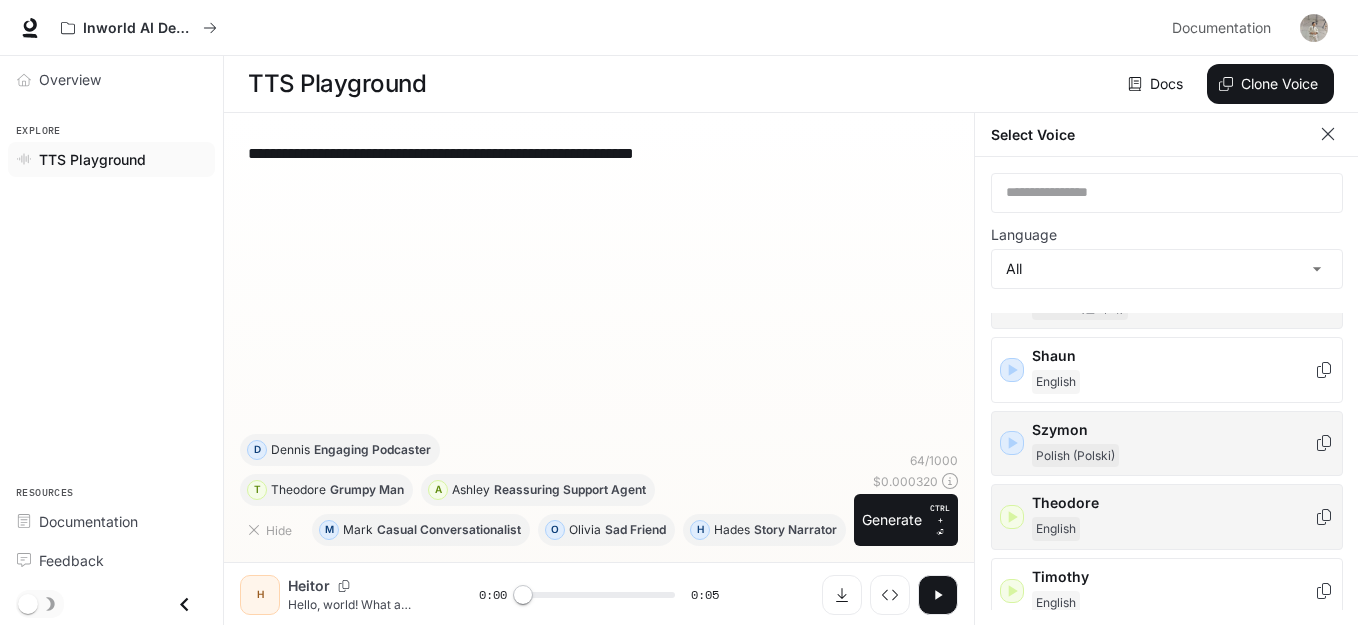 click 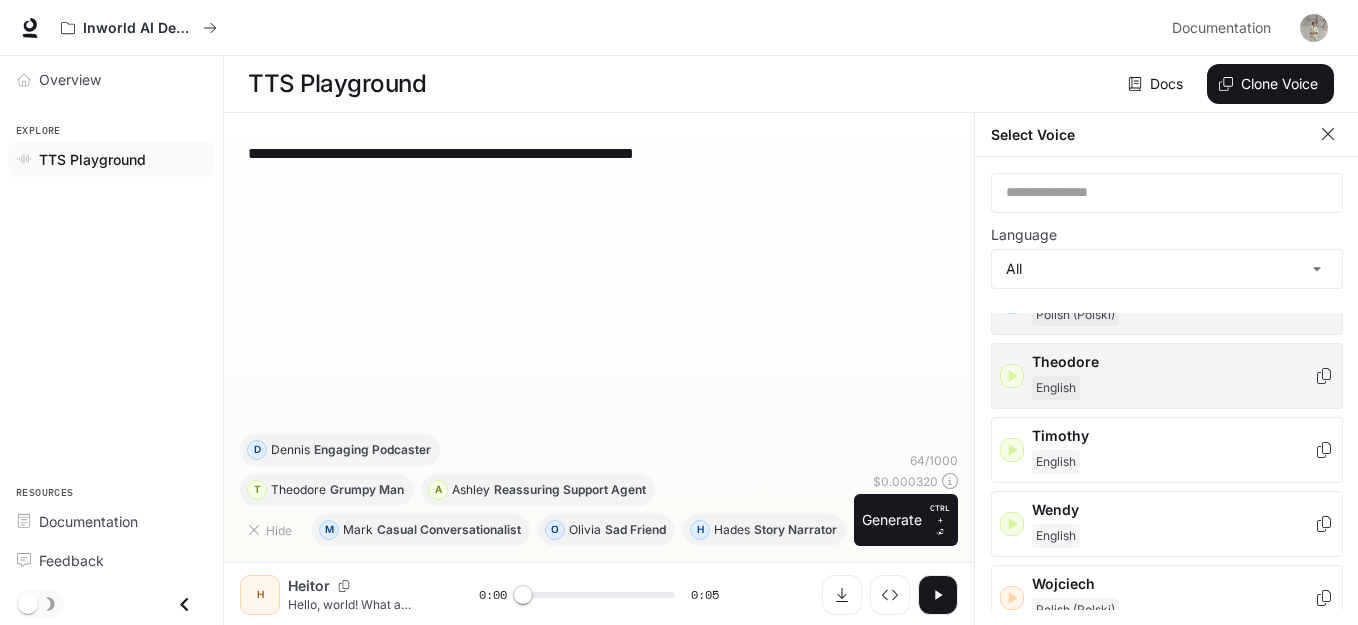 scroll, scrollTop: 3113, scrollLeft: 0, axis: vertical 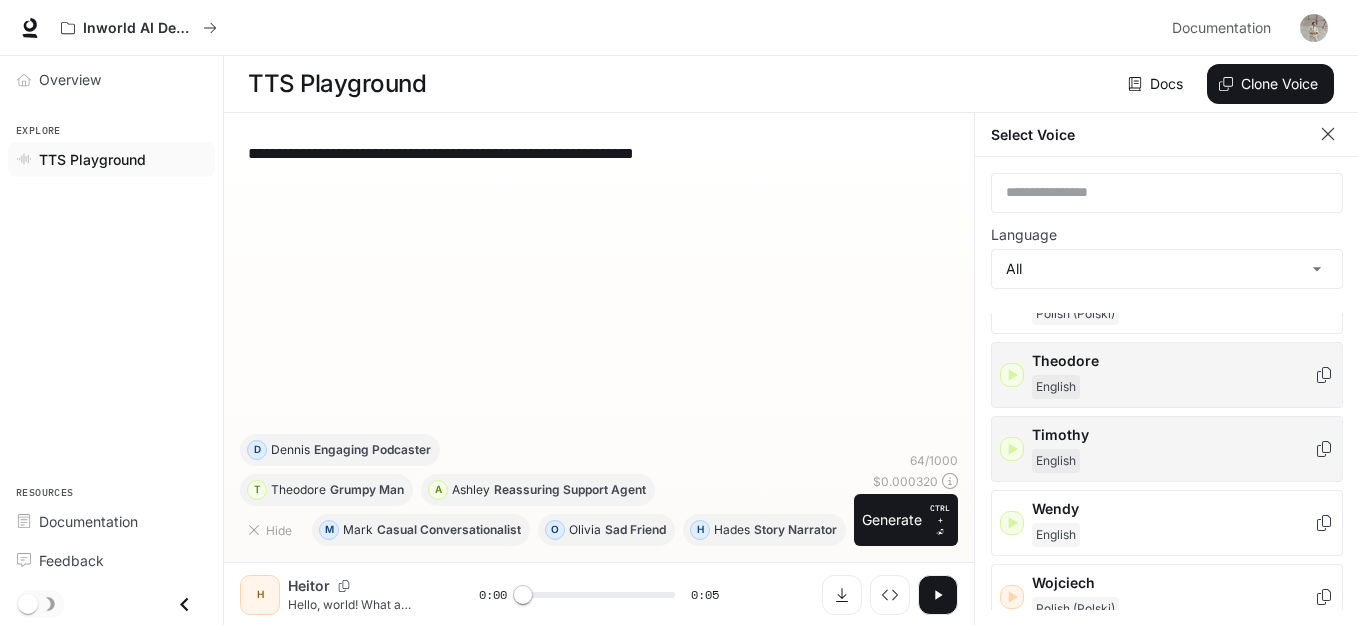 click 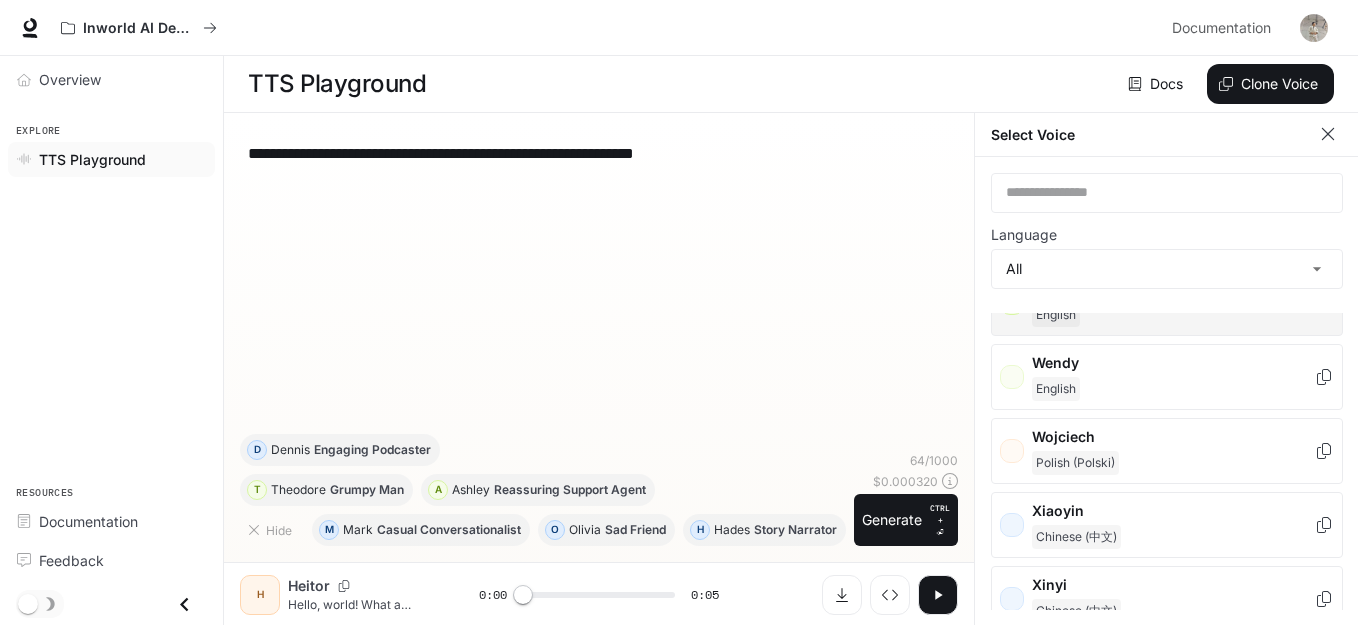 scroll, scrollTop: 3261, scrollLeft: 0, axis: vertical 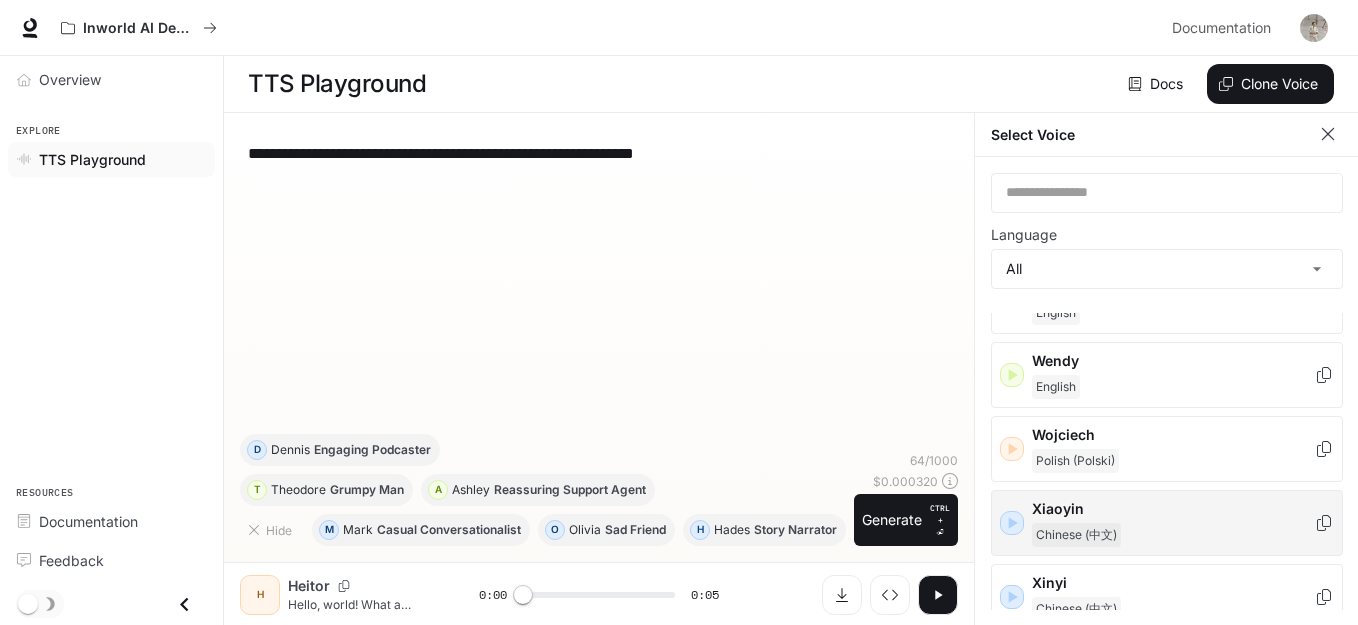 click 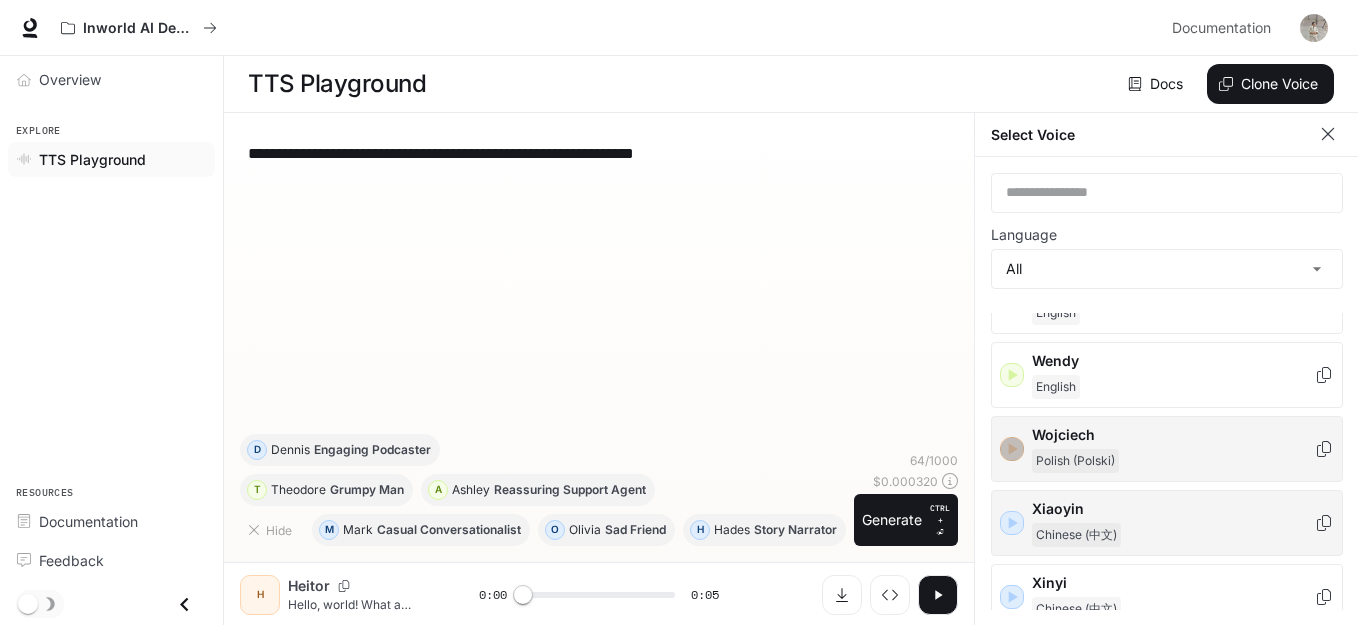 click 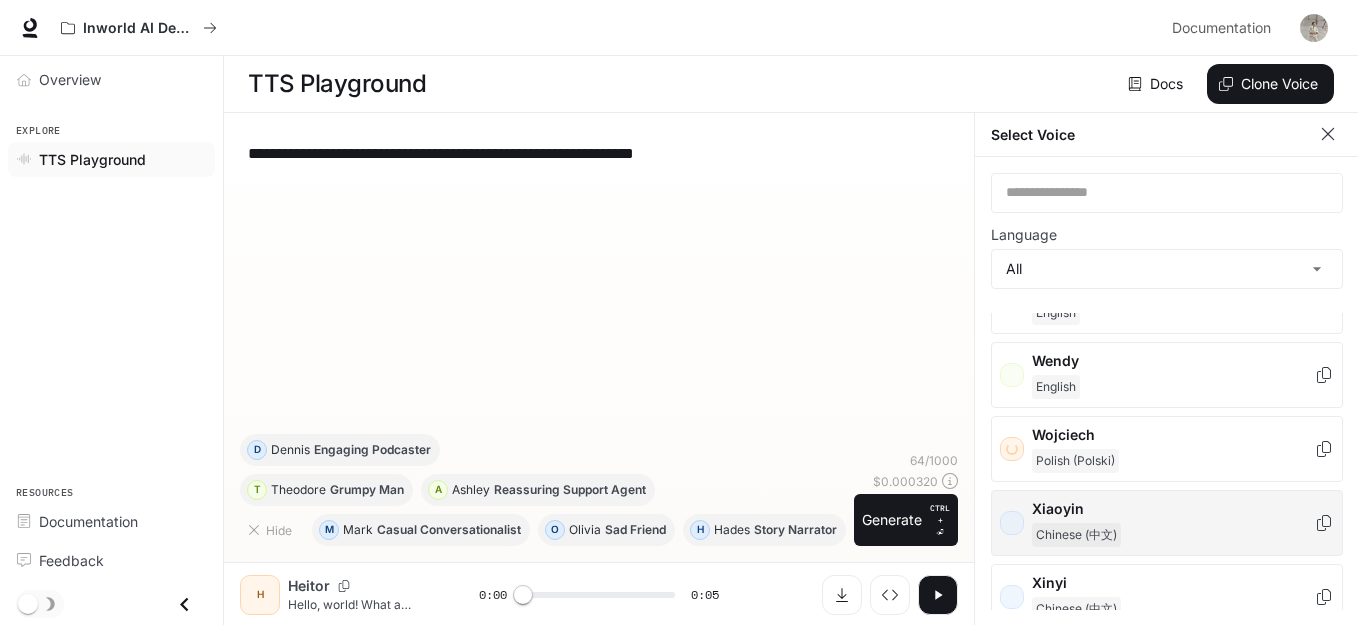 scroll, scrollTop: 3421, scrollLeft: 0, axis: vertical 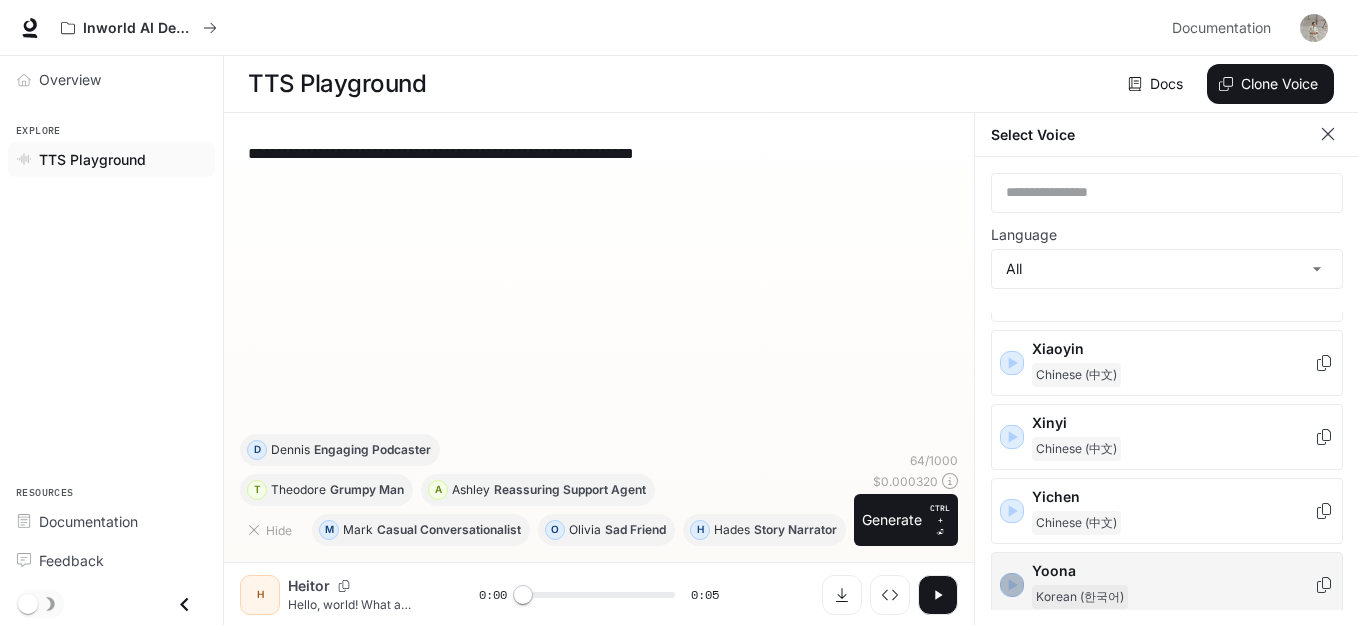 click 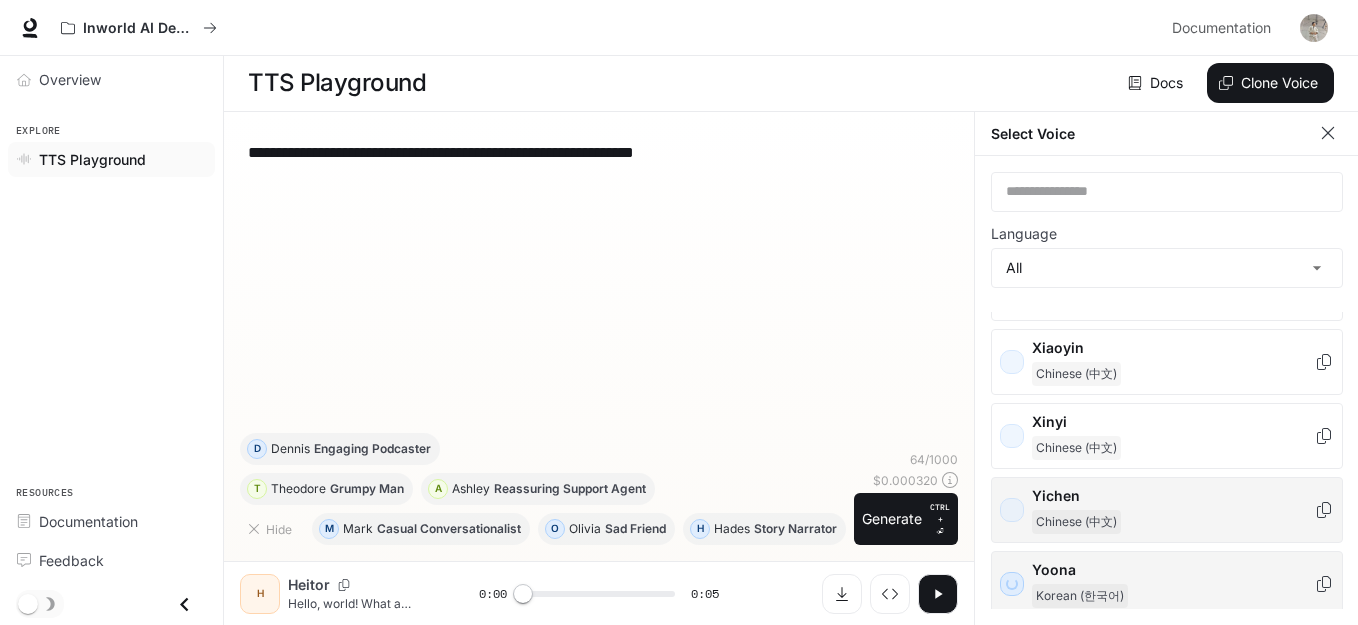 scroll, scrollTop: 0, scrollLeft: 0, axis: both 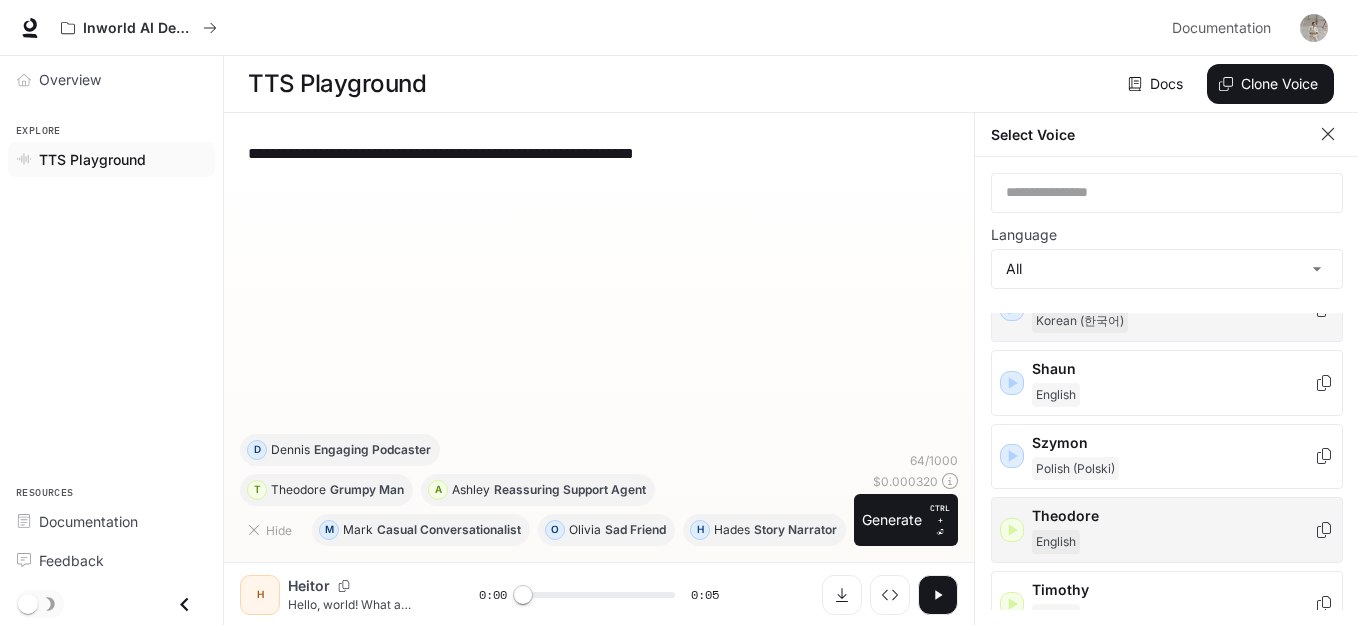 click 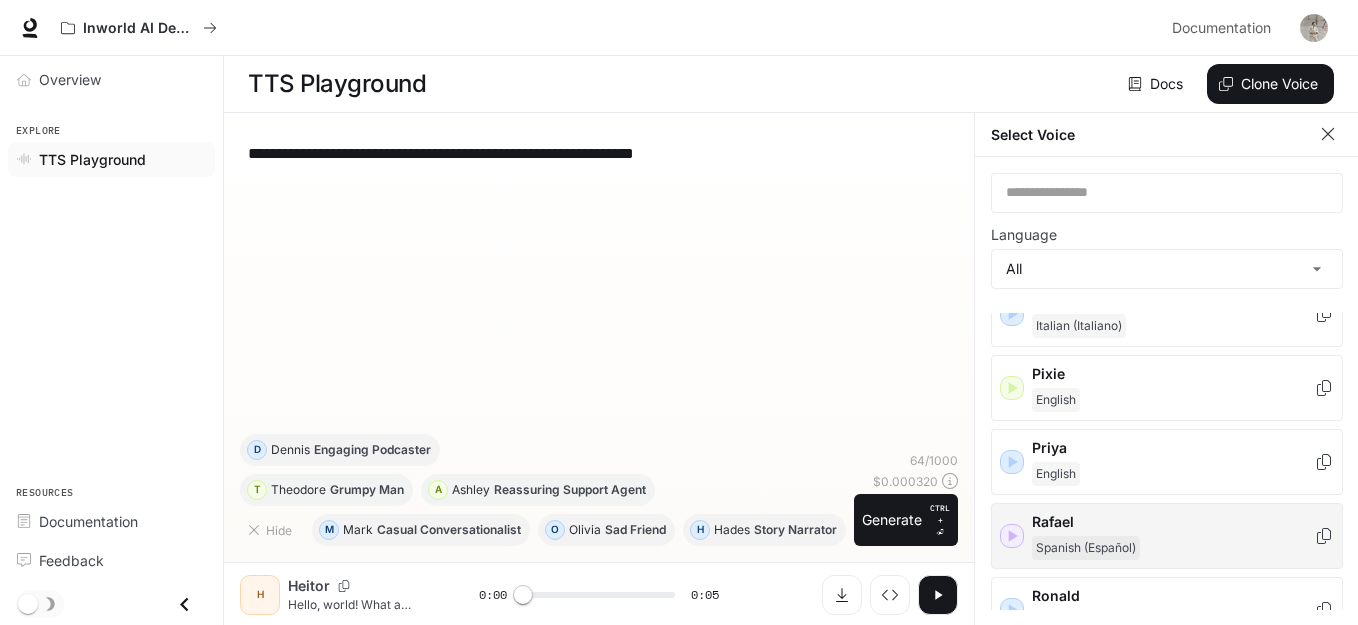 scroll, scrollTop: 2331, scrollLeft: 0, axis: vertical 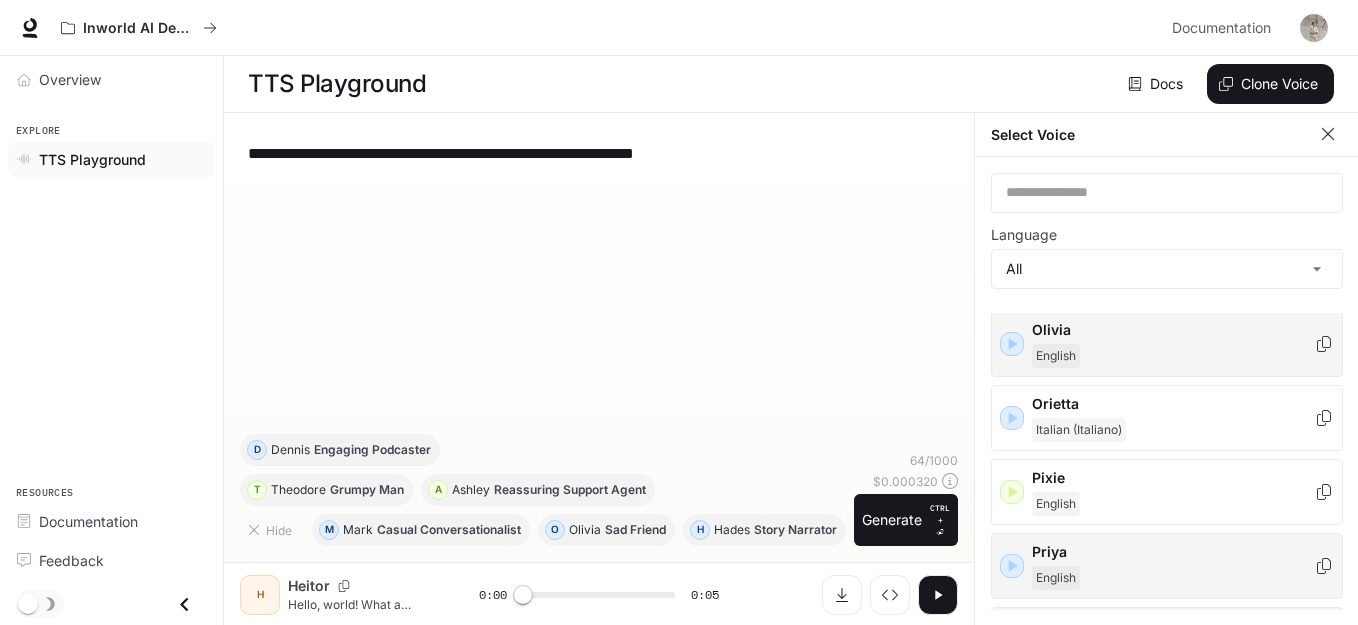 click 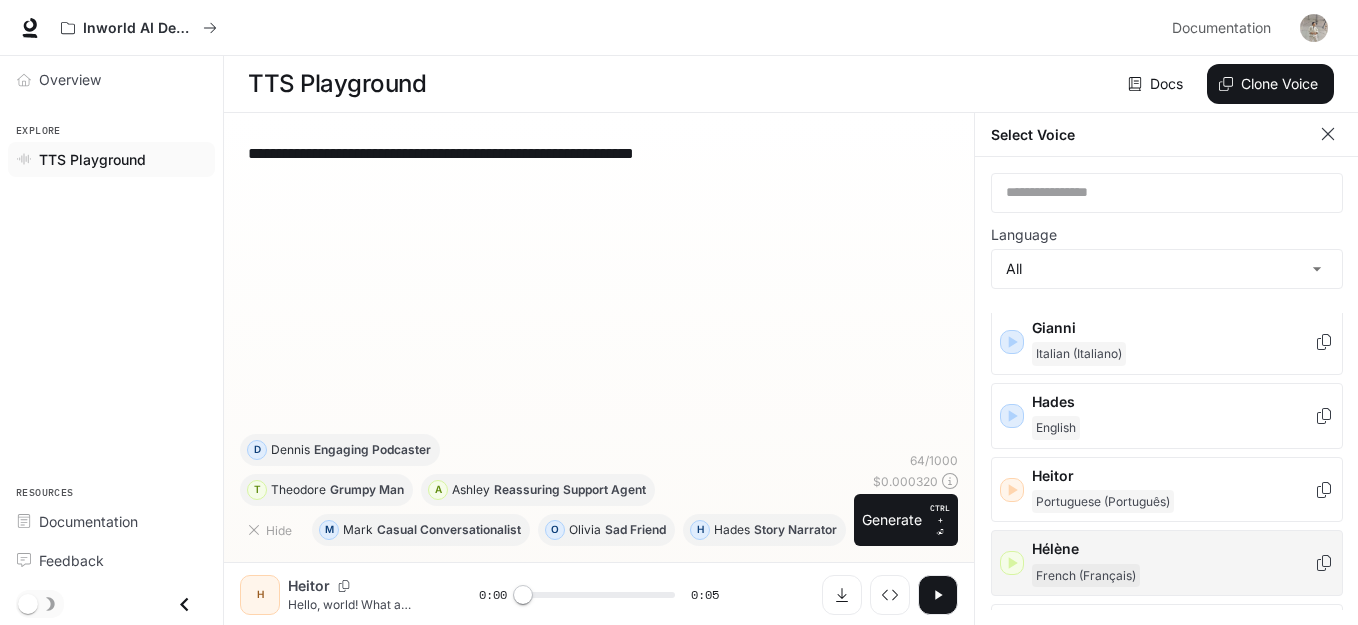 scroll, scrollTop: 1021, scrollLeft: 0, axis: vertical 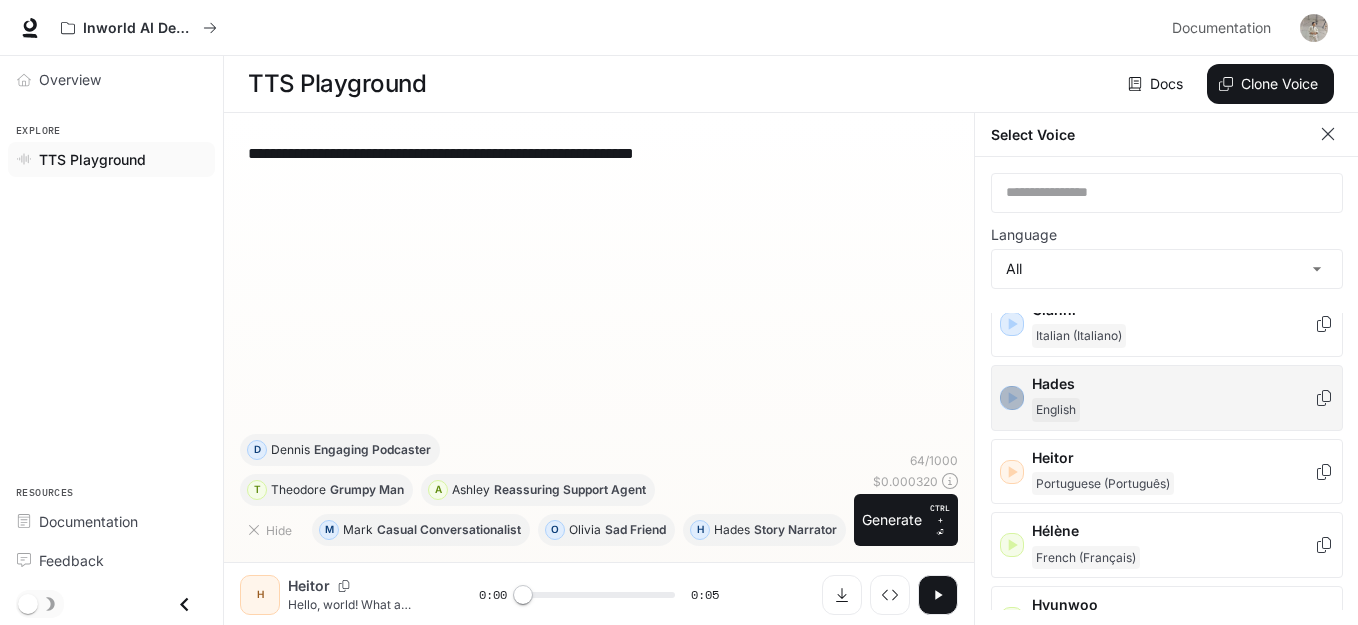 click 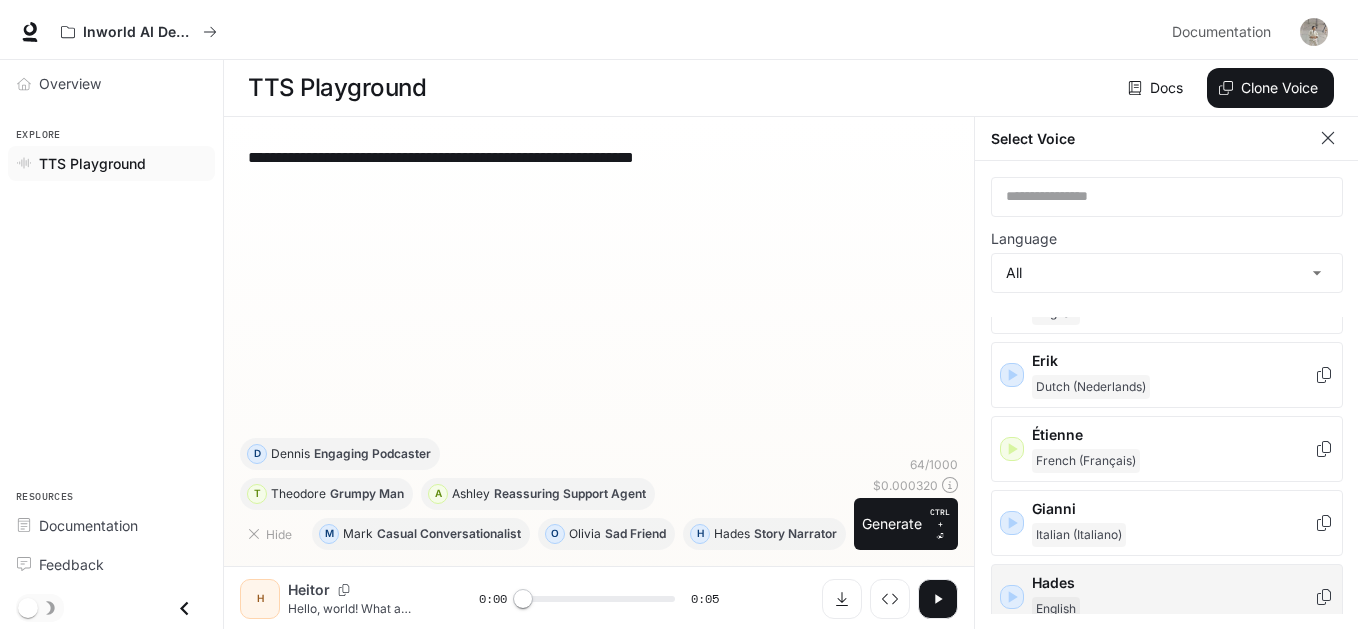 scroll, scrollTop: 864, scrollLeft: 0, axis: vertical 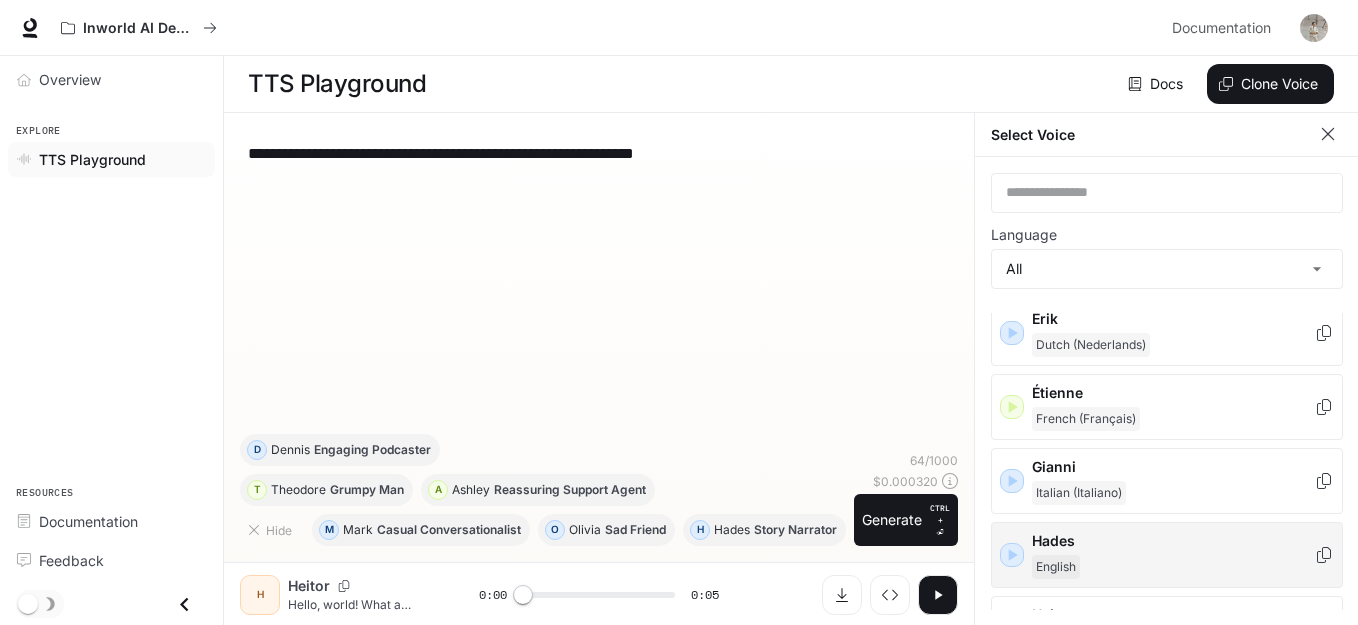 click on "Hades English" at bounding box center [1173, 555] 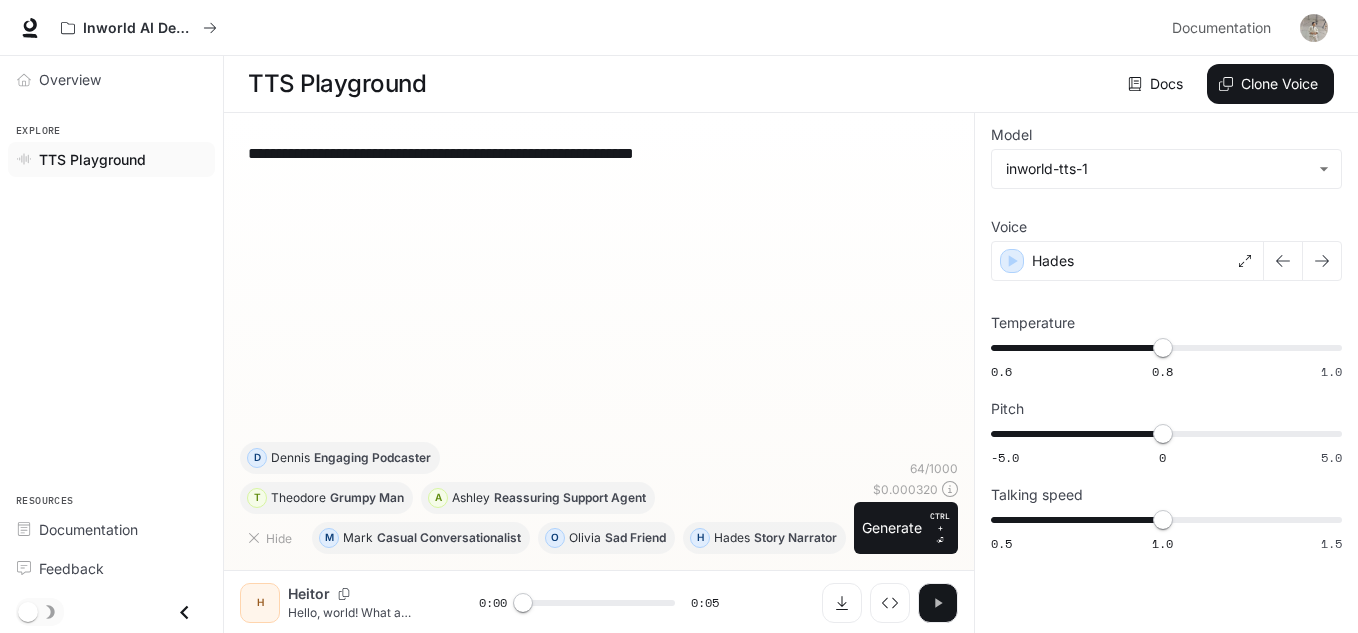 click at bounding box center (938, 603) 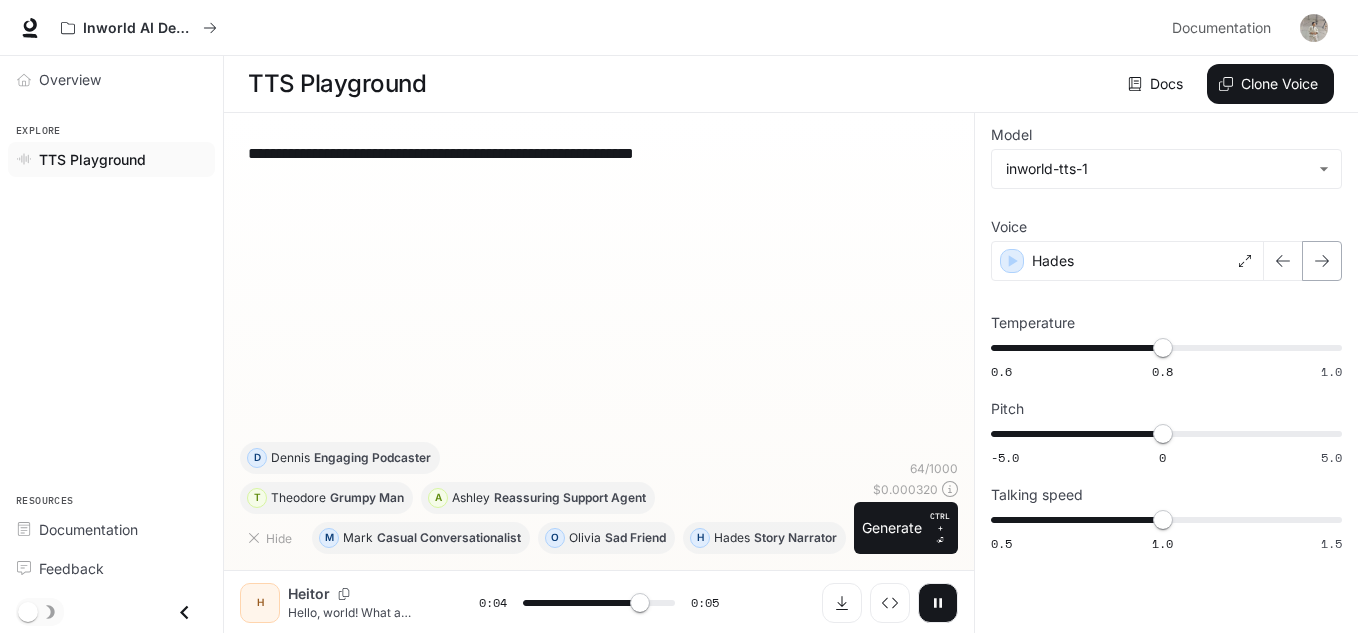 click 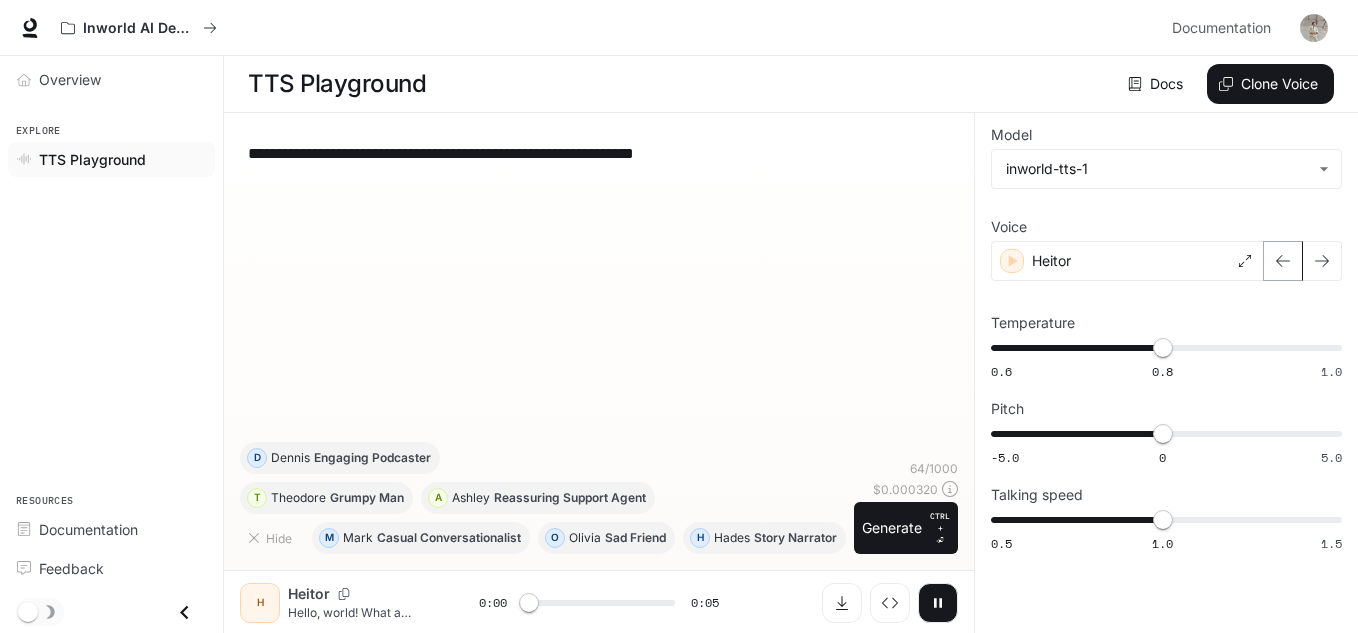 click 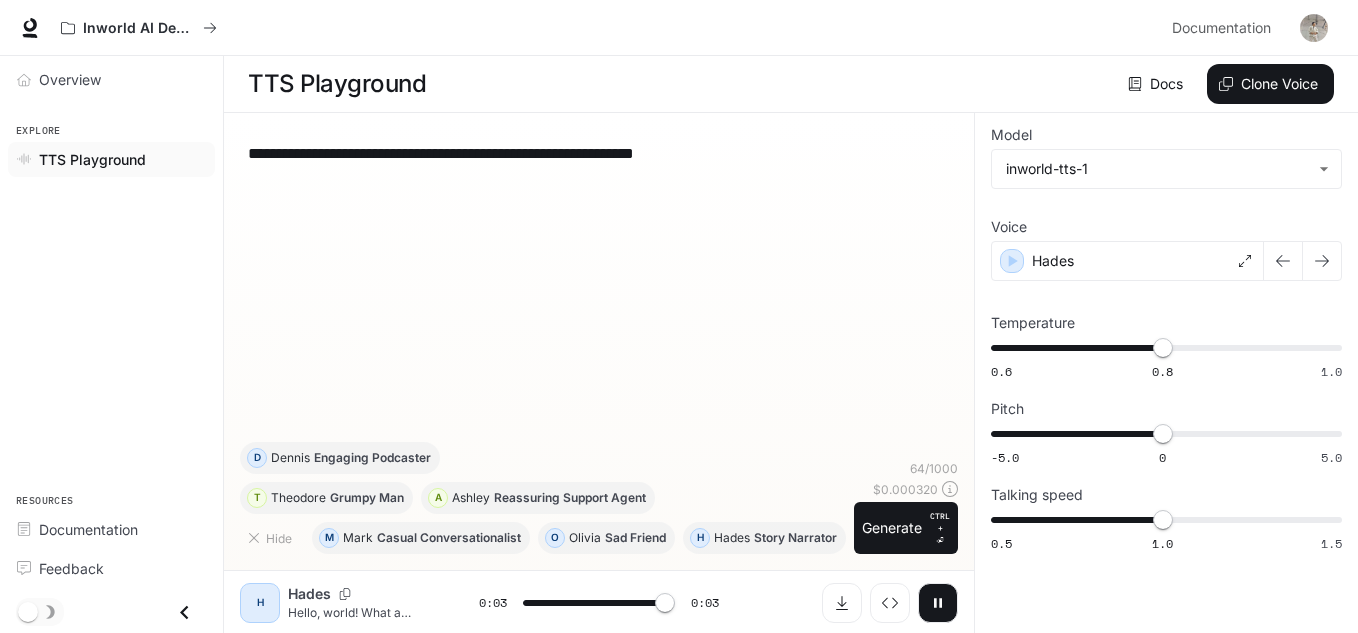 scroll, scrollTop: 1, scrollLeft: 0, axis: vertical 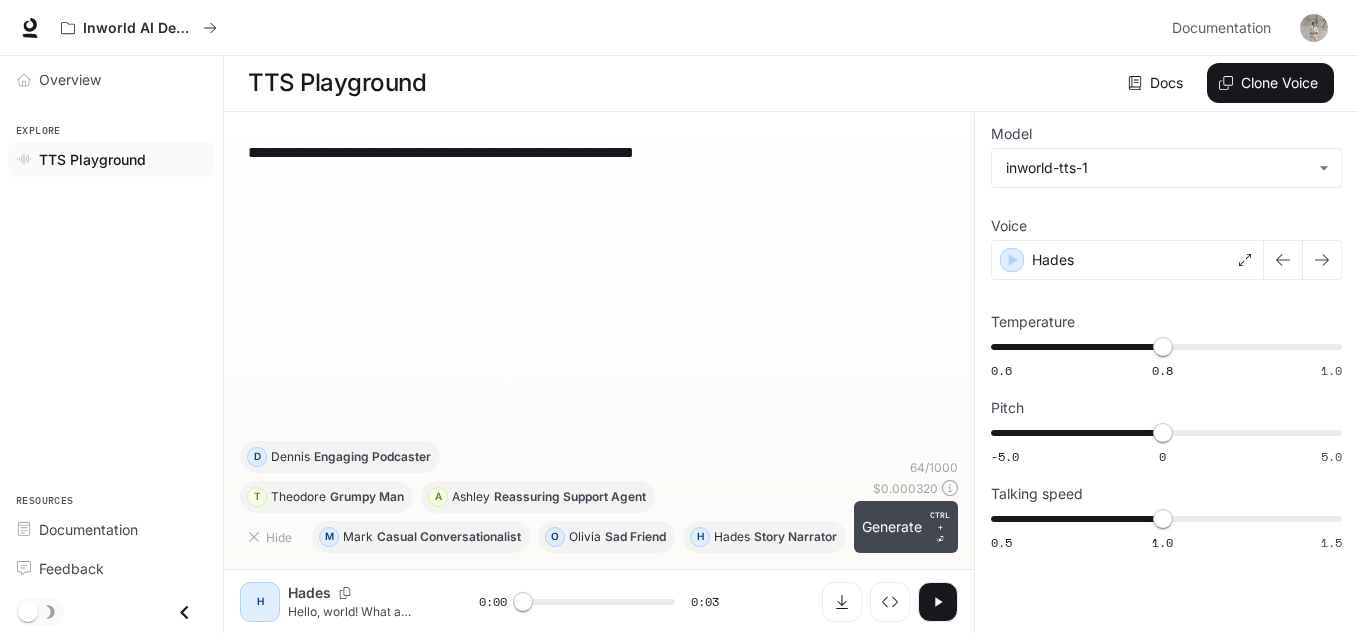 click on "Generate CTRL +  ⏎" at bounding box center (906, 527) 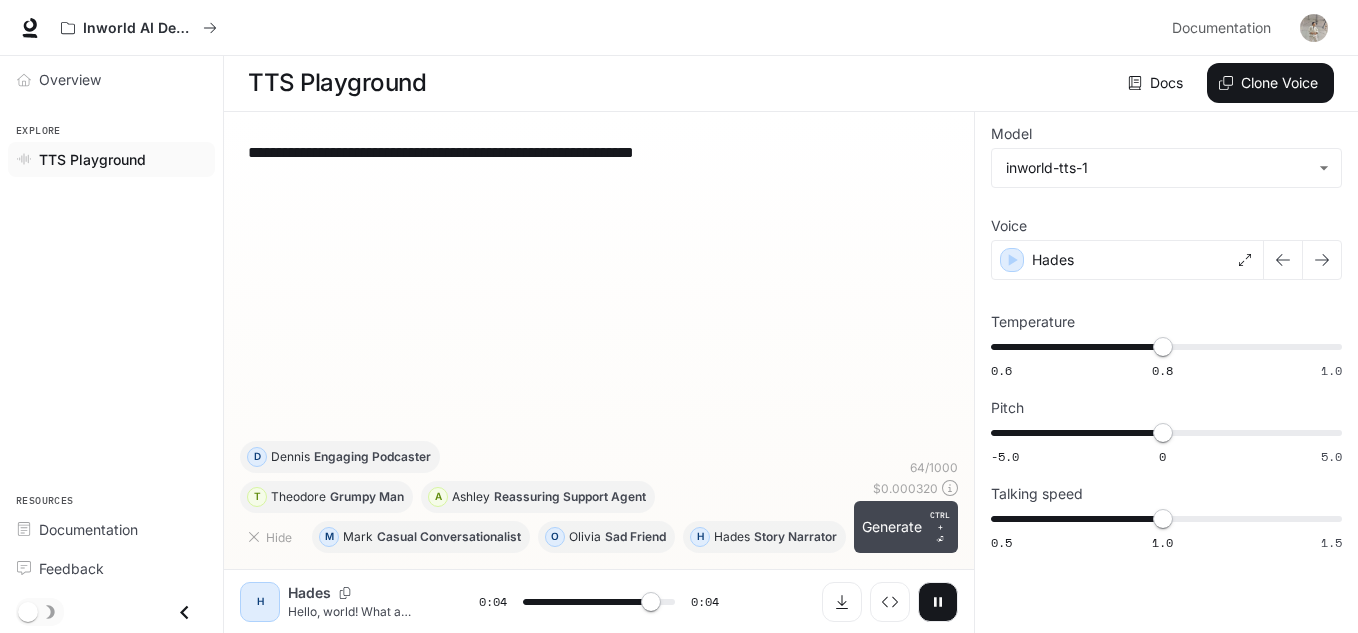 click on "Generate CTRL +  ⏎" at bounding box center (906, 527) 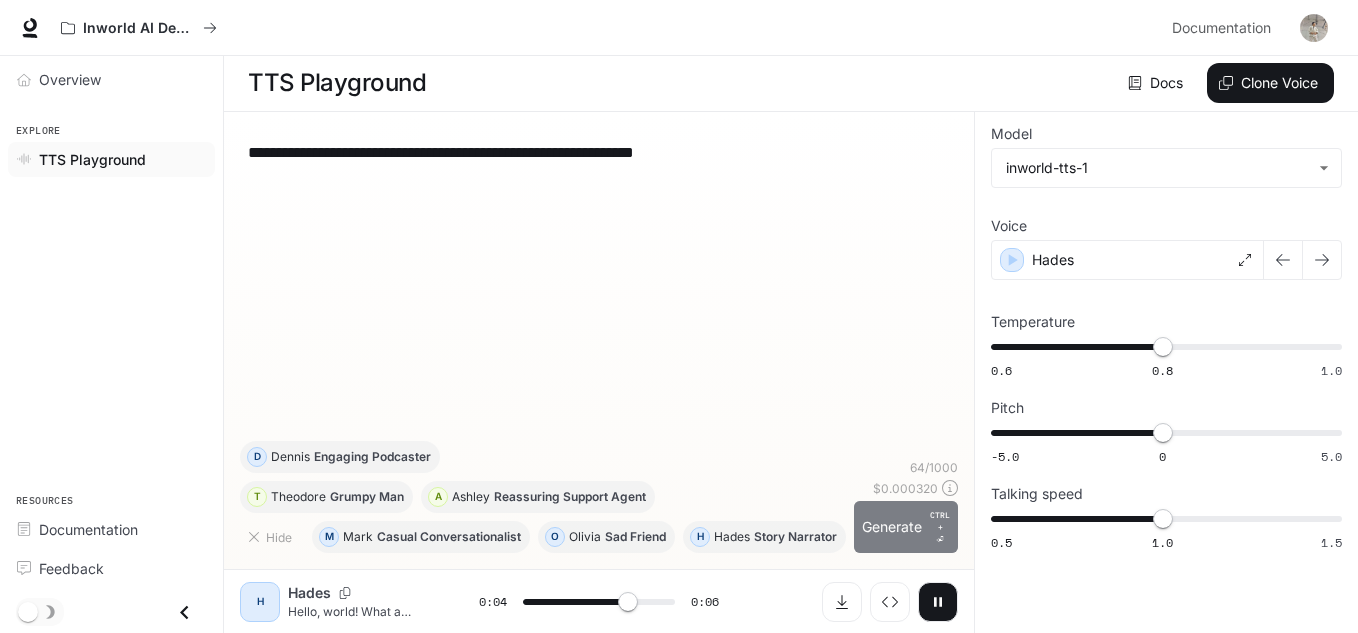 click on "Generate CTRL +  ⏎" at bounding box center (906, 527) 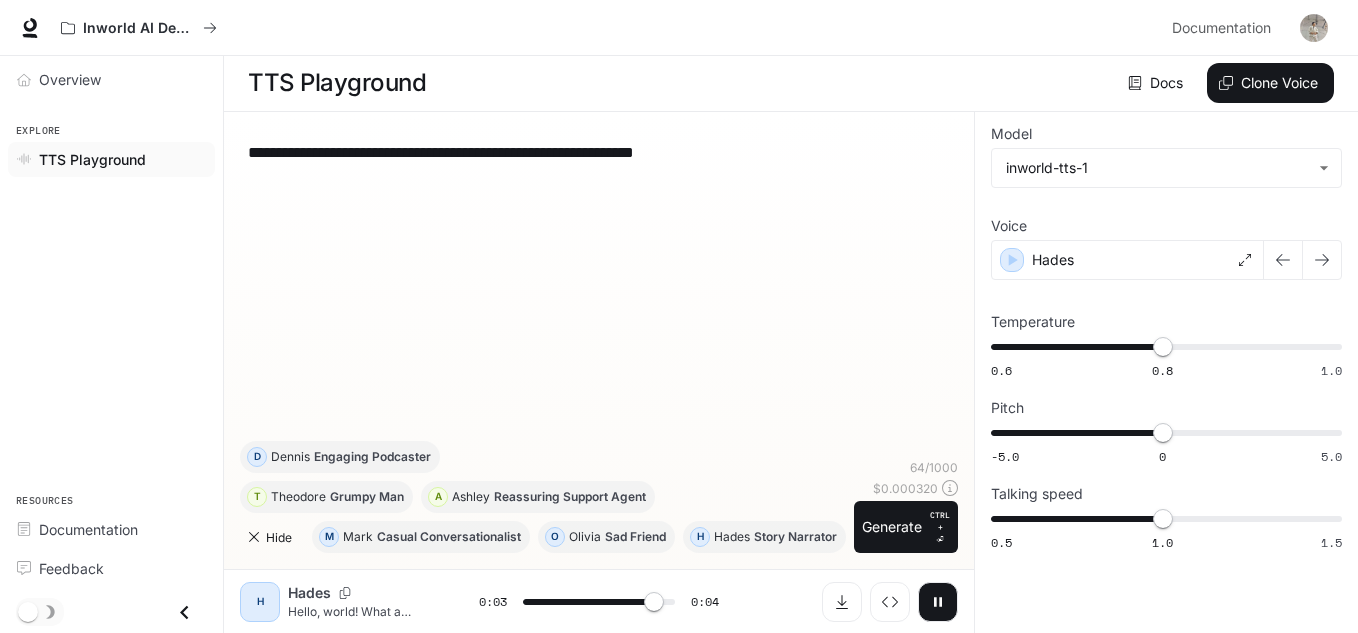 click 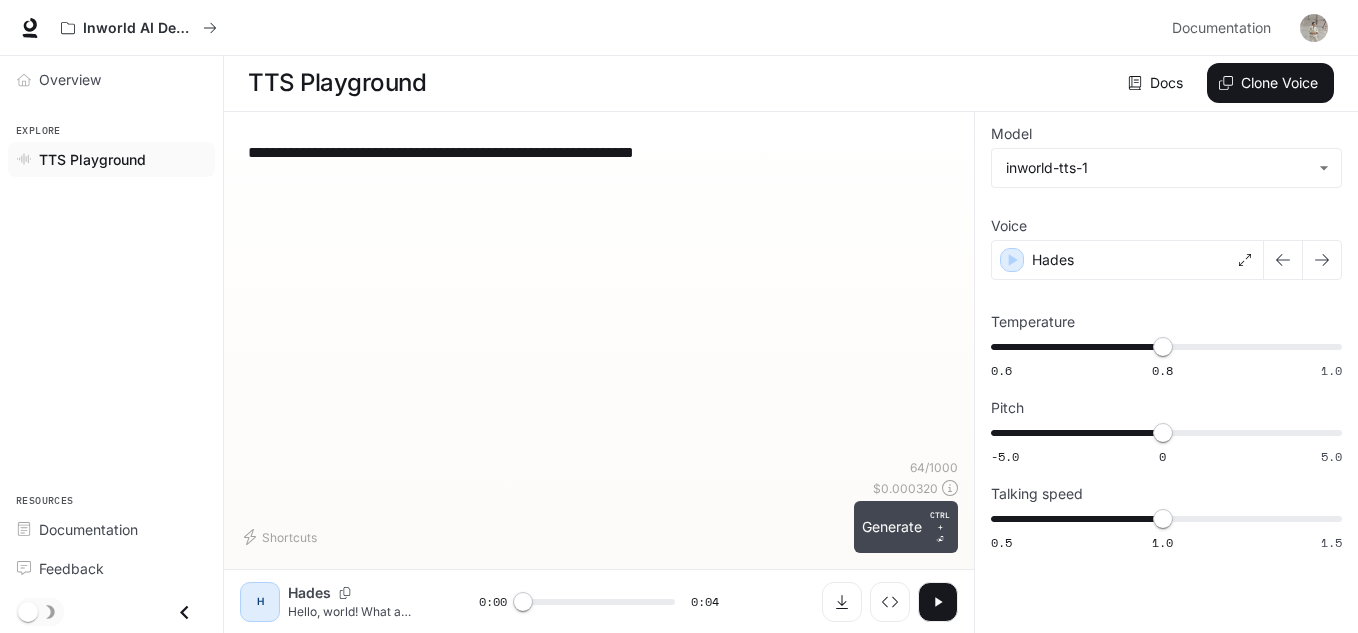 click on "Generate CTRL +  ⏎" at bounding box center [906, 527] 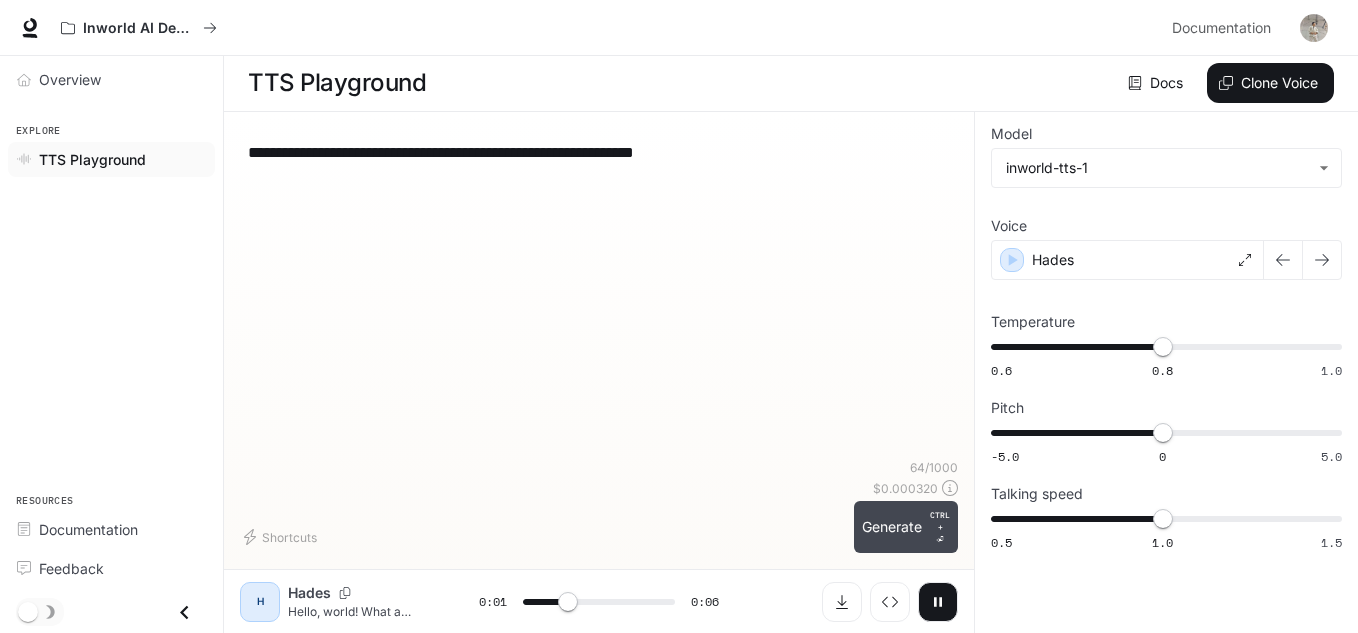 click on "Generate CTRL +  ⏎" at bounding box center (906, 527) 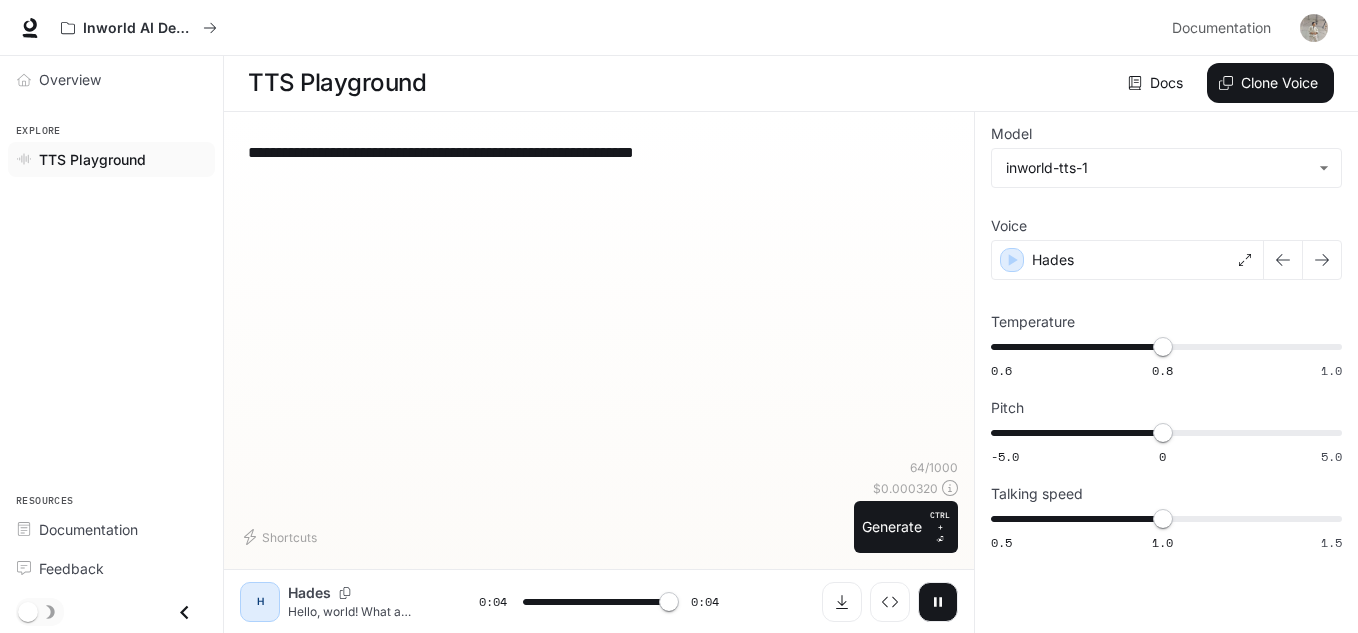 type on "*" 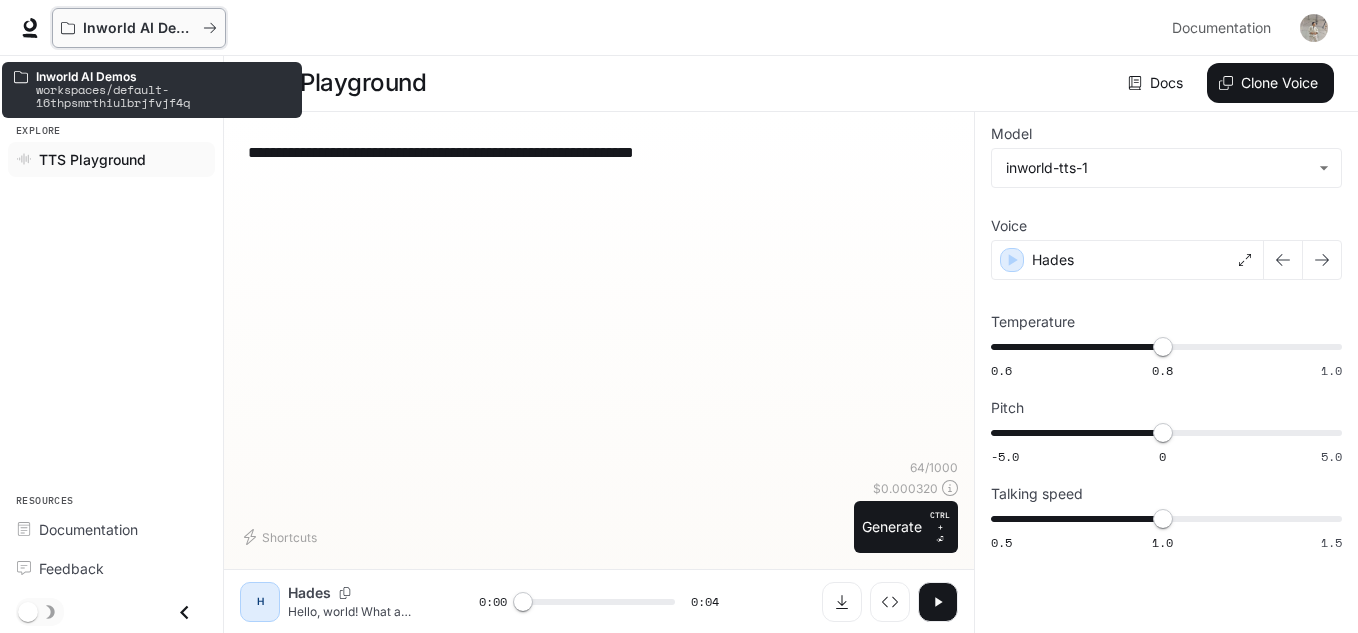click on "Inworld AI Demos" at bounding box center [139, 28] 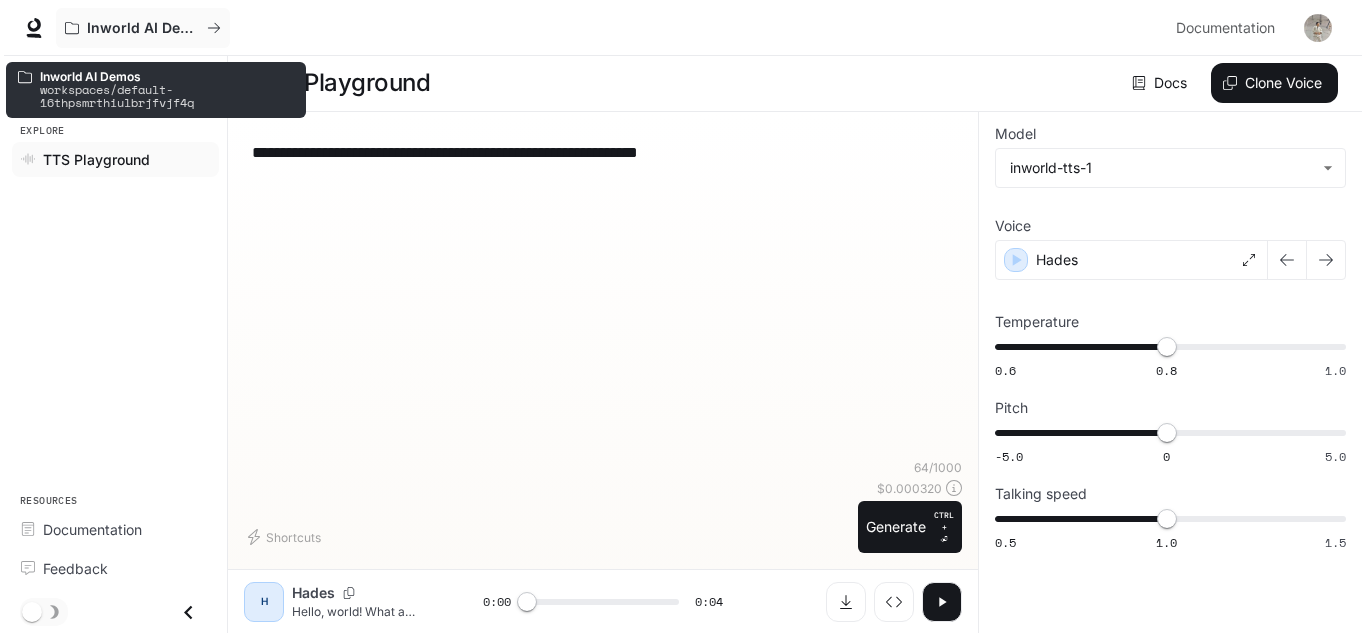 scroll, scrollTop: 0, scrollLeft: 0, axis: both 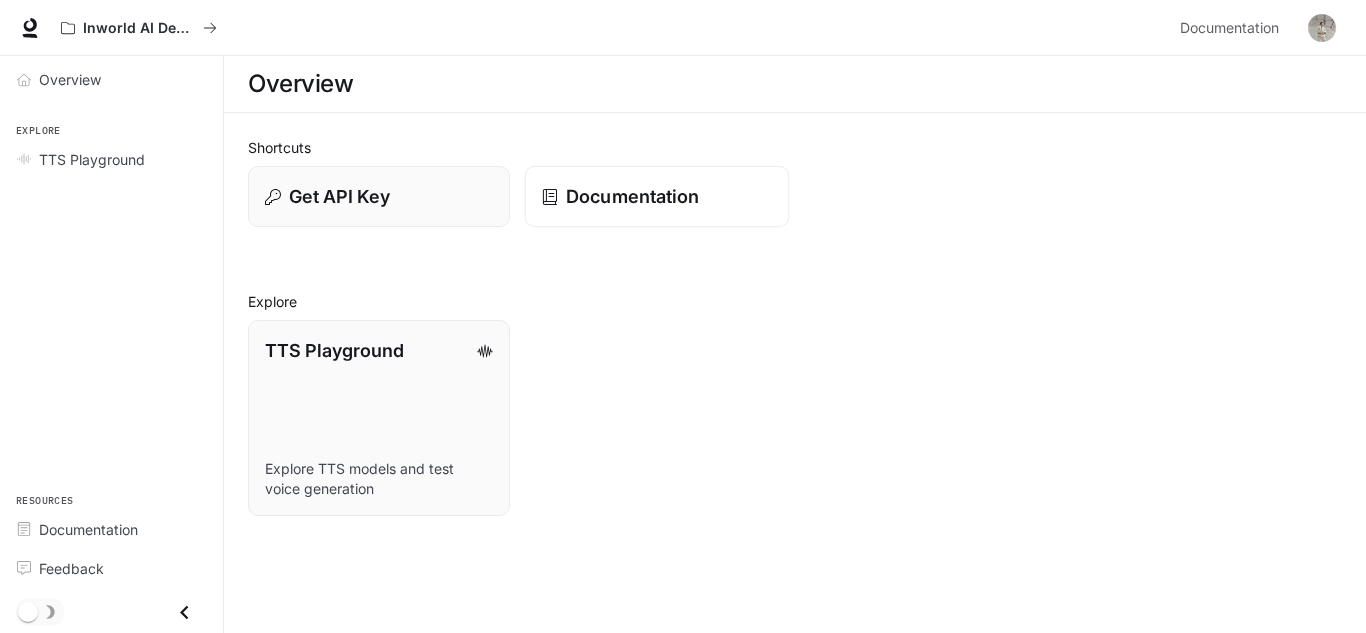 click on "Documentation" at bounding box center (632, 196) 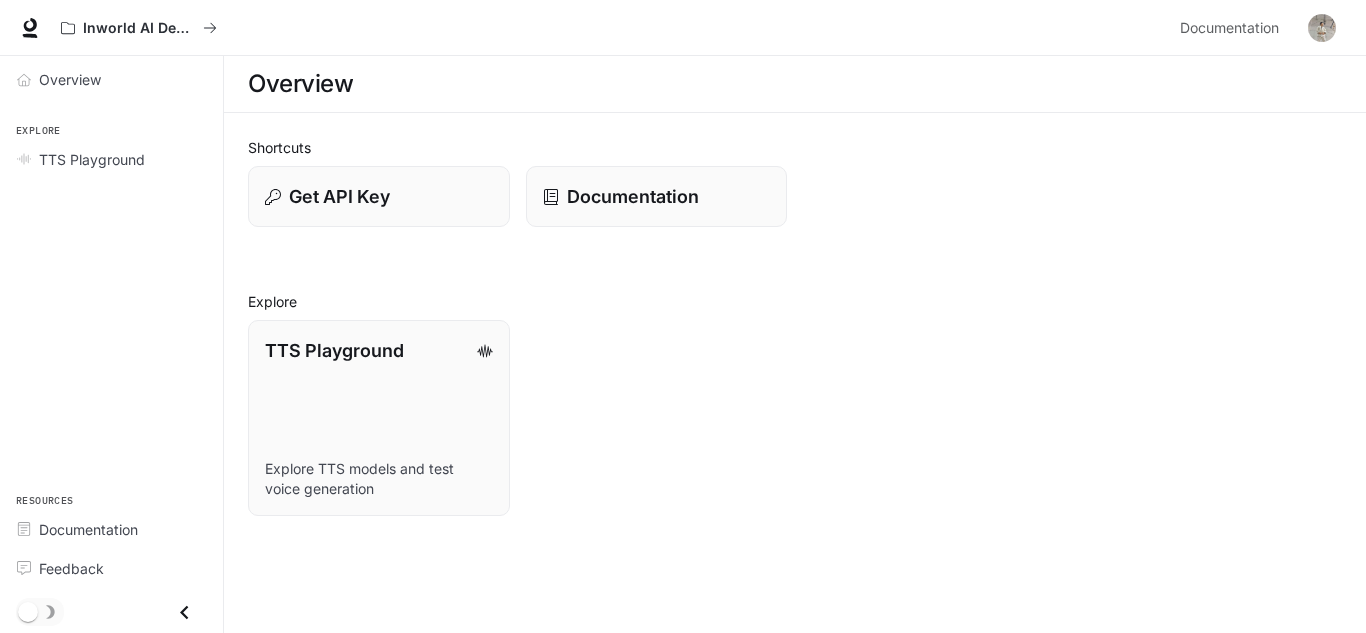 click at bounding box center [1322, 28] 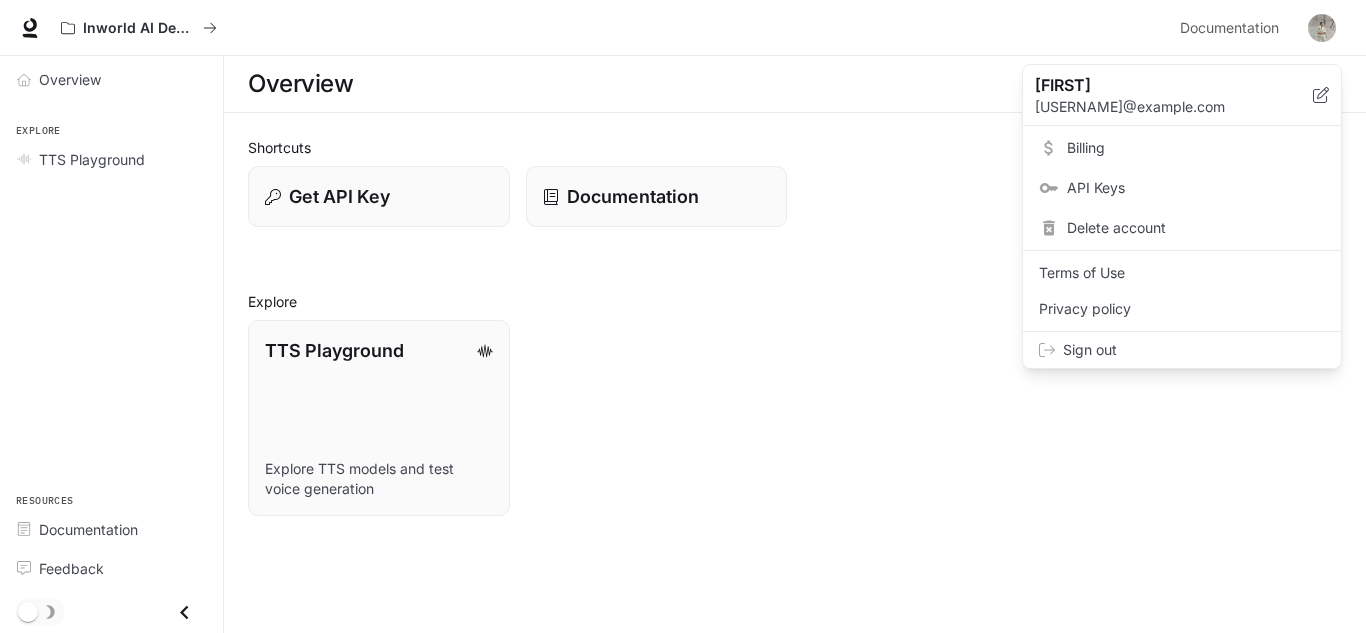 click at bounding box center [683, 316] 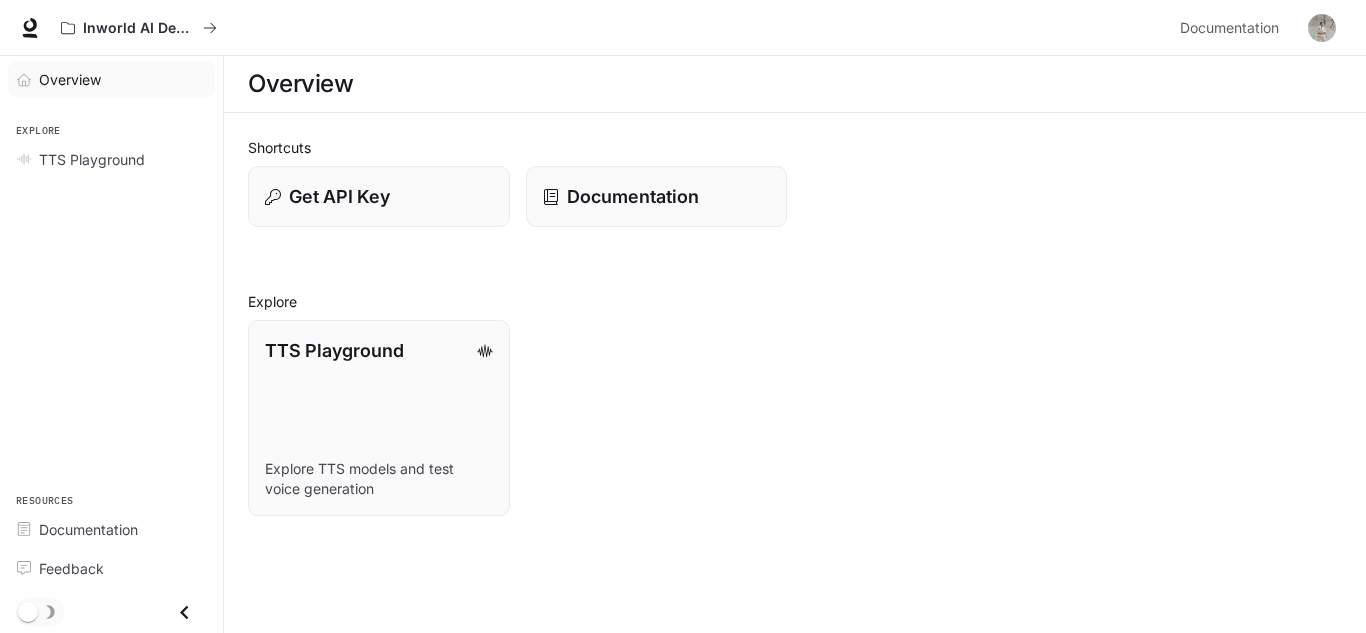 click at bounding box center [28, 80] 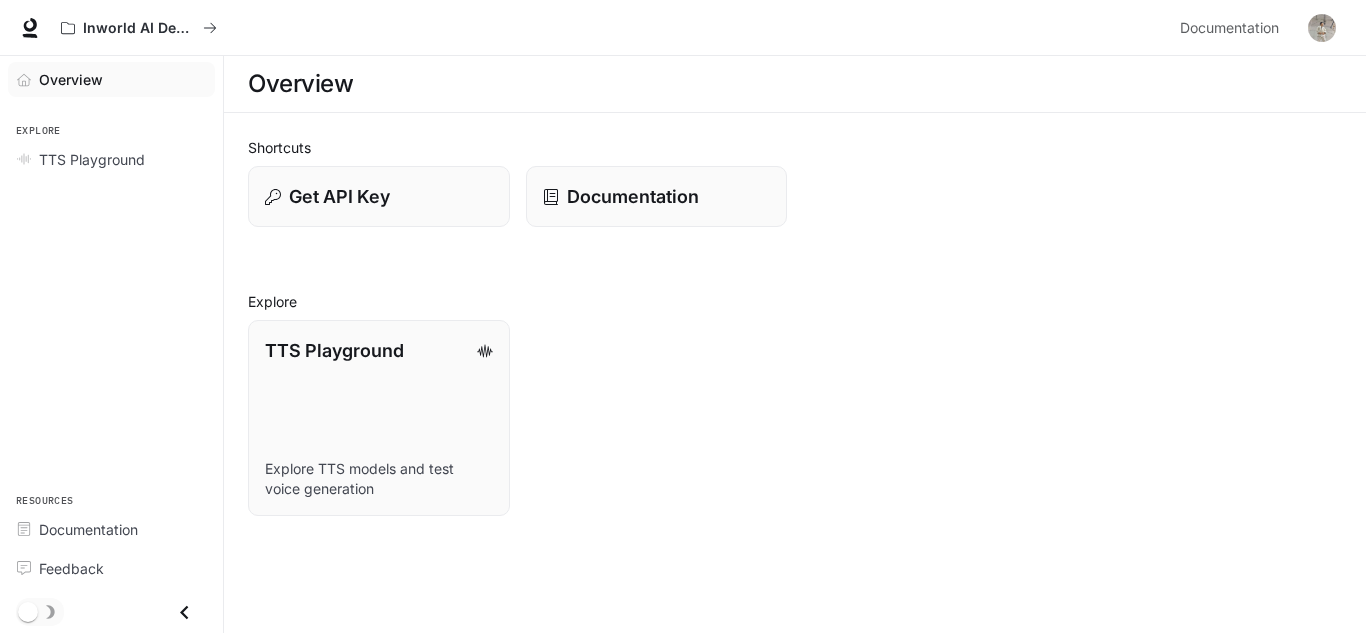 click at bounding box center [1322, 28] 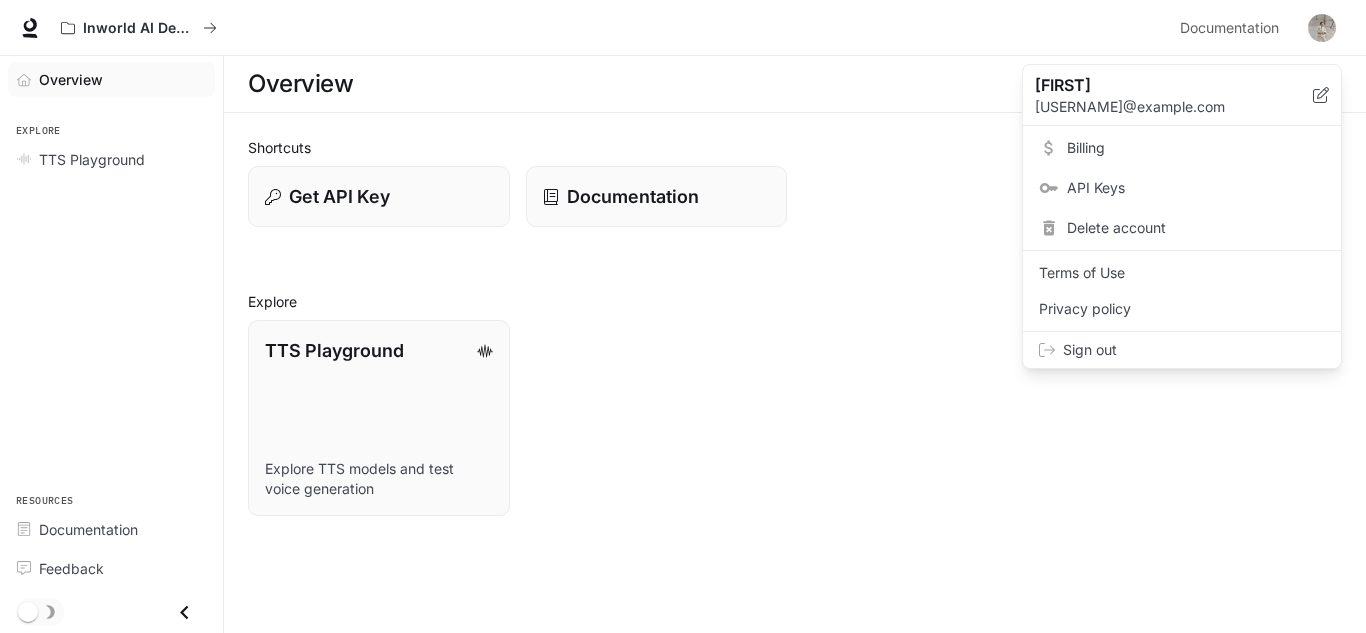 click on "Sign out" at bounding box center (1194, 350) 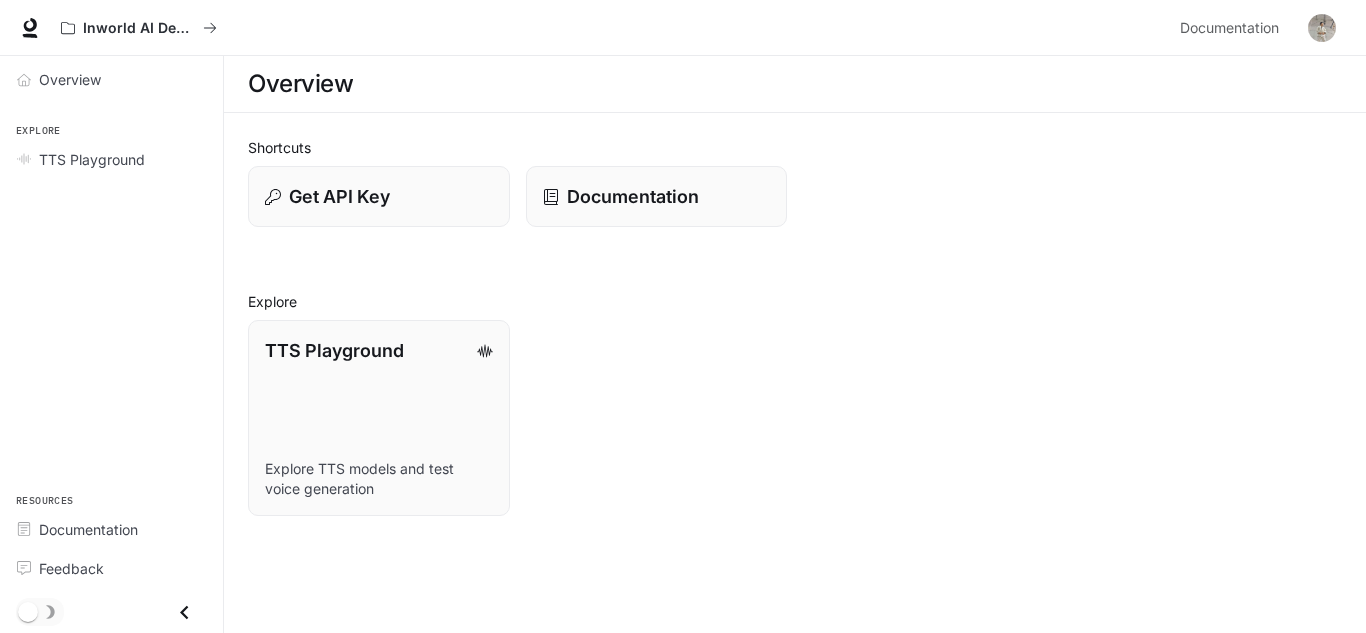 scroll, scrollTop: 0, scrollLeft: 0, axis: both 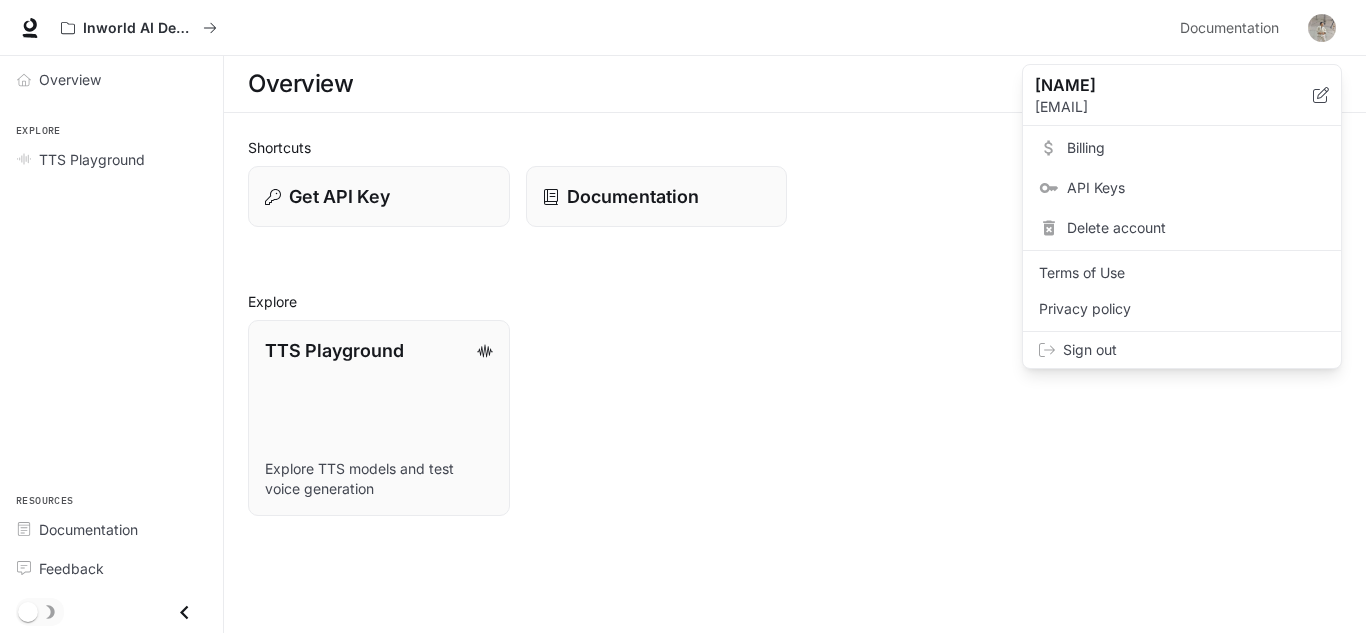 click on "Sign out" at bounding box center (1194, 350) 